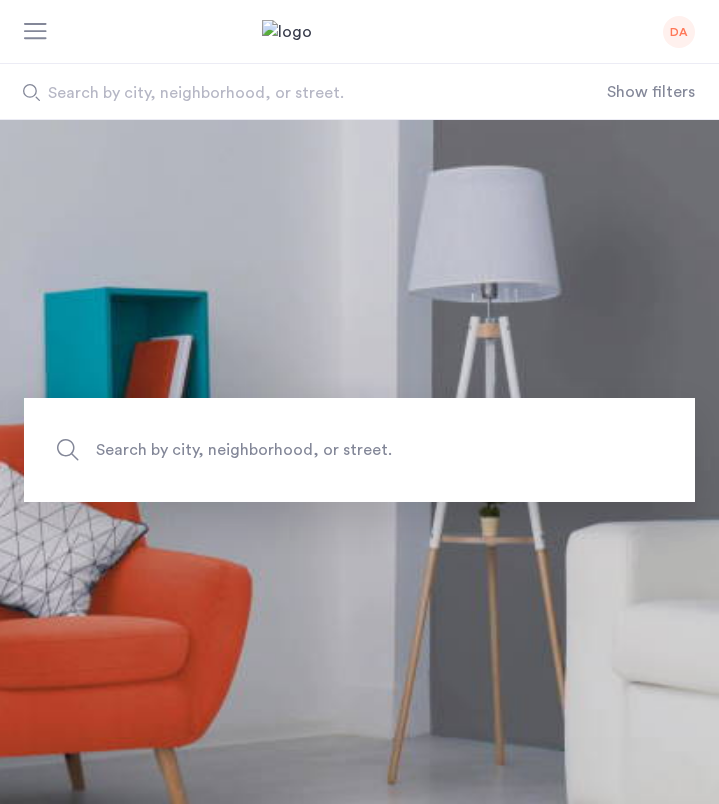 scroll, scrollTop: 0, scrollLeft: 0, axis: both 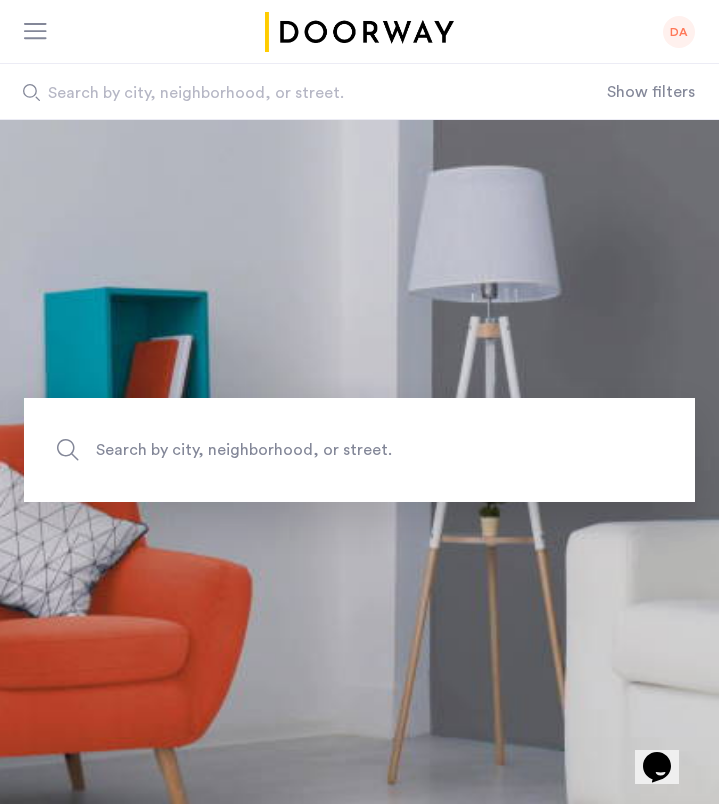 click on "DA" 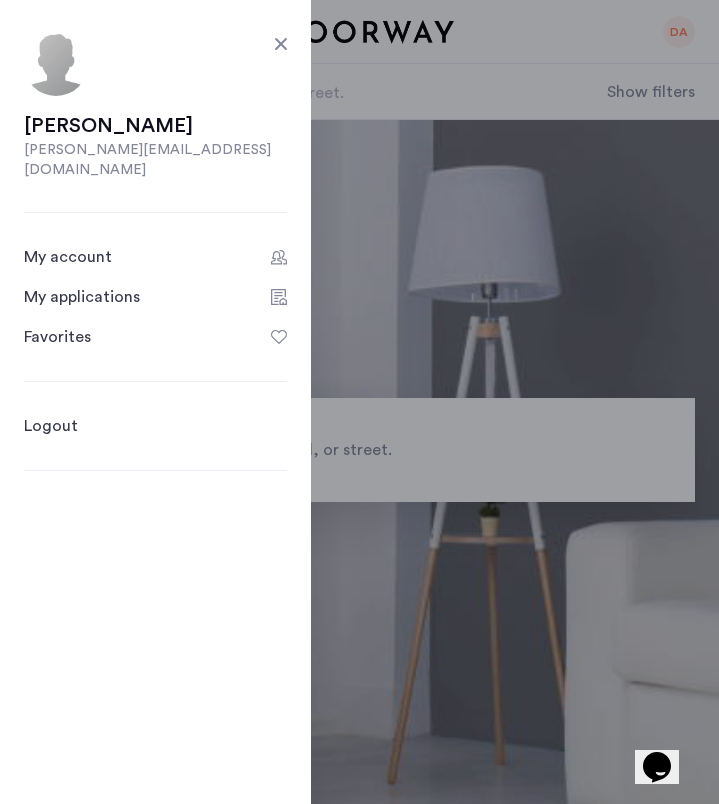 click on "My applications" 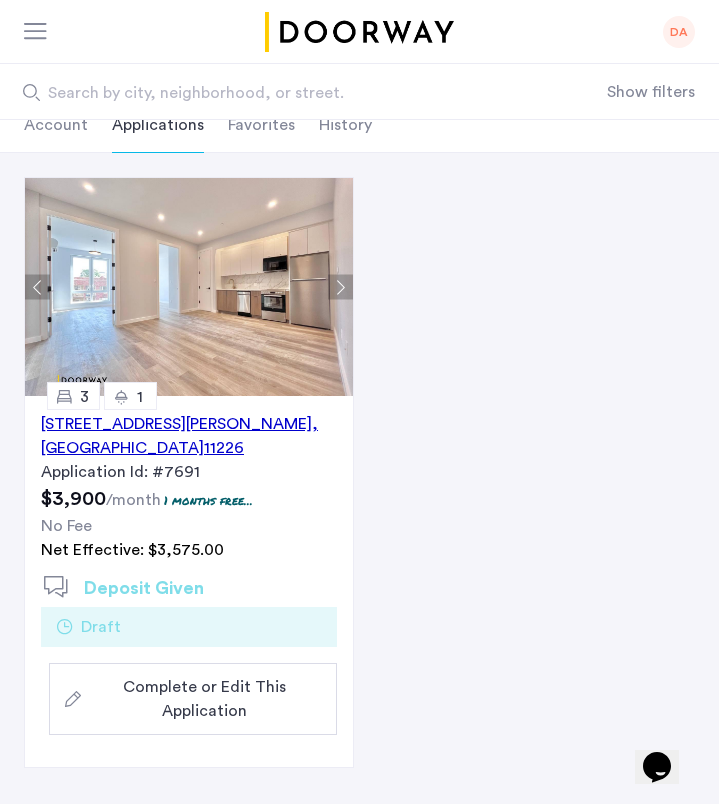scroll, scrollTop: 153, scrollLeft: 0, axis: vertical 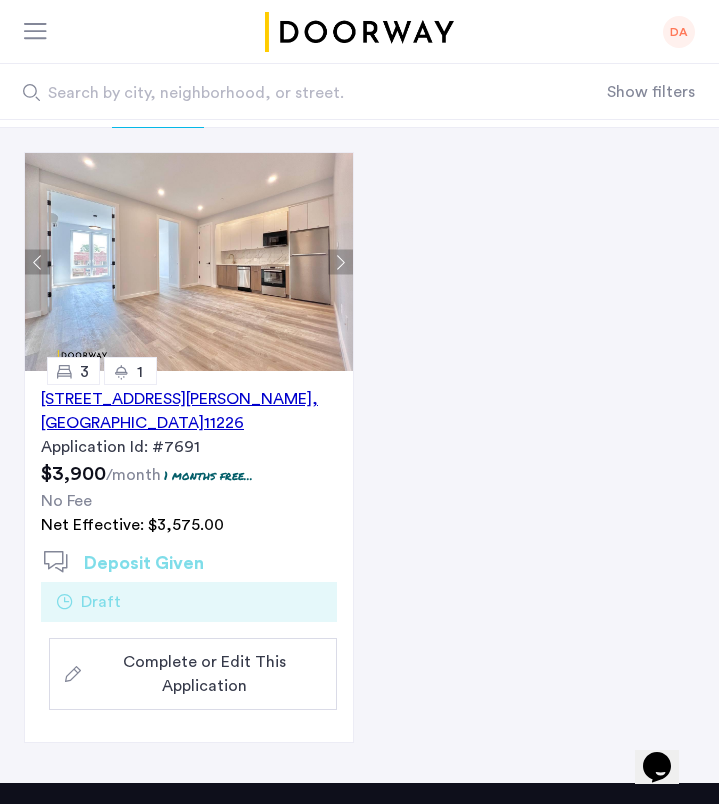 click on "Complete or Edit This Application" 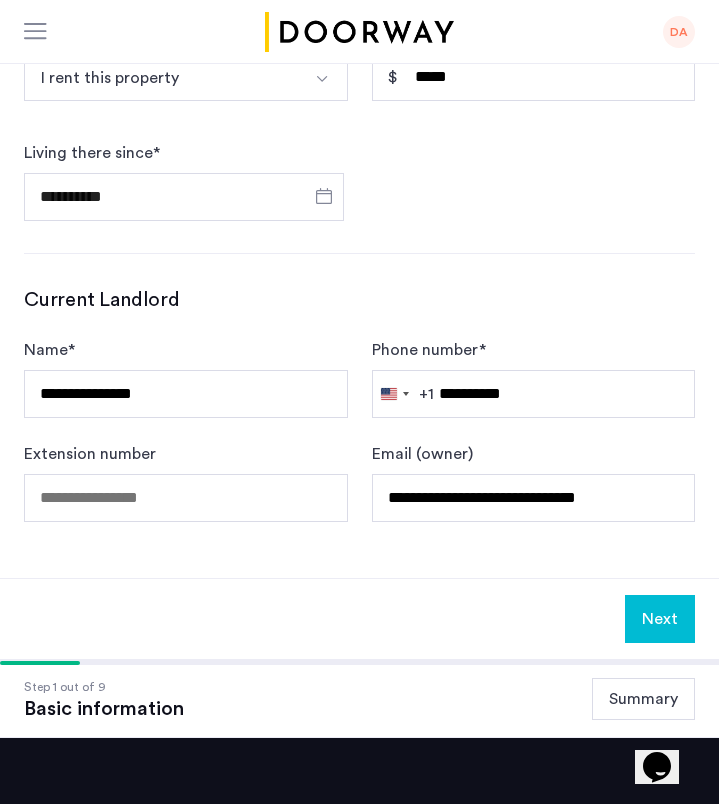 scroll, scrollTop: 1080, scrollLeft: 0, axis: vertical 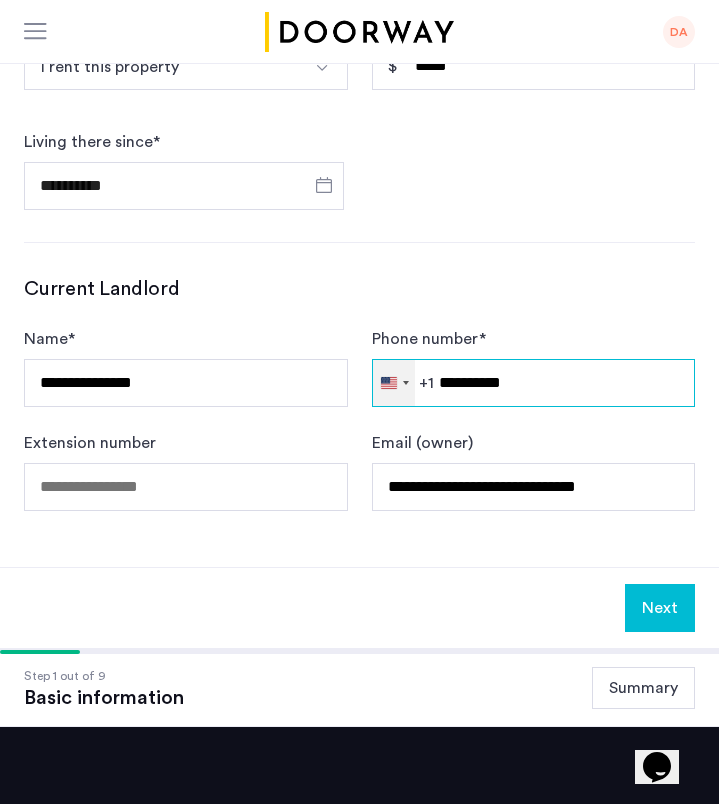 drag, startPoint x: 557, startPoint y: 383, endPoint x: 402, endPoint y: 382, distance: 155.00322 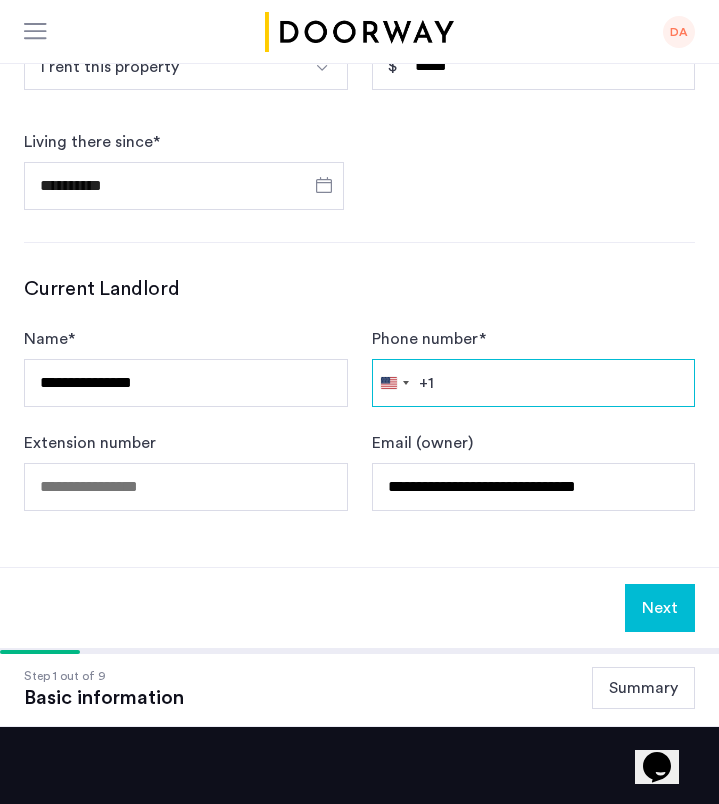 paste on "**********" 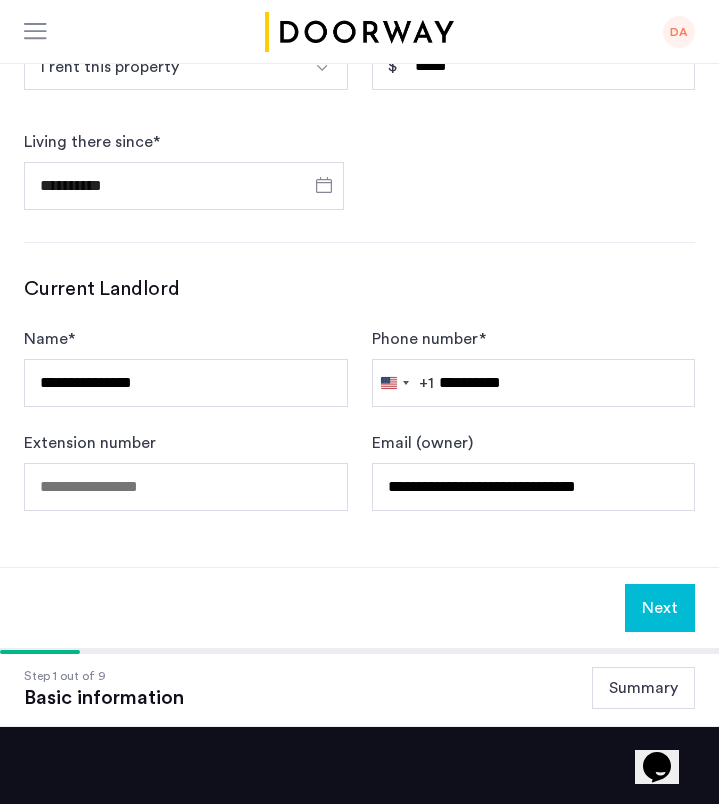 click on "Next" 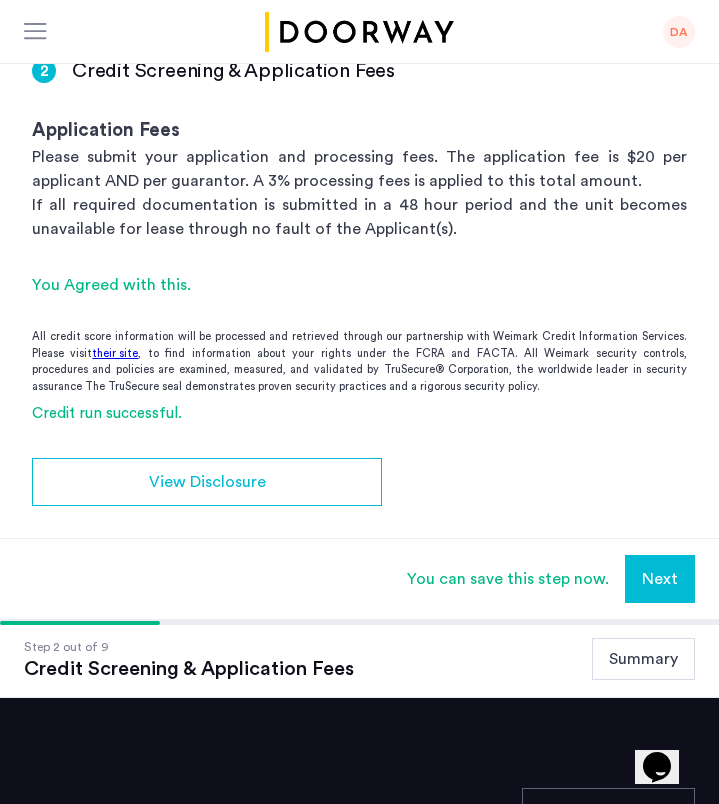 scroll, scrollTop: 345, scrollLeft: 0, axis: vertical 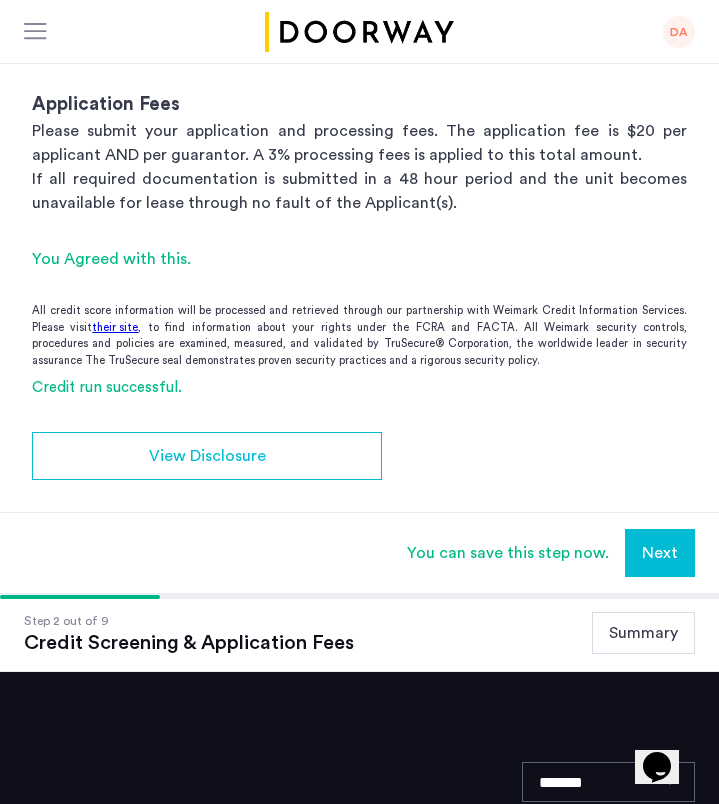 click on "Next" at bounding box center (660, 553) 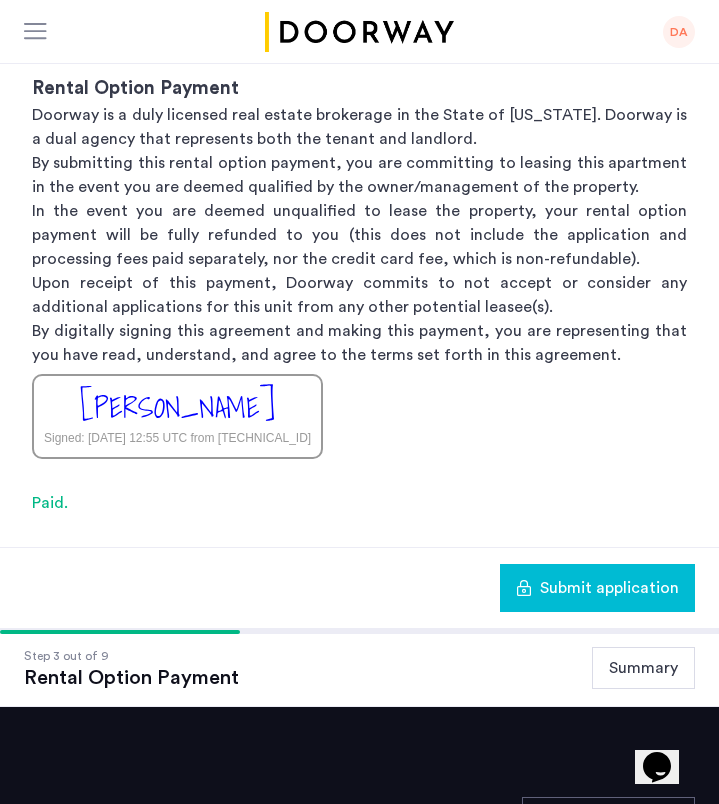 scroll, scrollTop: 617, scrollLeft: 0, axis: vertical 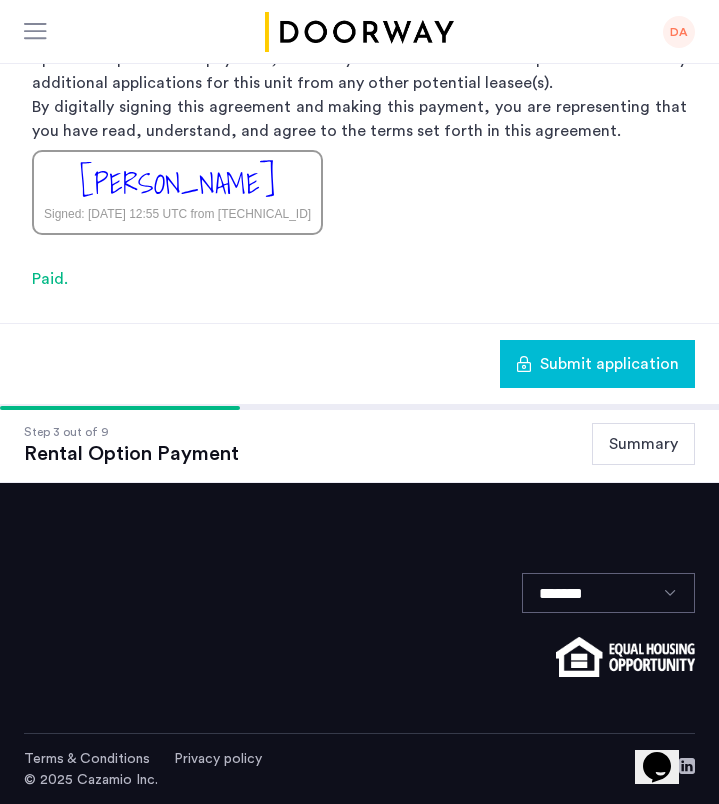 click on "Submit application" 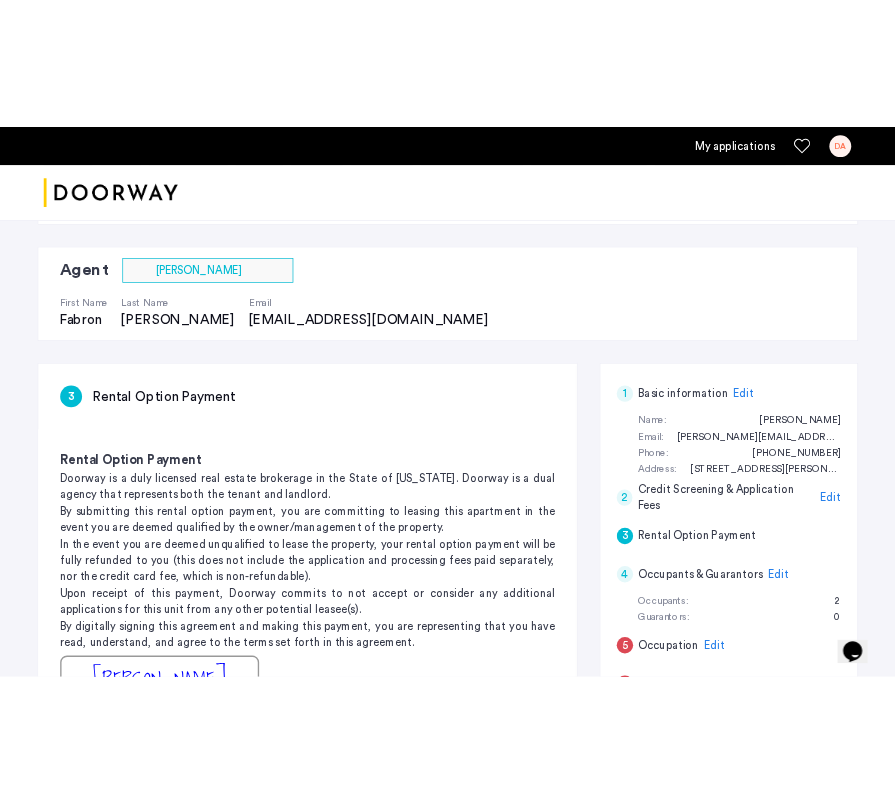 scroll, scrollTop: 216, scrollLeft: 0, axis: vertical 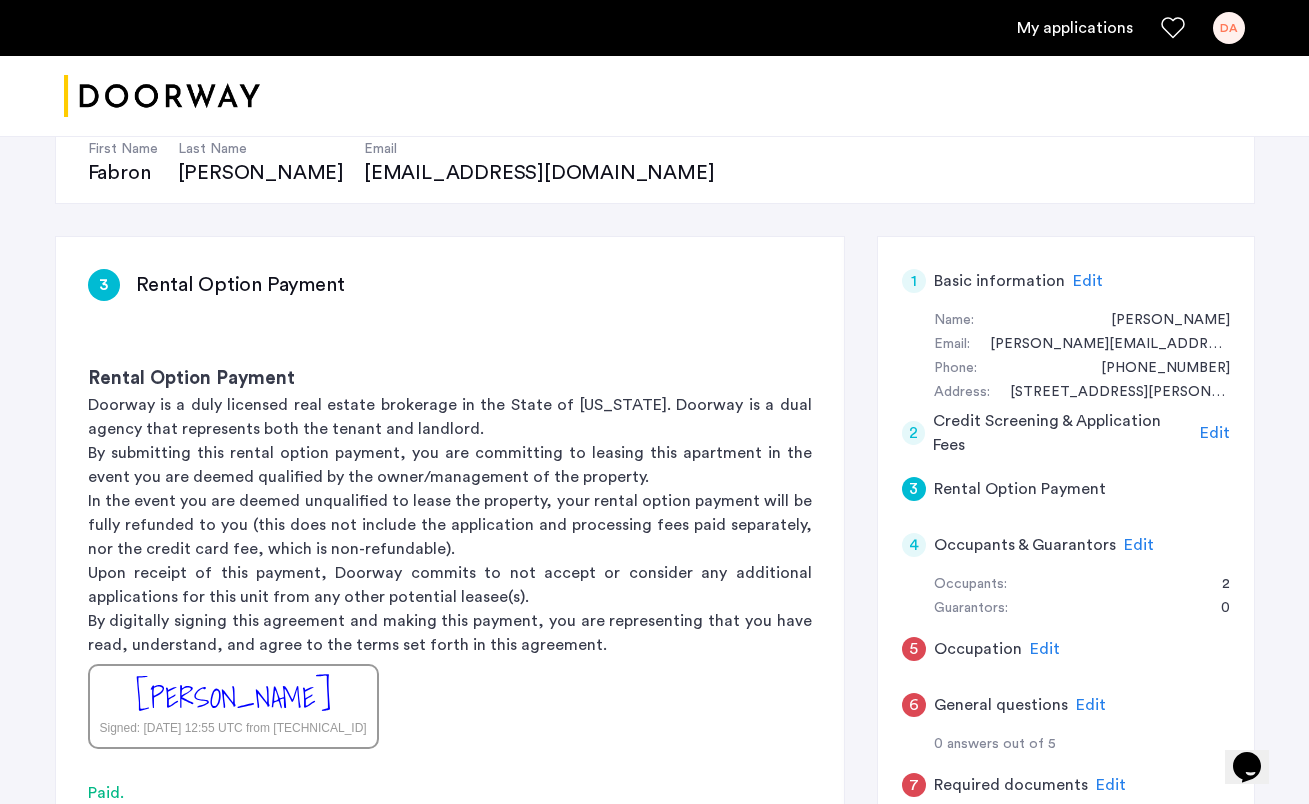 click on "Edit" 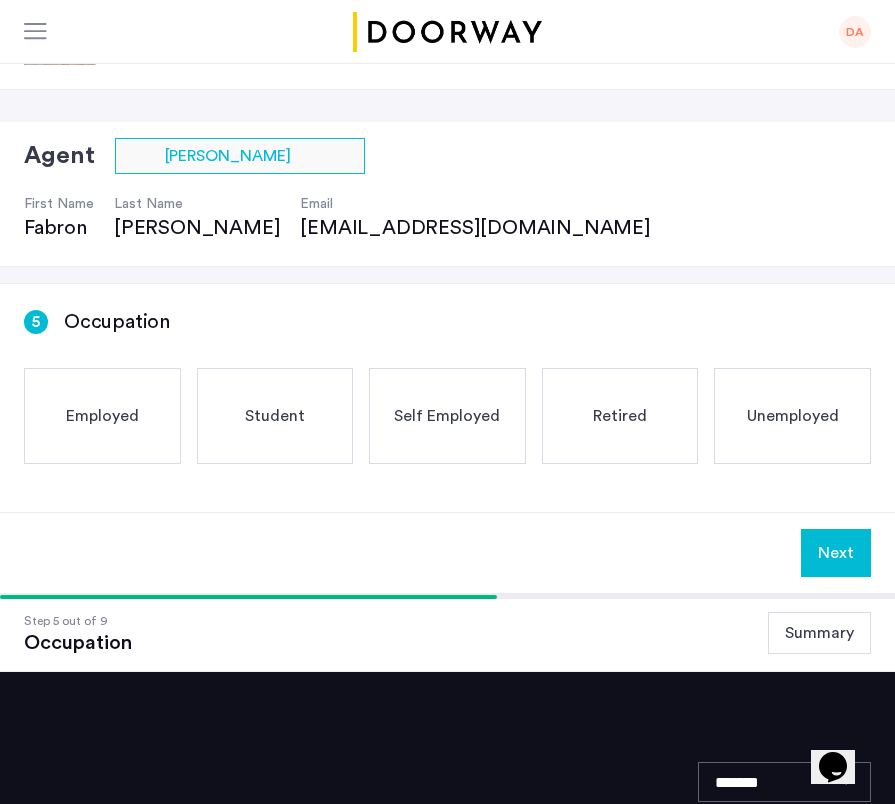 scroll, scrollTop: 0, scrollLeft: 0, axis: both 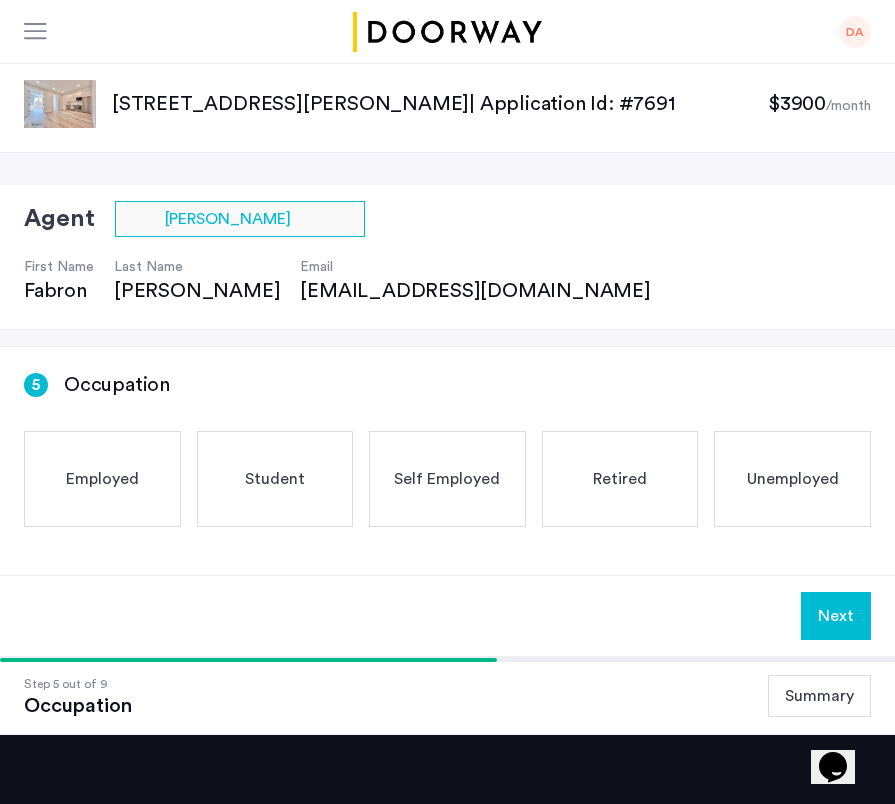click on "Employed" 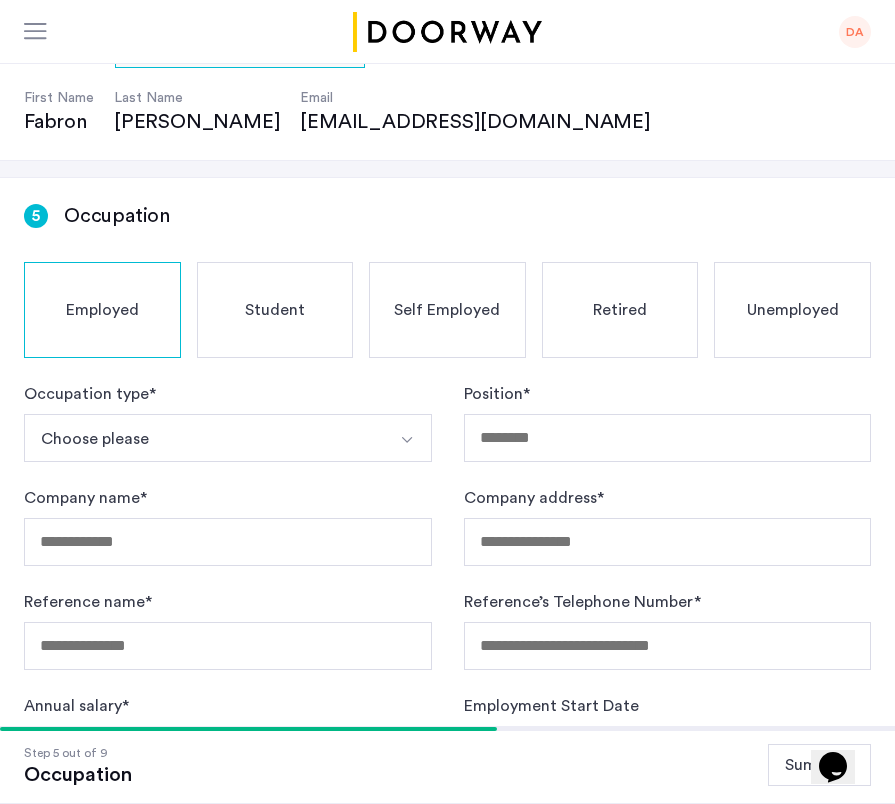 scroll, scrollTop: 333, scrollLeft: 0, axis: vertical 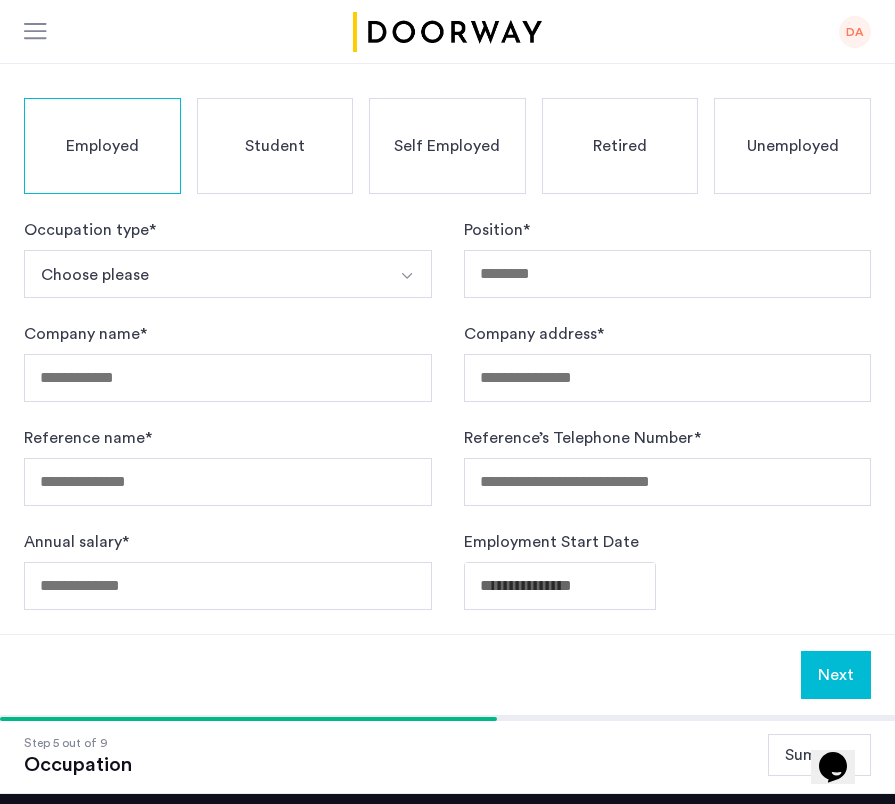 click on "Choose please" at bounding box center (204, 274) 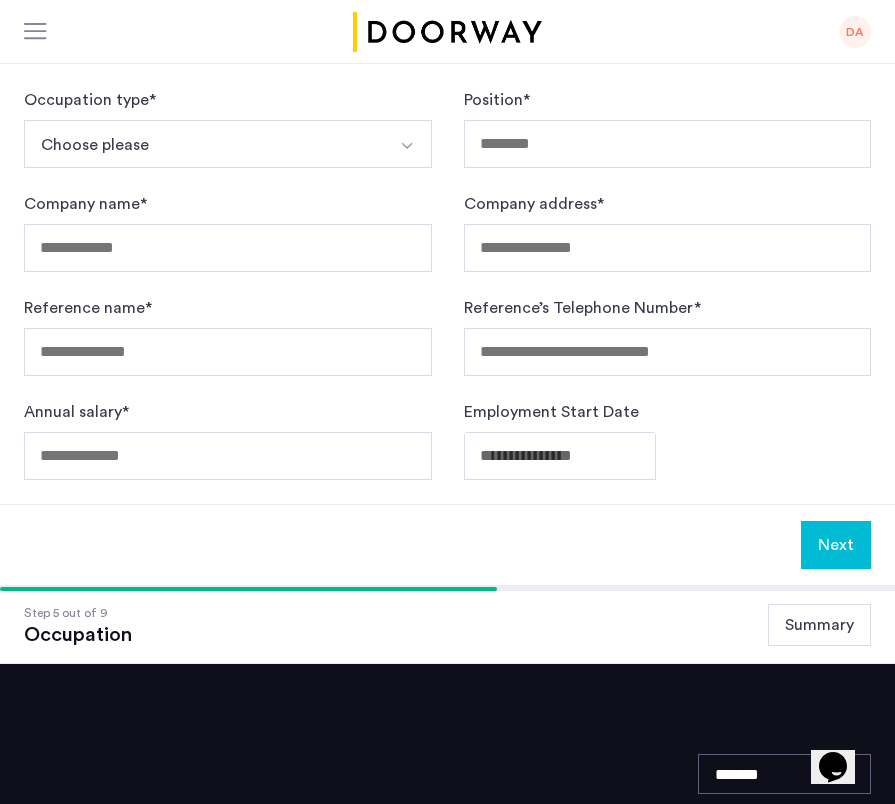 click on "Seasonal" at bounding box center (0, 0) 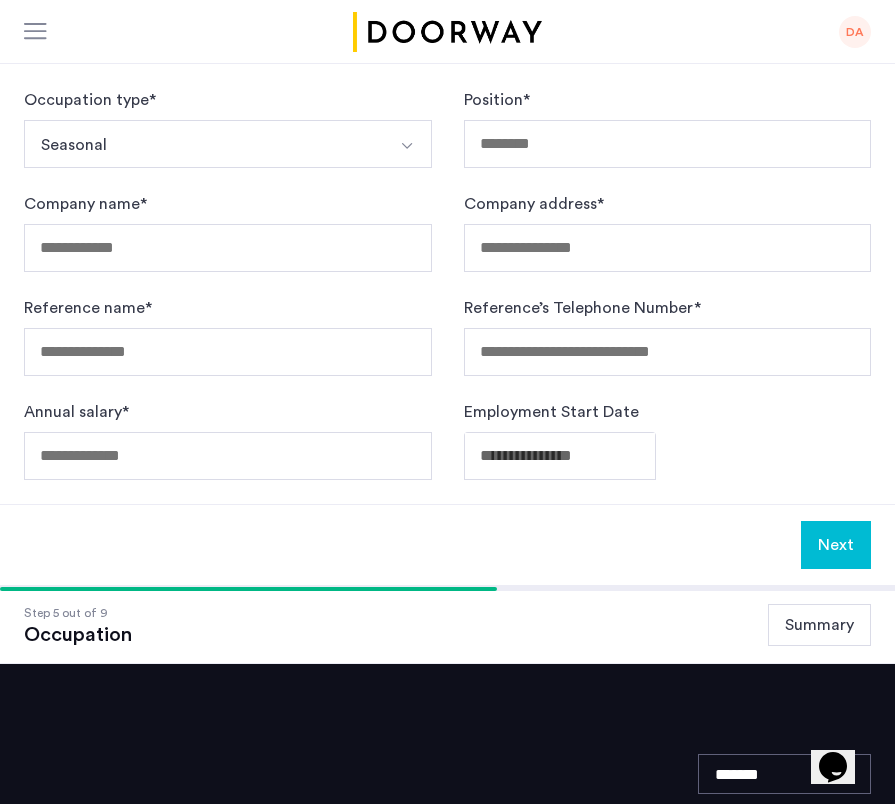 click on "Seasonal" at bounding box center [204, 144] 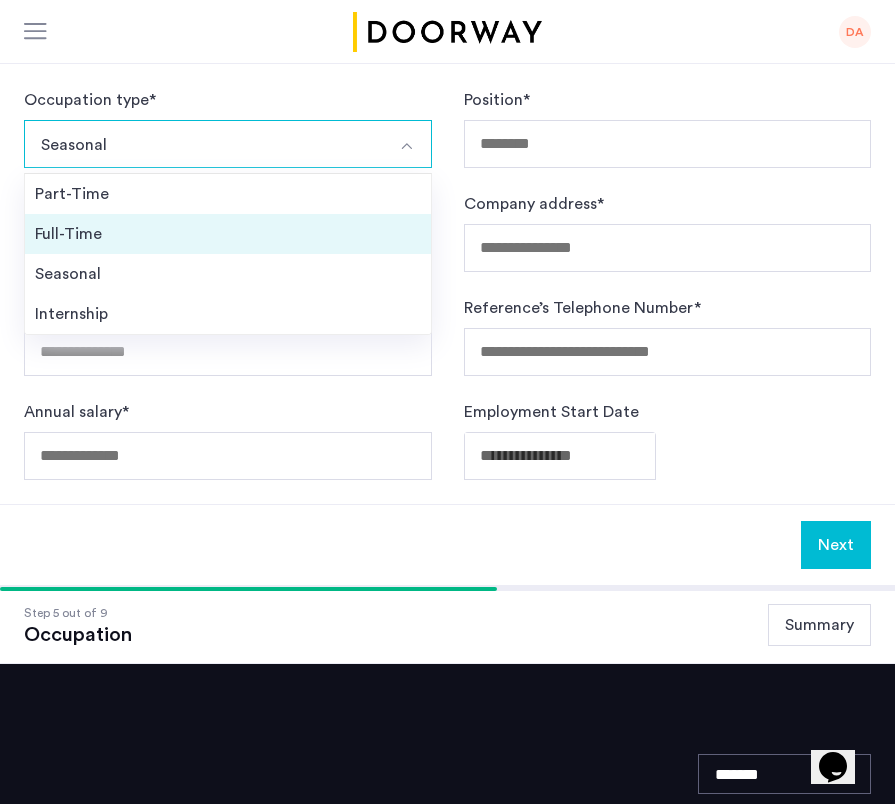 click on "Full-Time" at bounding box center [228, 234] 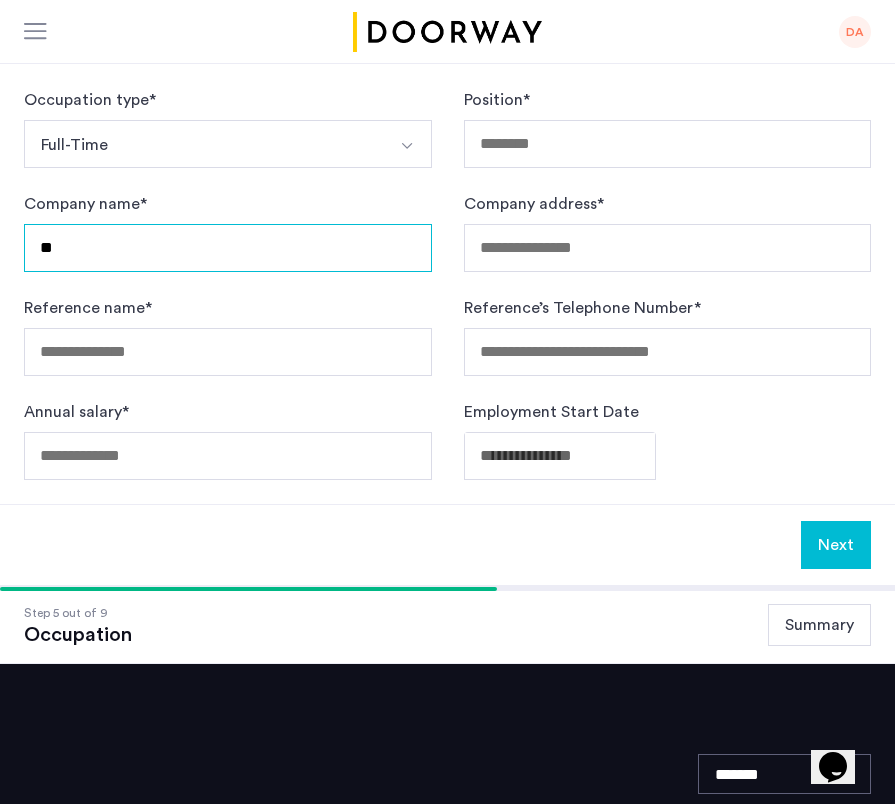 type on "*" 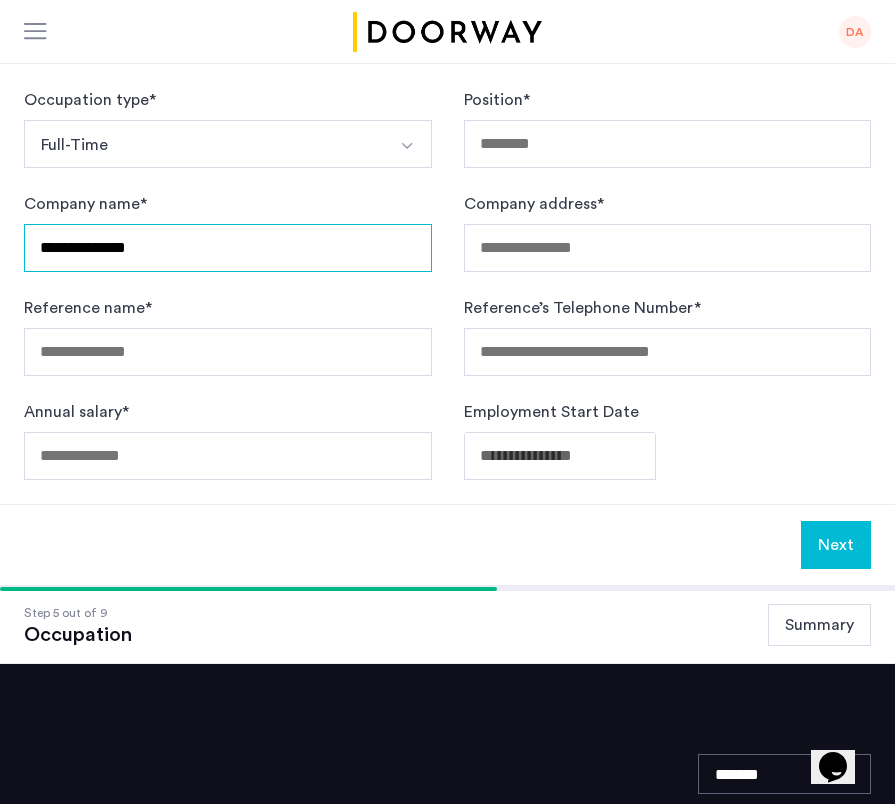 type on "**********" 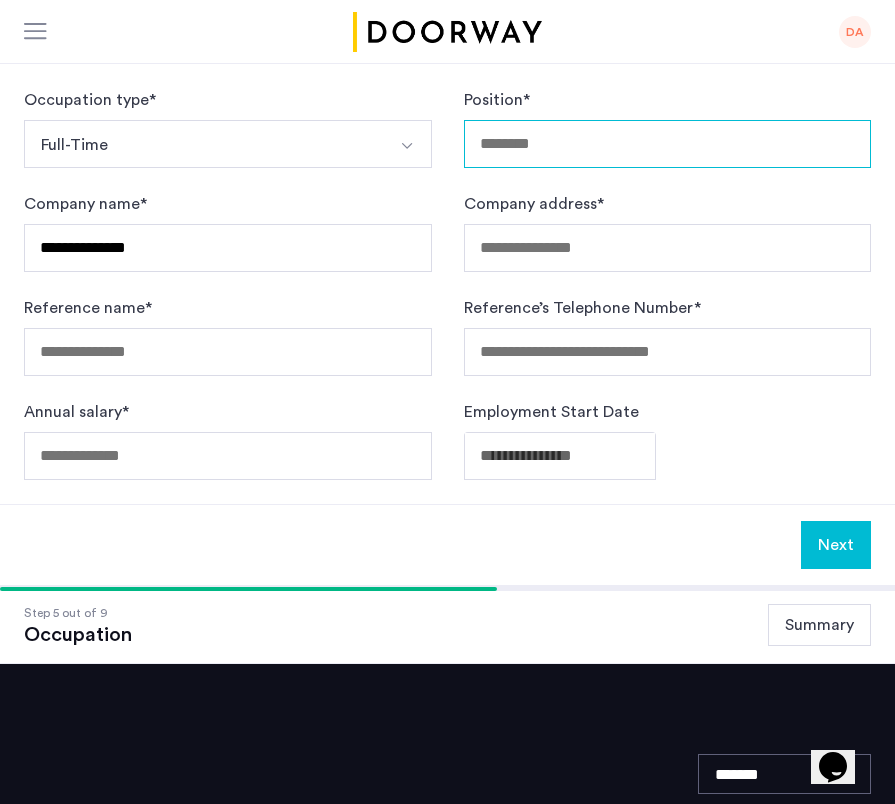 click on "Position  *" at bounding box center (668, 144) 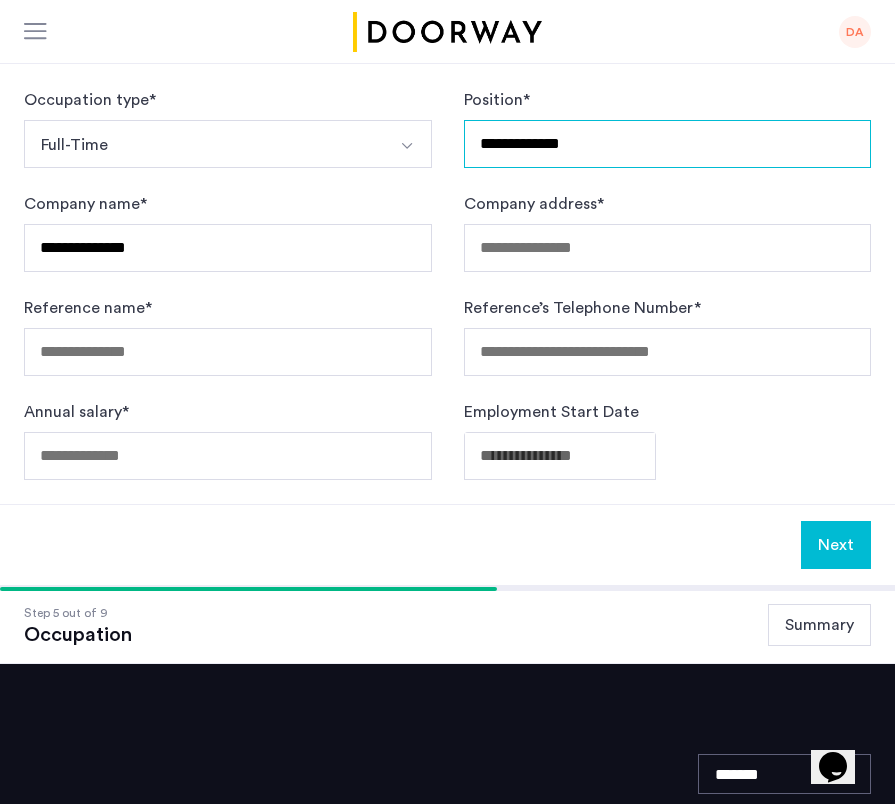 drag, startPoint x: 653, startPoint y: 127, endPoint x: 665, endPoint y: 154, distance: 29.546574 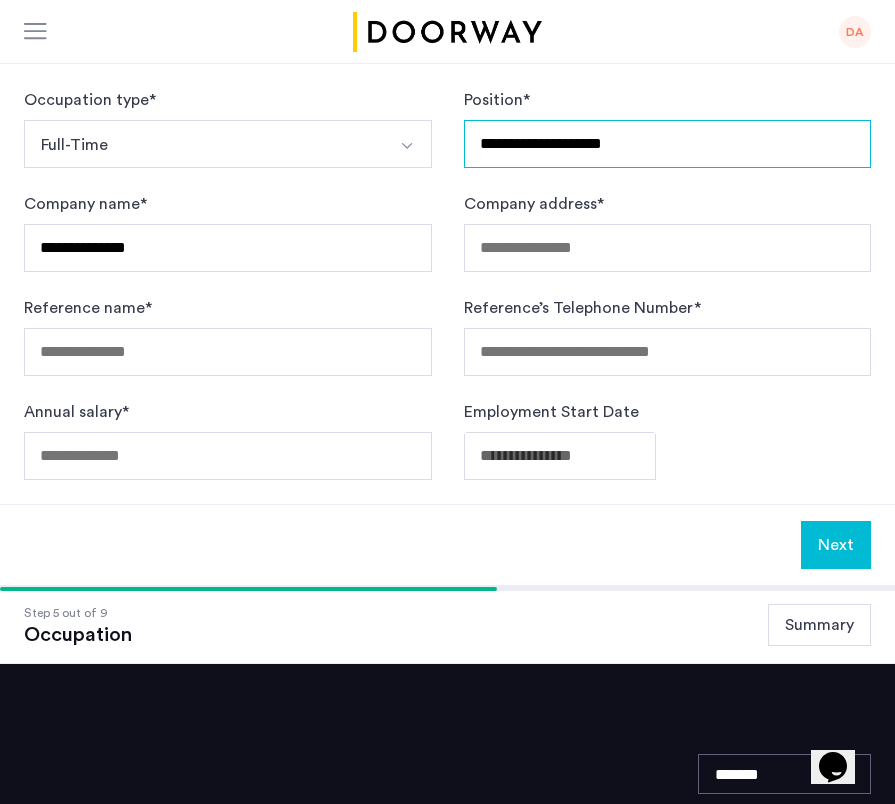 type on "**********" 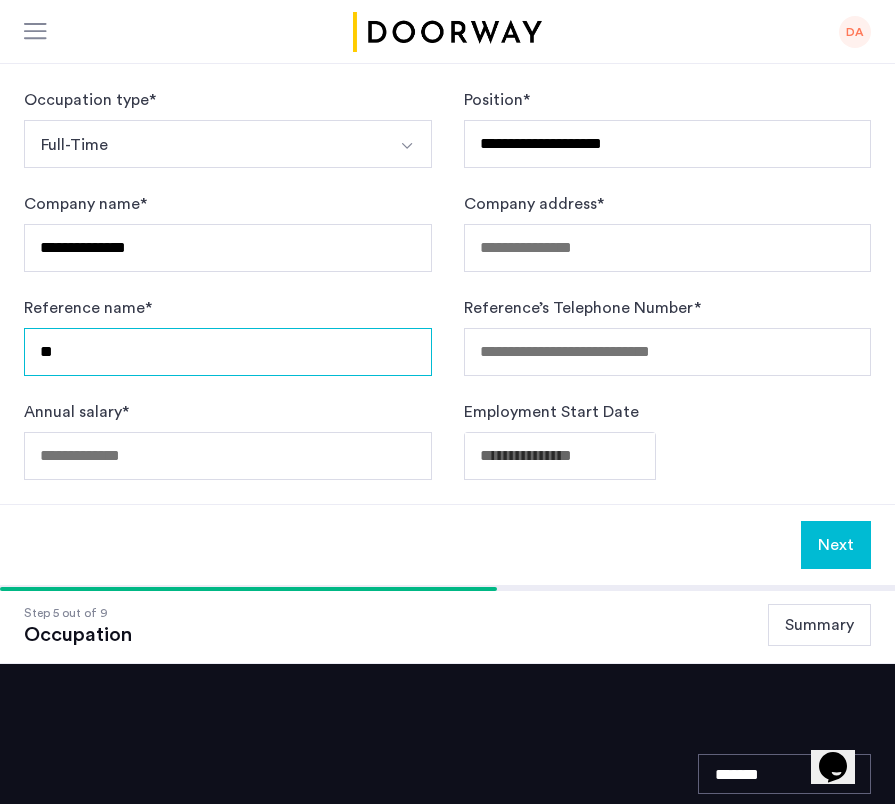 type on "*" 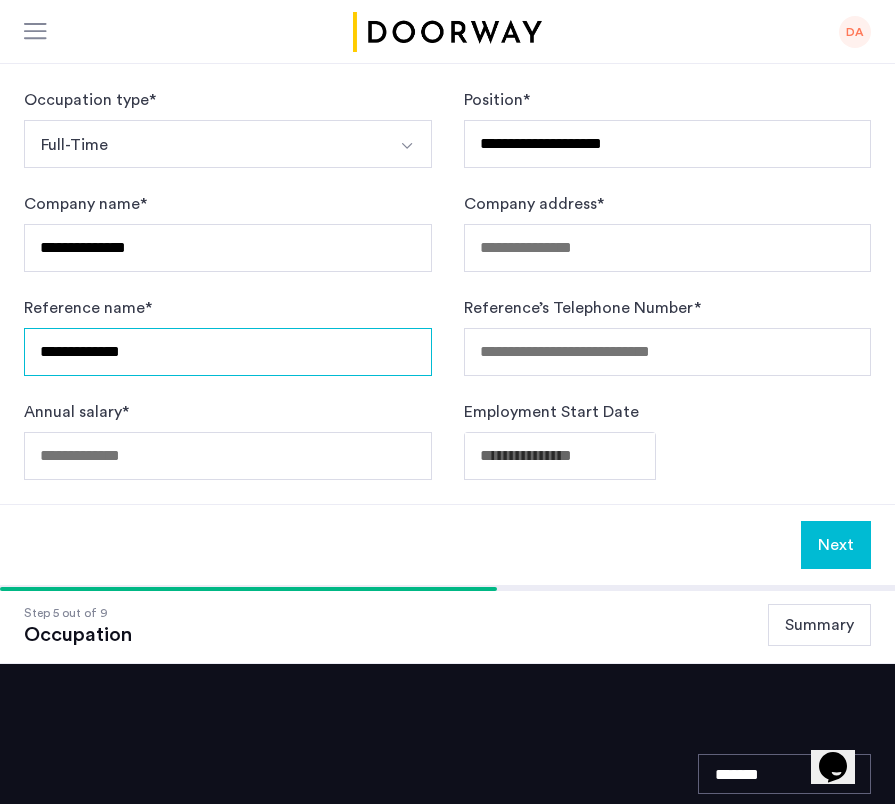 type on "**********" 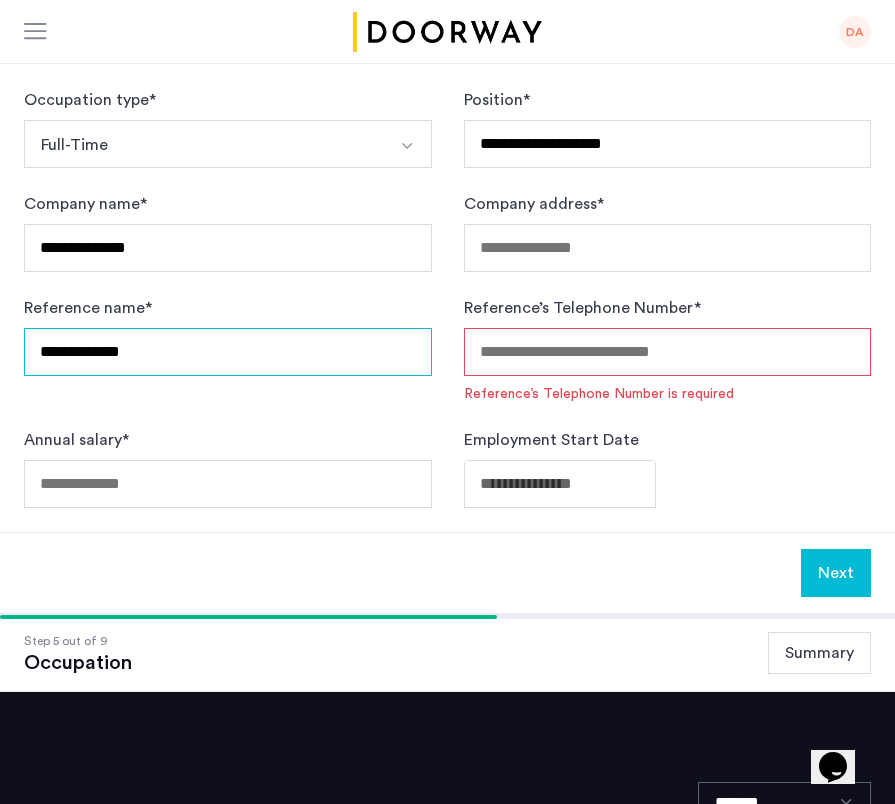 drag, startPoint x: 172, startPoint y: 352, endPoint x: -50, endPoint y: 336, distance: 222.57584 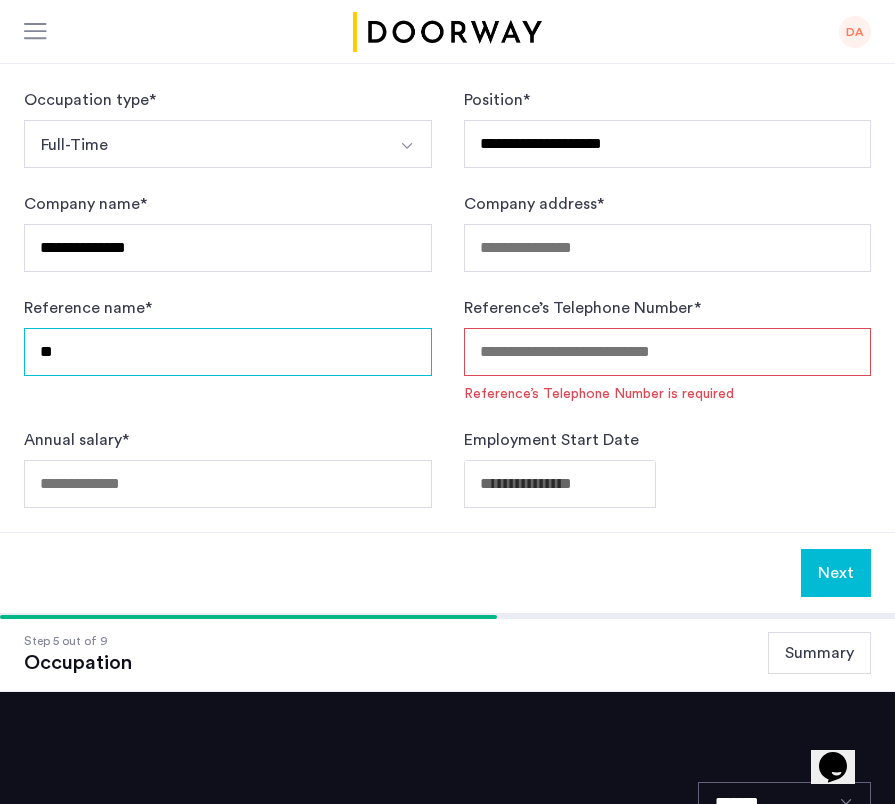 type on "*" 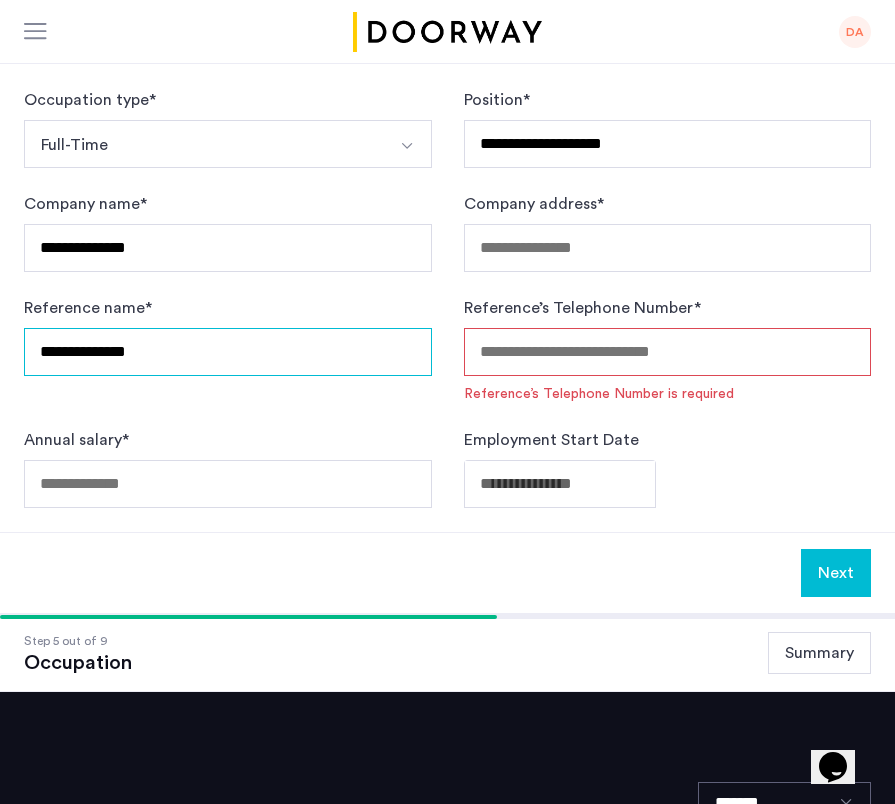 type on "**********" 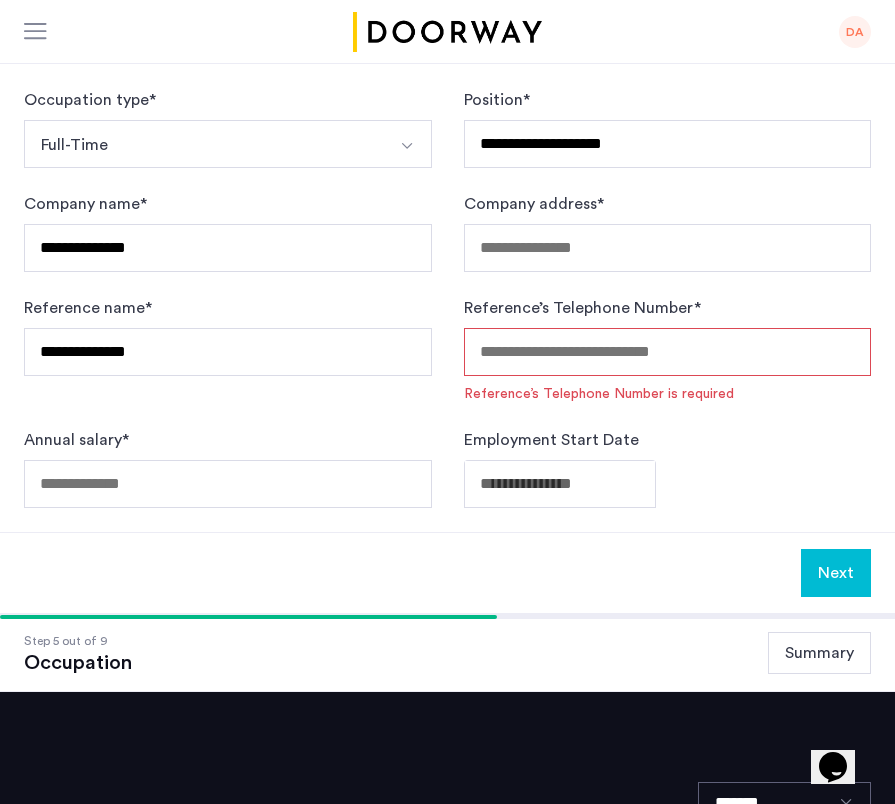 click on "Reference’s Telephone Number  *" at bounding box center (668, 352) 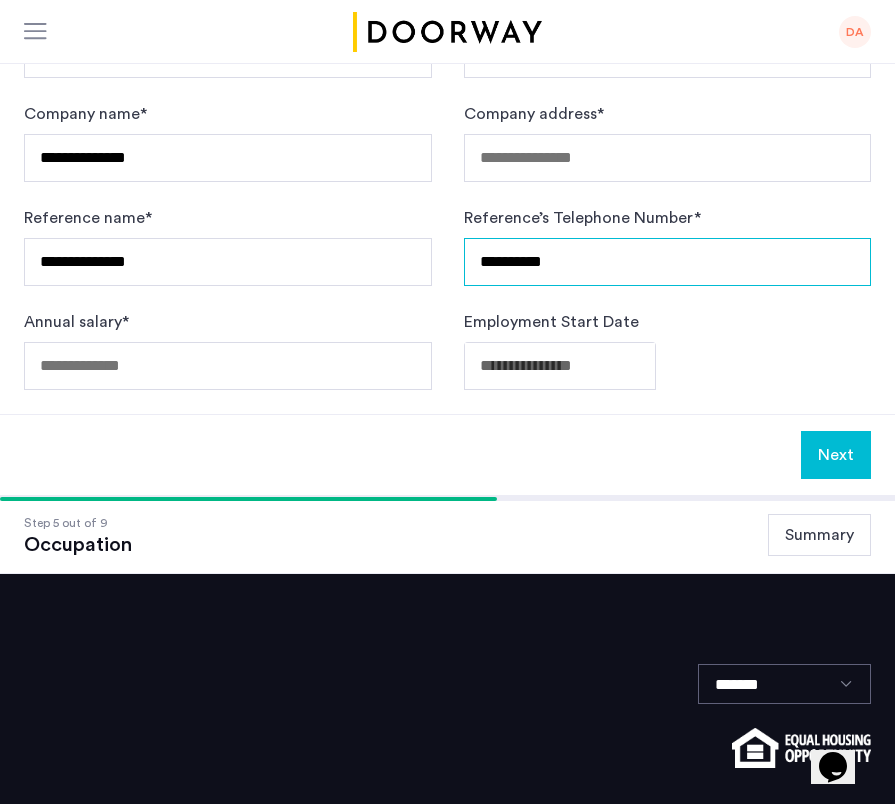 drag, startPoint x: 617, startPoint y: 266, endPoint x: 382, endPoint y: 266, distance: 235 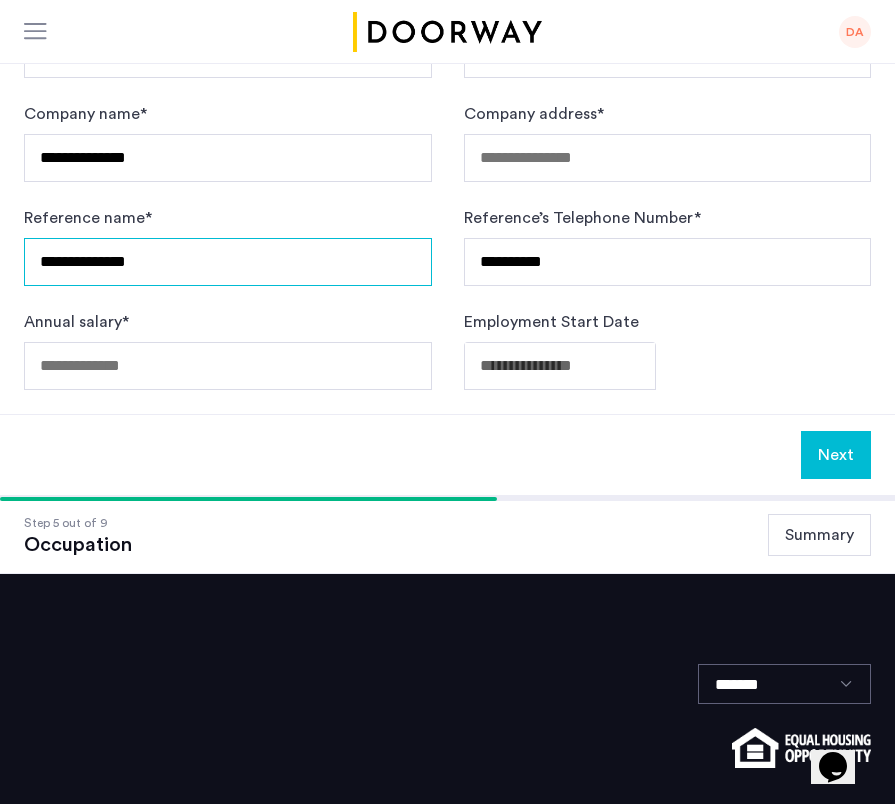 drag, startPoint x: 210, startPoint y: 277, endPoint x: -69, endPoint y: 261, distance: 279.4584 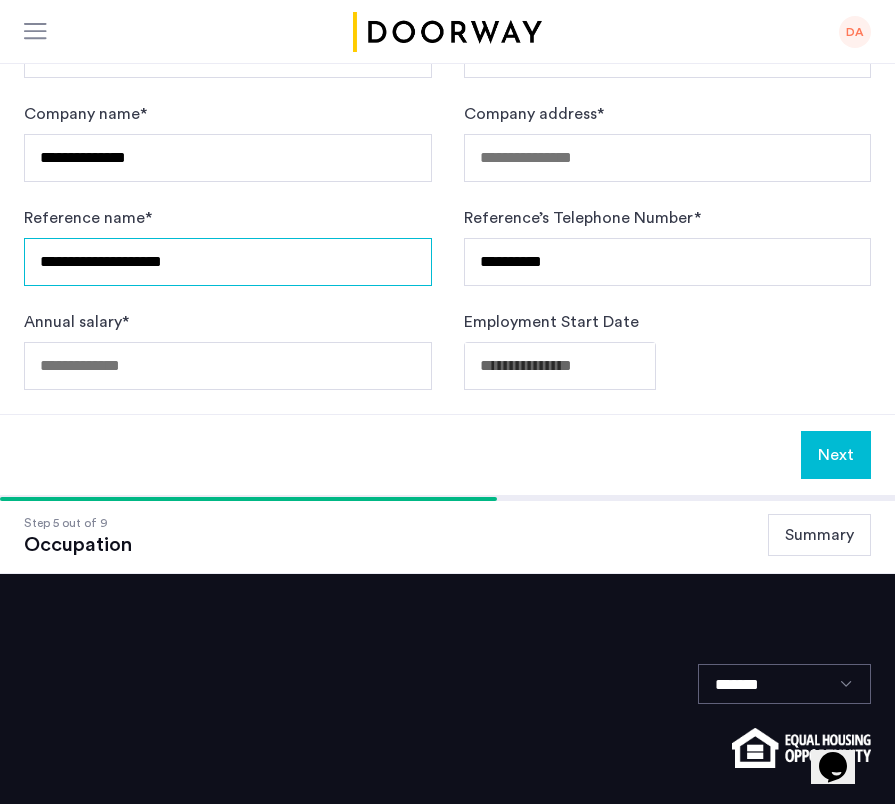 type on "**********" 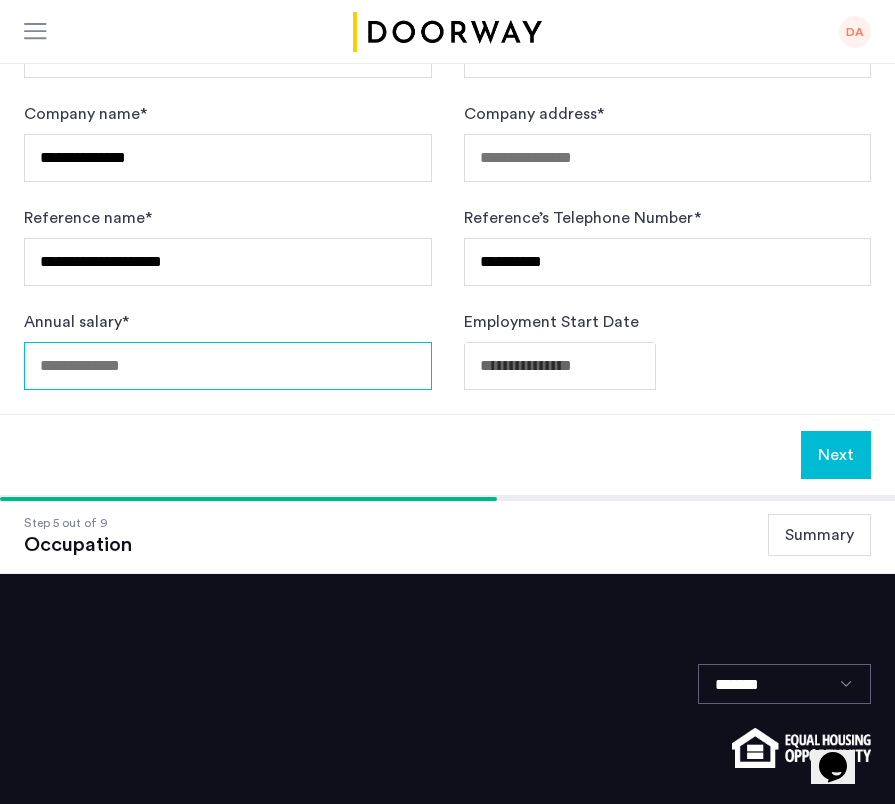click on "Annual salary  *" at bounding box center (228, 366) 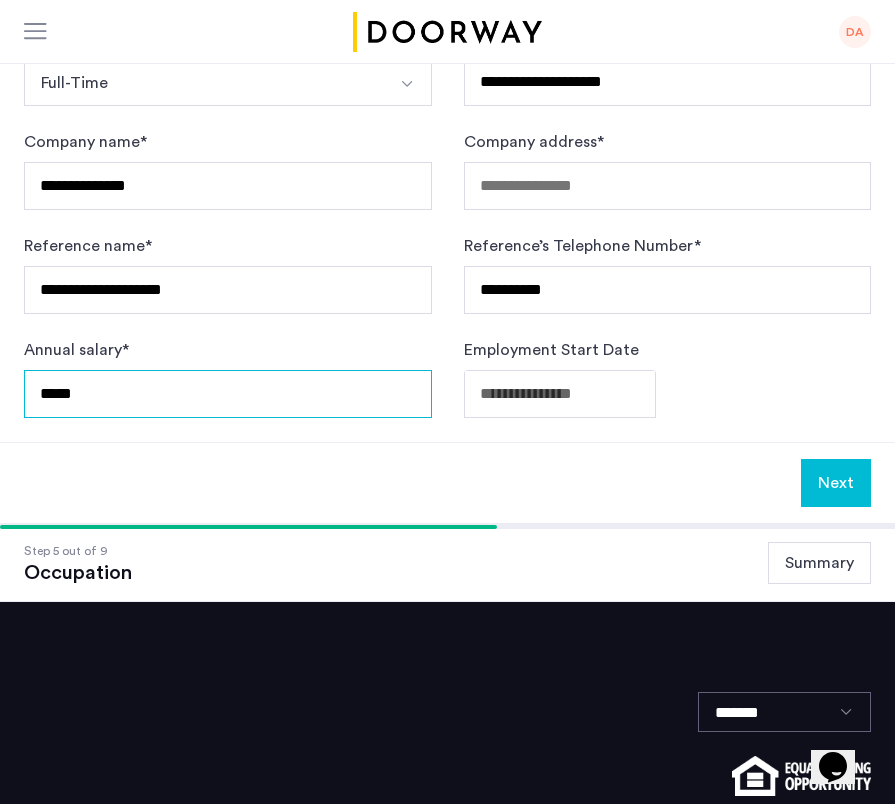 type on "*****" 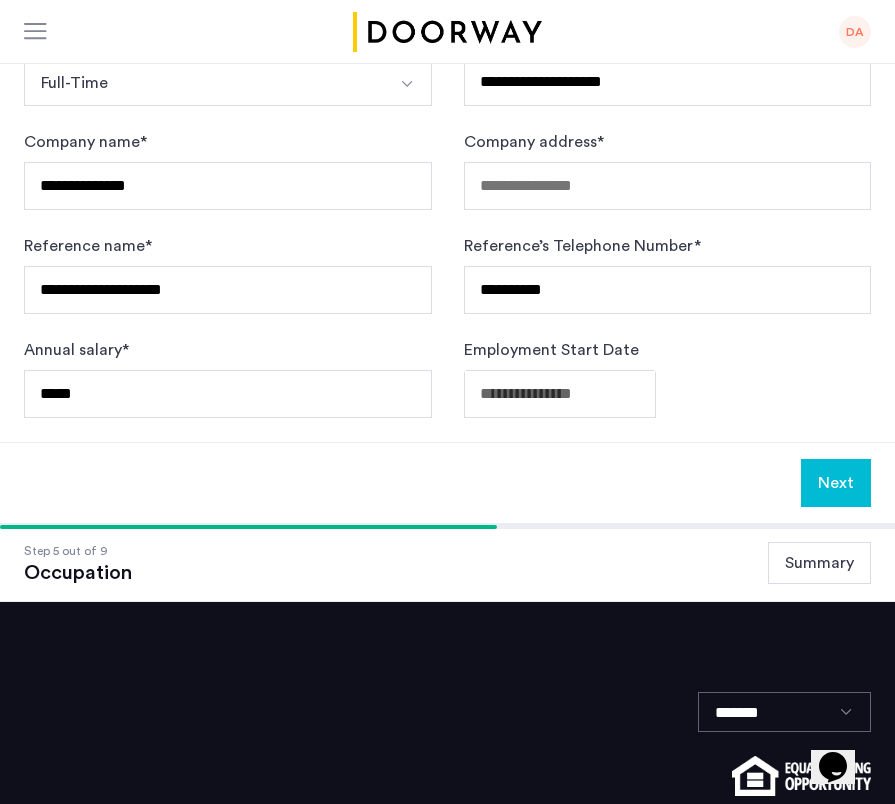 click on "**********" at bounding box center [447, -123] 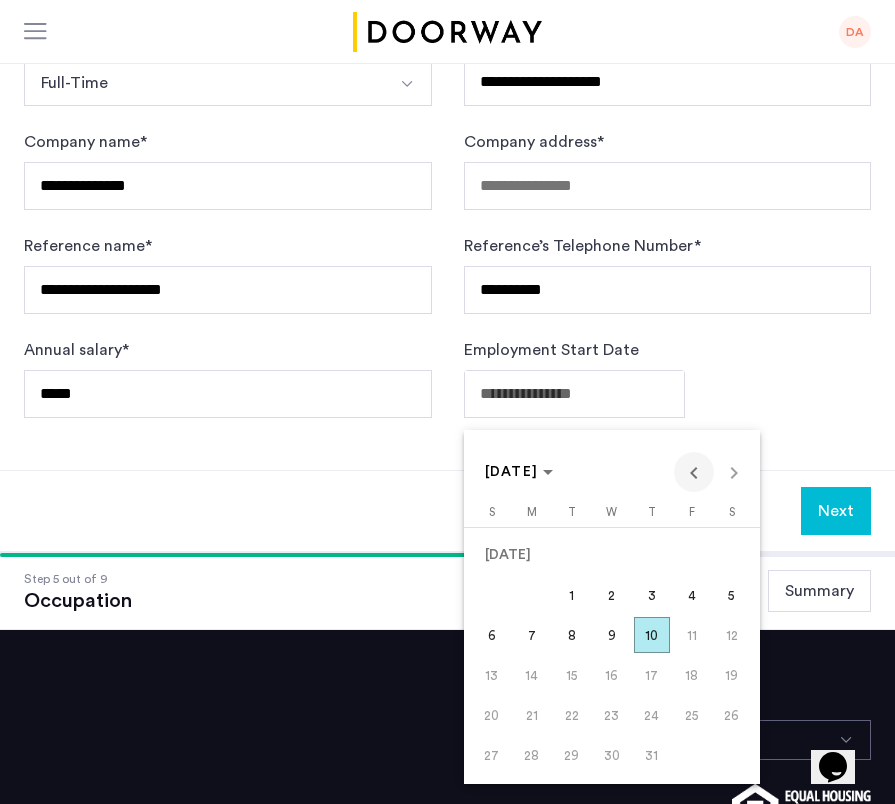 click at bounding box center [694, 472] 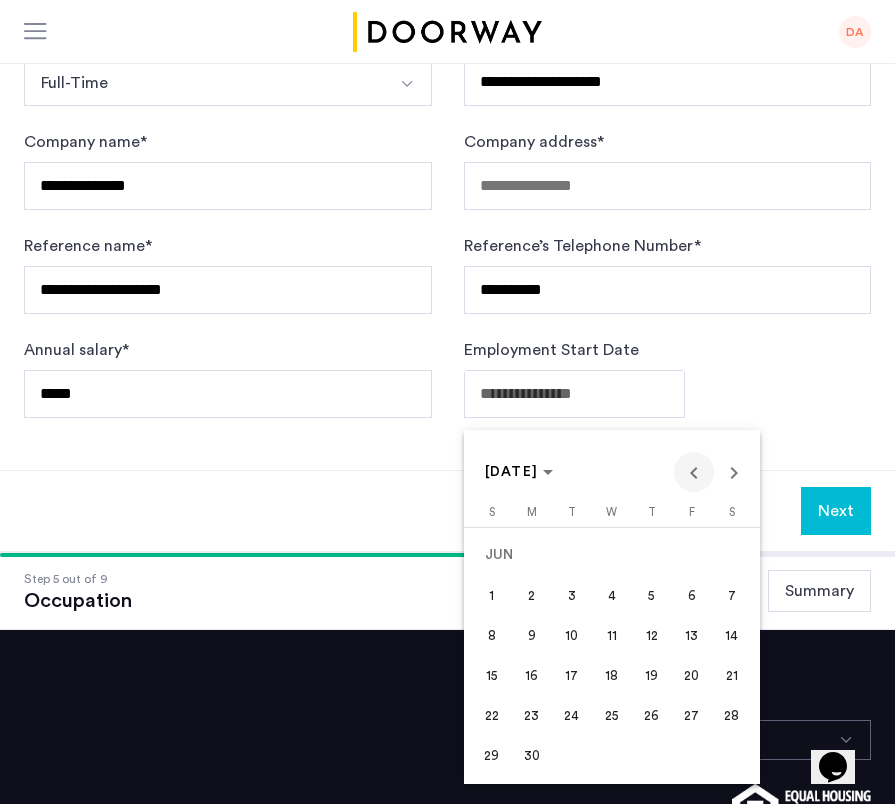click at bounding box center [694, 472] 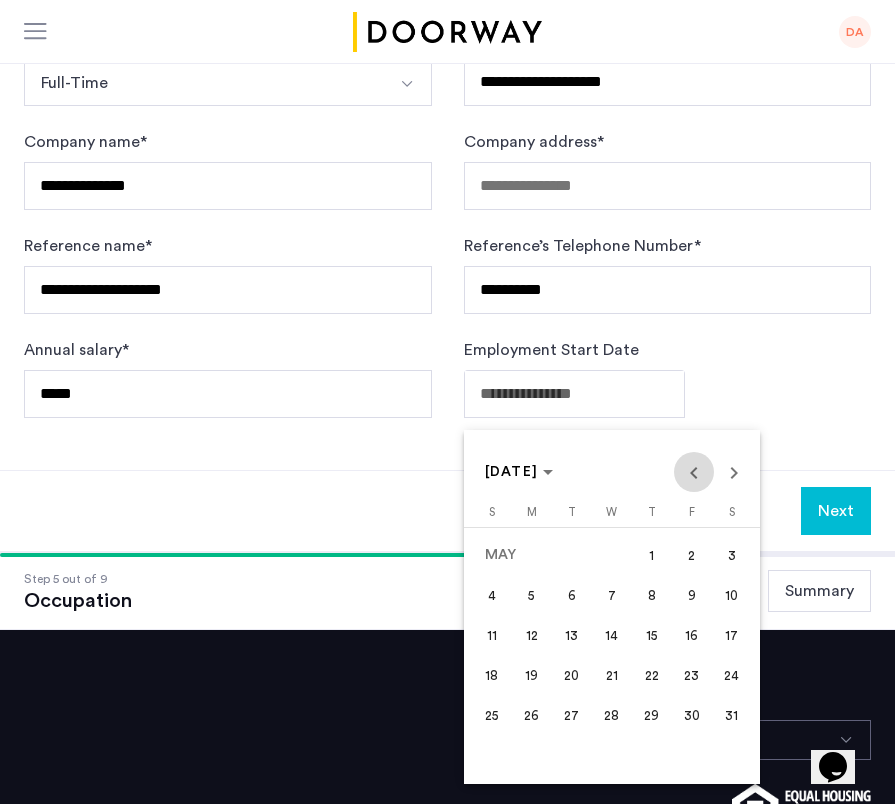 click at bounding box center (694, 472) 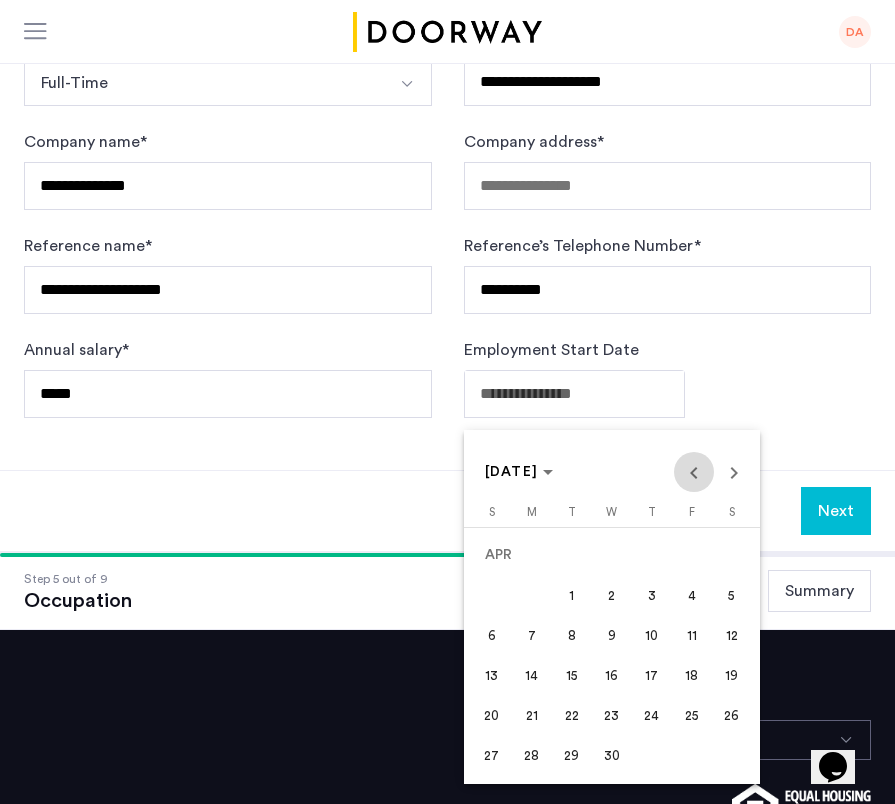 click at bounding box center (694, 472) 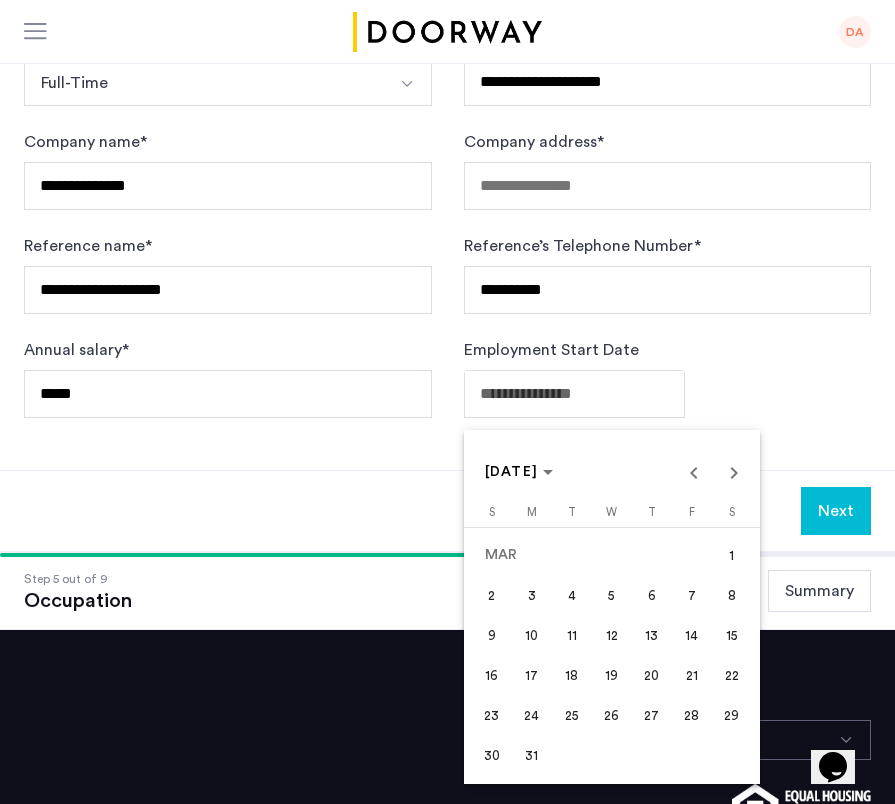 click at bounding box center [447, 402] 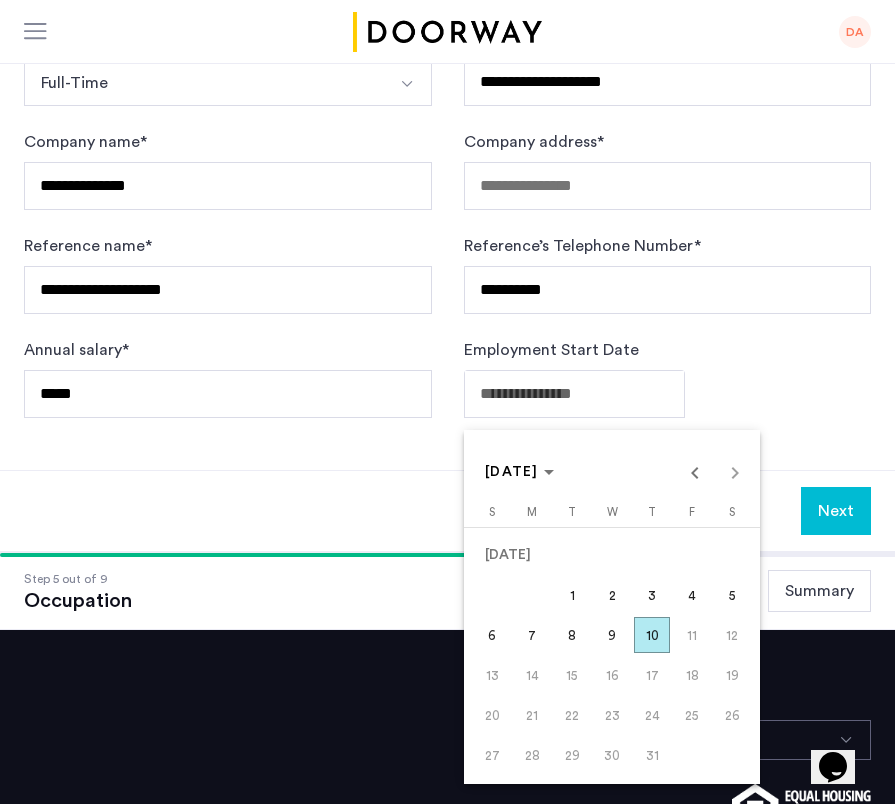 click on "**********" at bounding box center [447, -123] 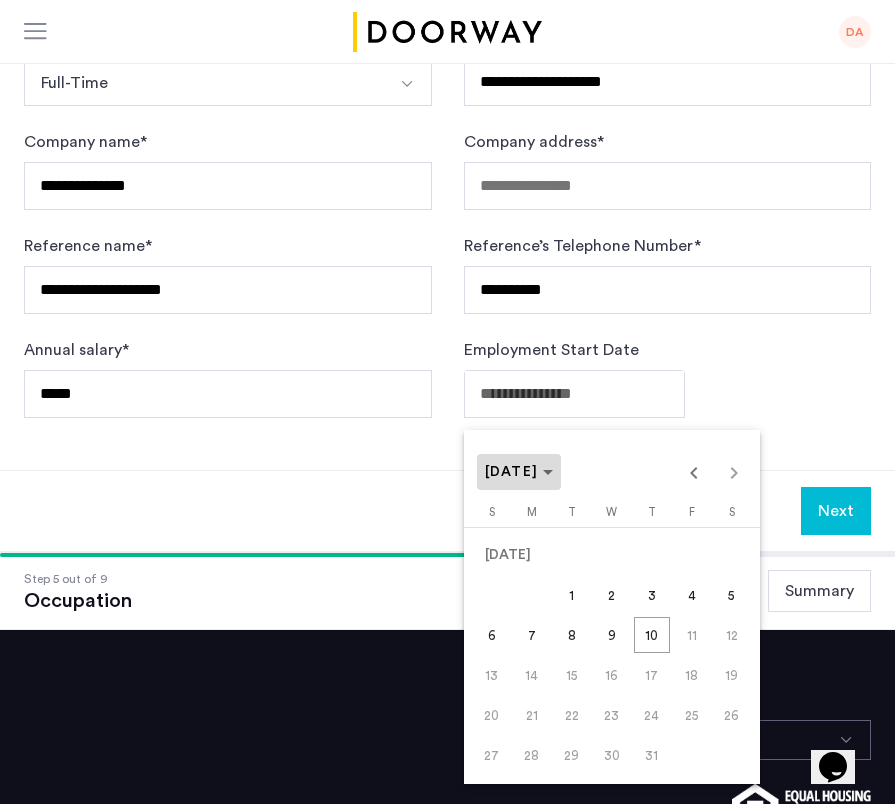click at bounding box center [519, 472] 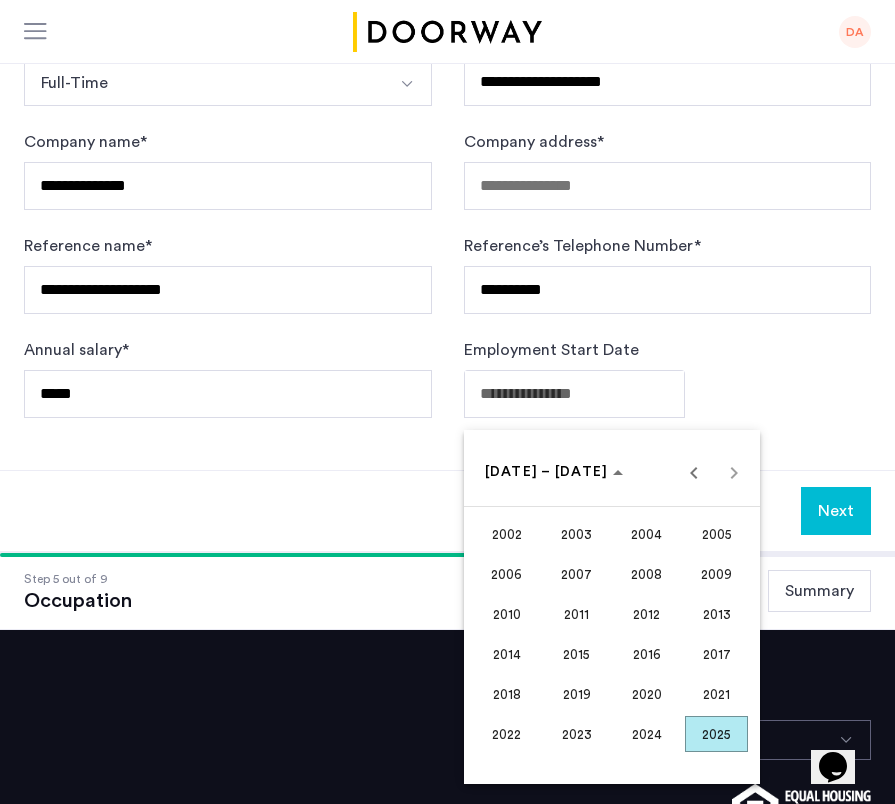 click on "2023" at bounding box center (576, 734) 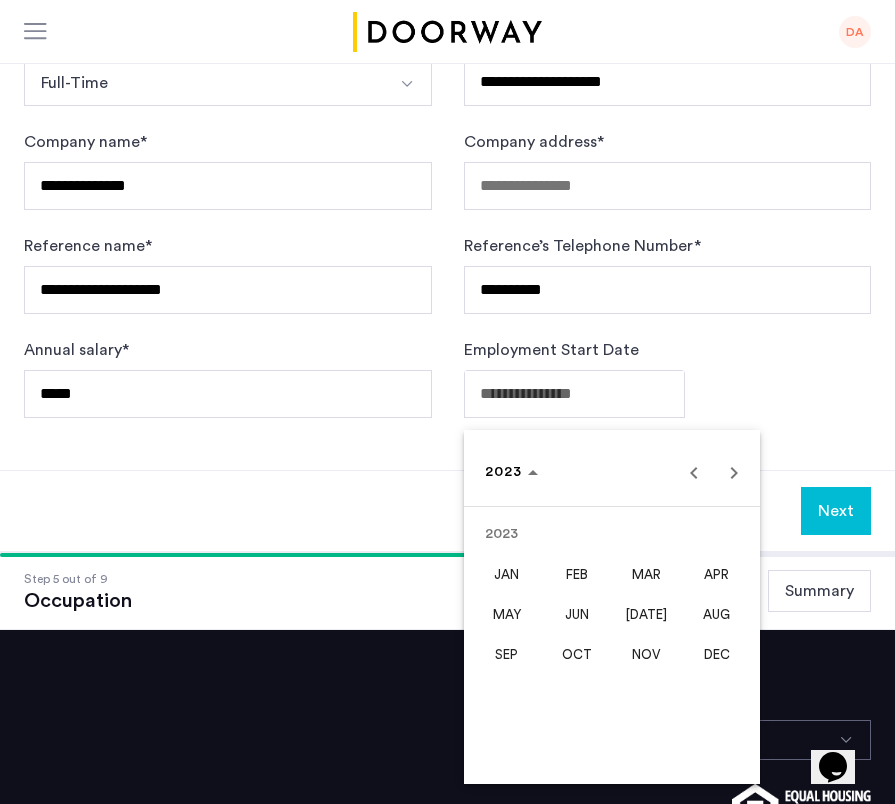 click on "JAN" at bounding box center [506, 574] 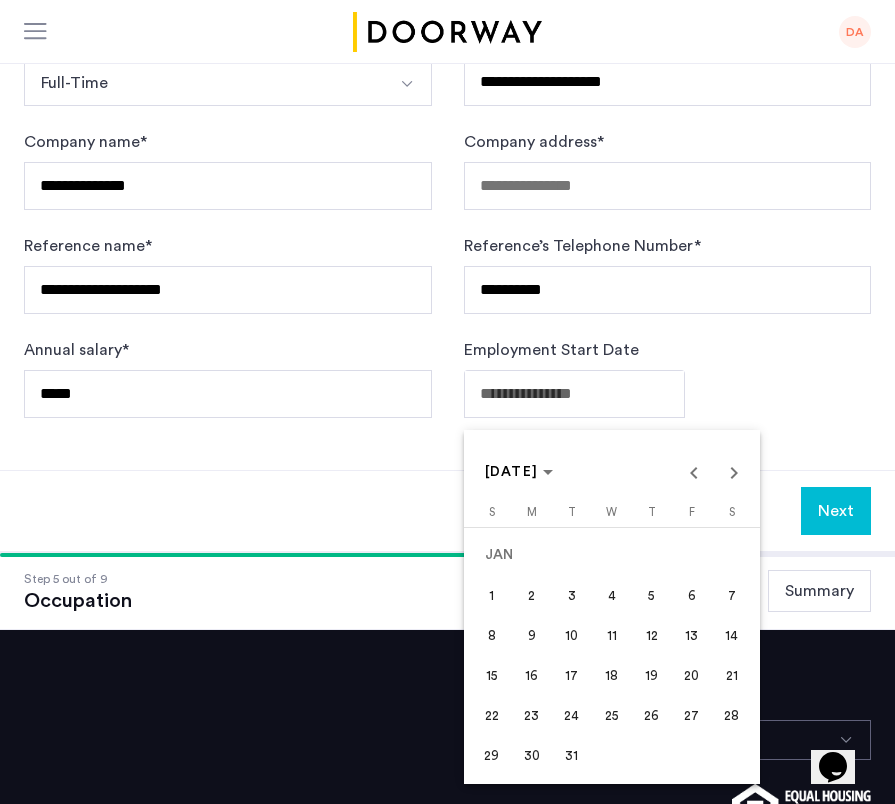 click at bounding box center (447, 402) 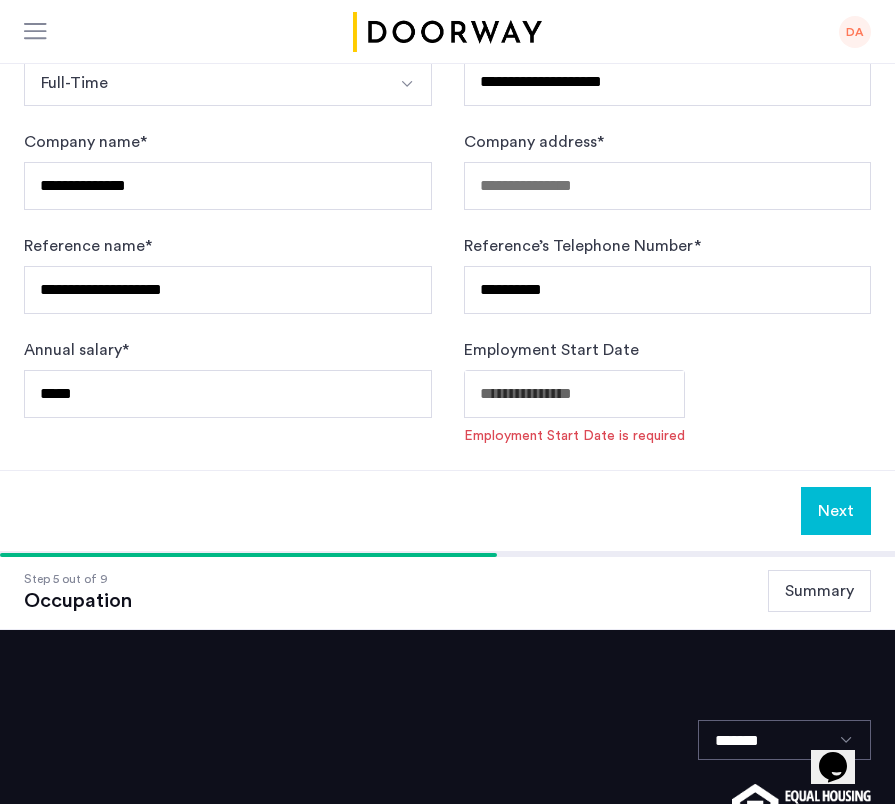 click on "**********" at bounding box center (447, -123) 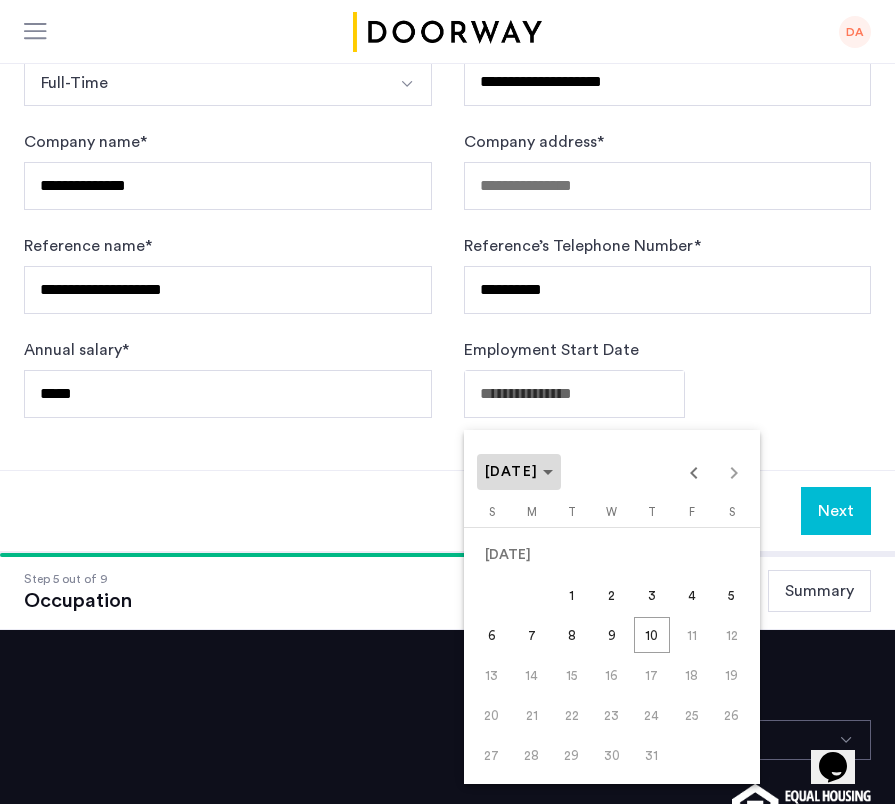 click on "[DATE]" at bounding box center (512, 472) 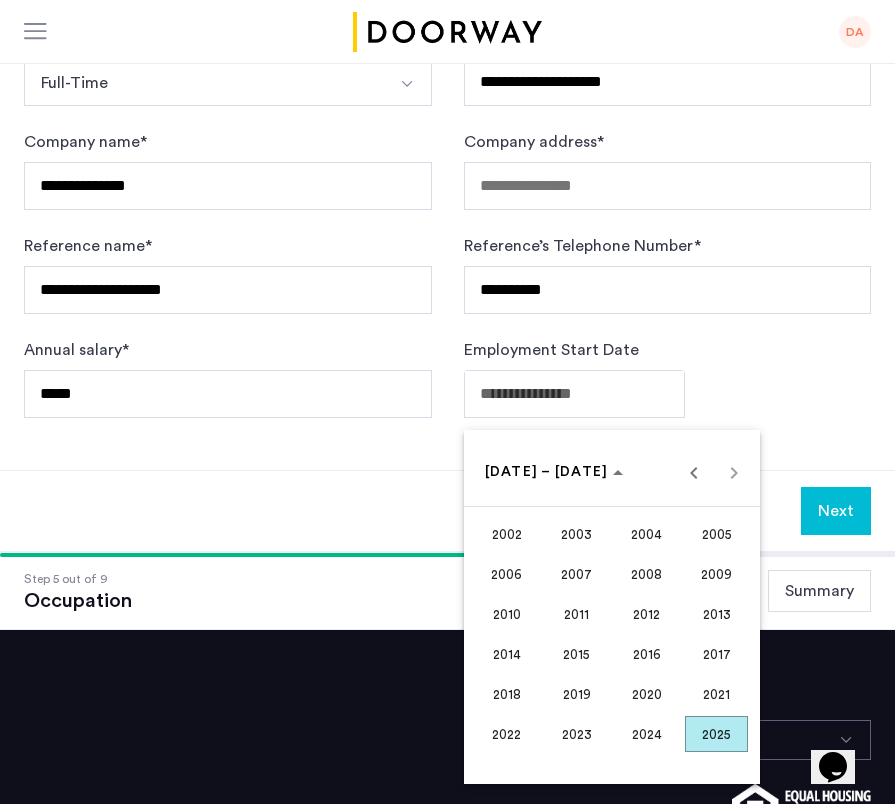 click on "2021" at bounding box center [716, 694] 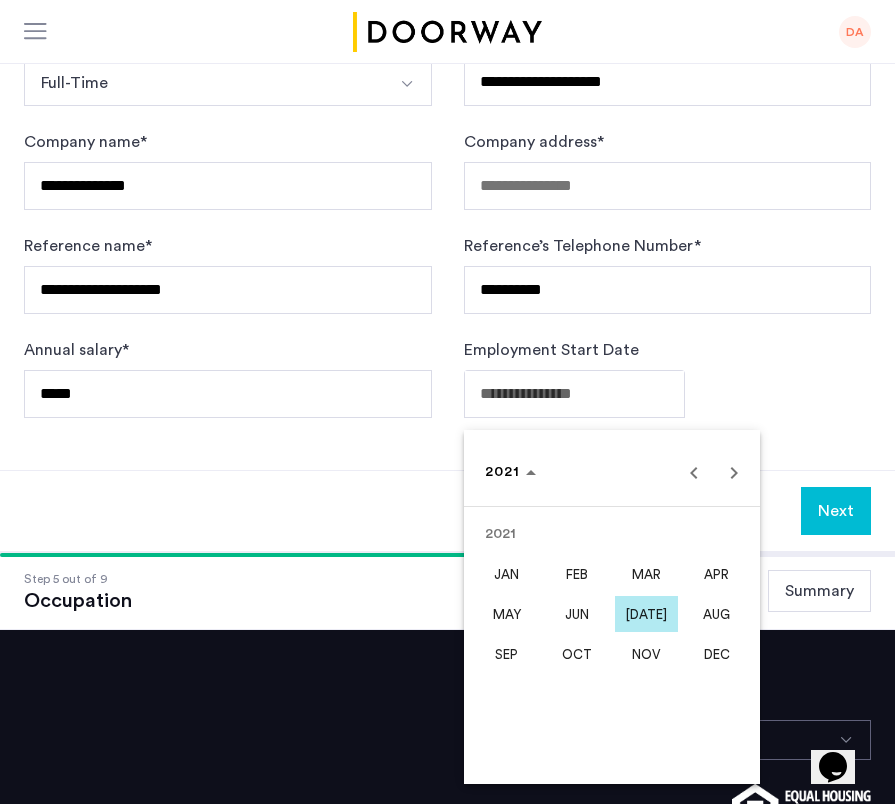 click on "JAN" at bounding box center [506, 574] 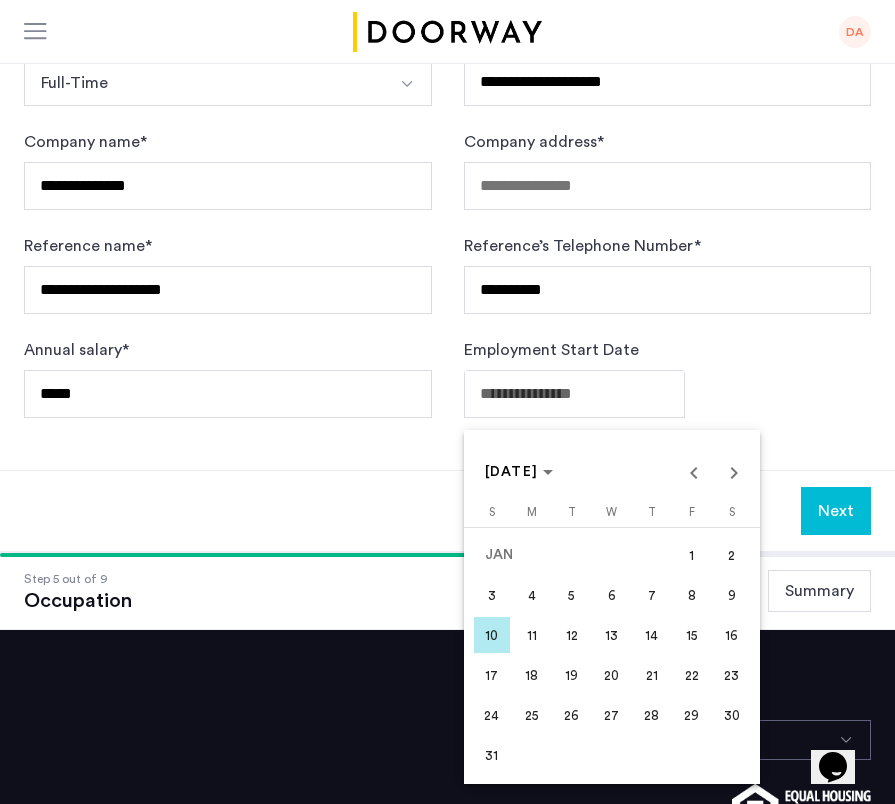 click on "10" at bounding box center (492, 635) 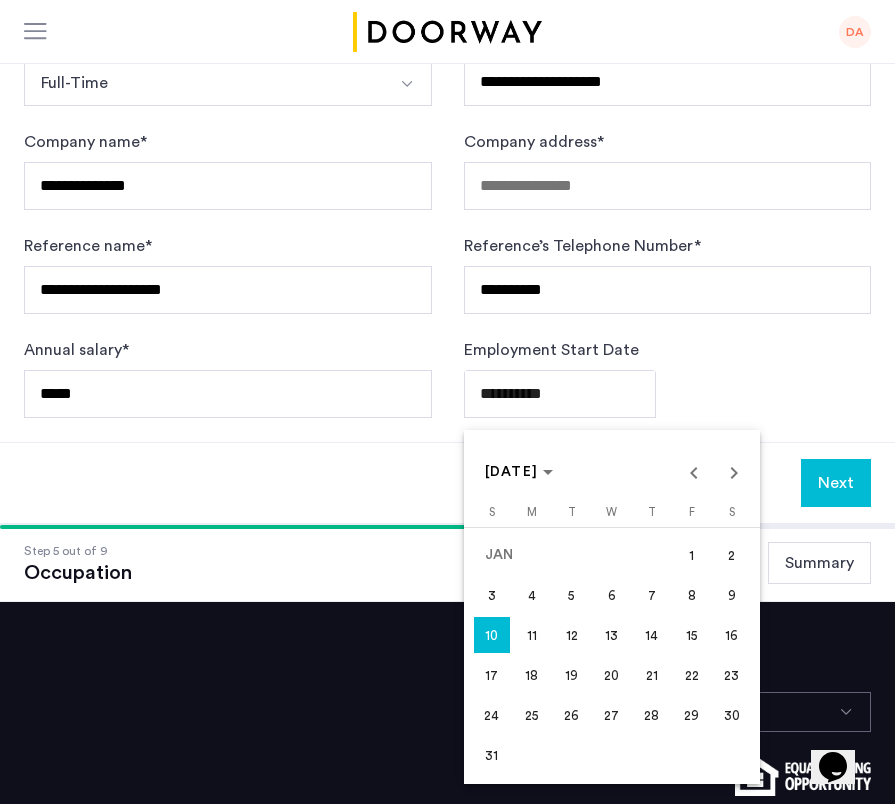 click on "**********" at bounding box center [447, -123] 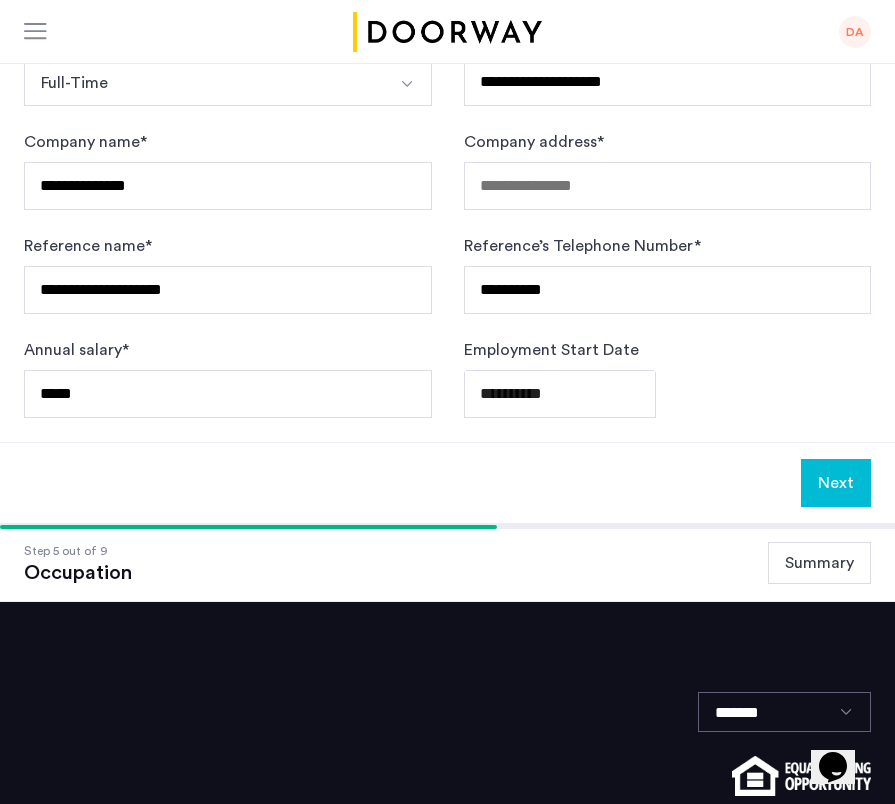 type on "**********" 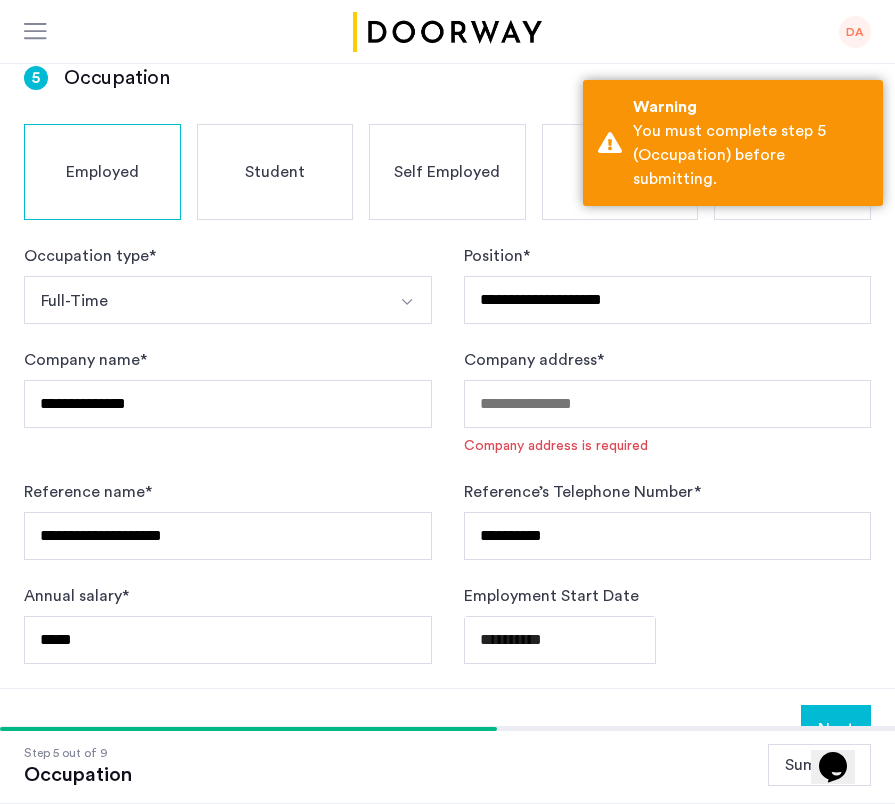 scroll, scrollTop: 286, scrollLeft: 0, axis: vertical 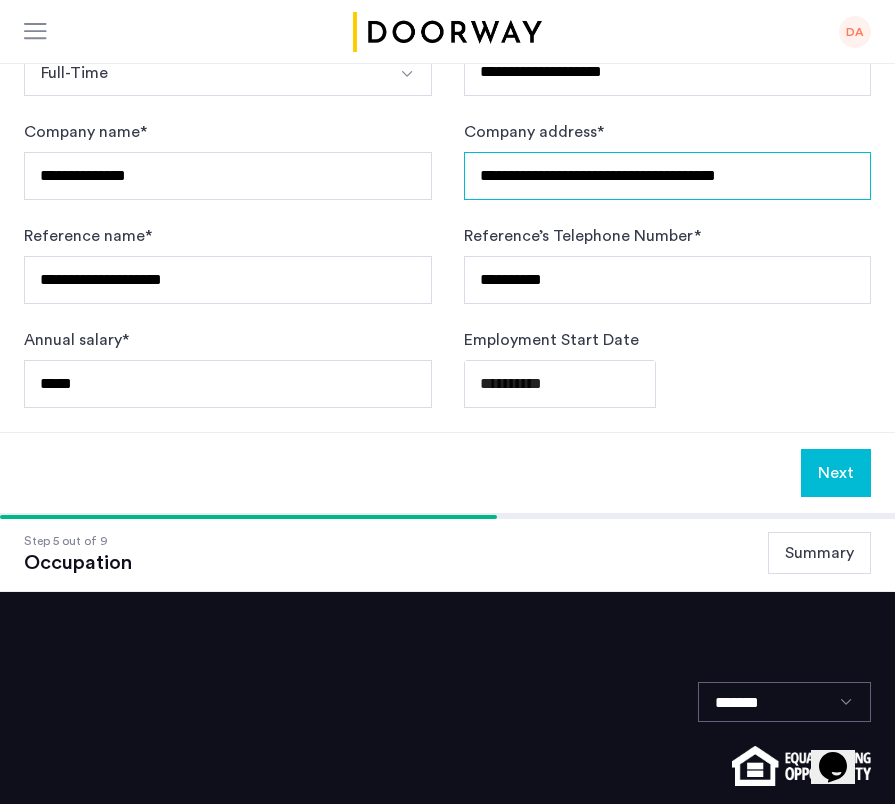 type on "**********" 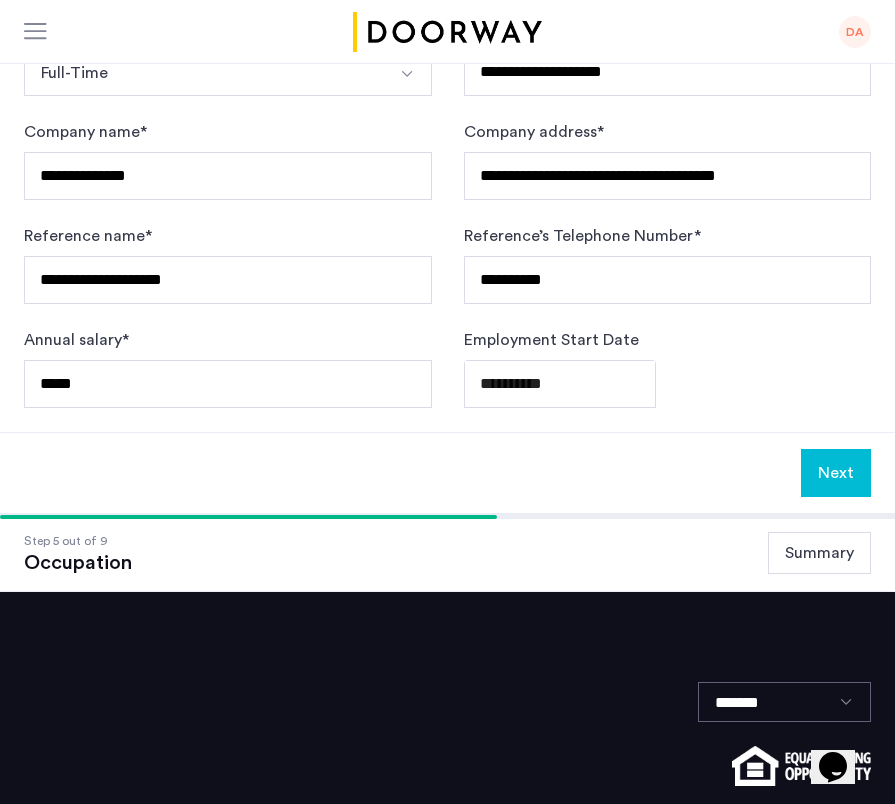 click on "Next" 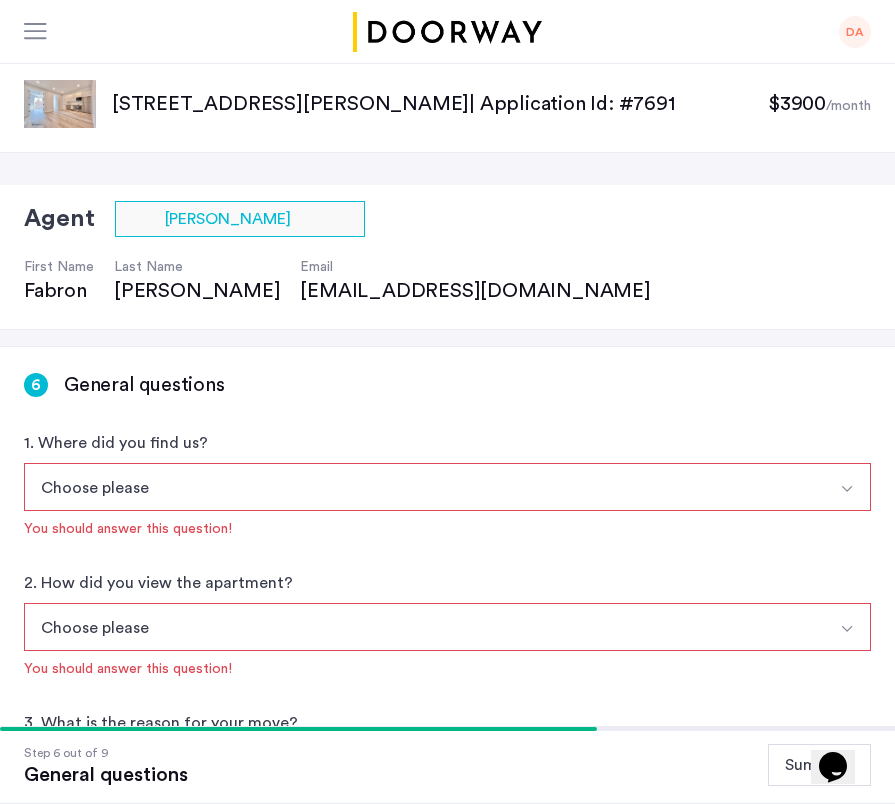 click on "Choose please" at bounding box center (424, 487) 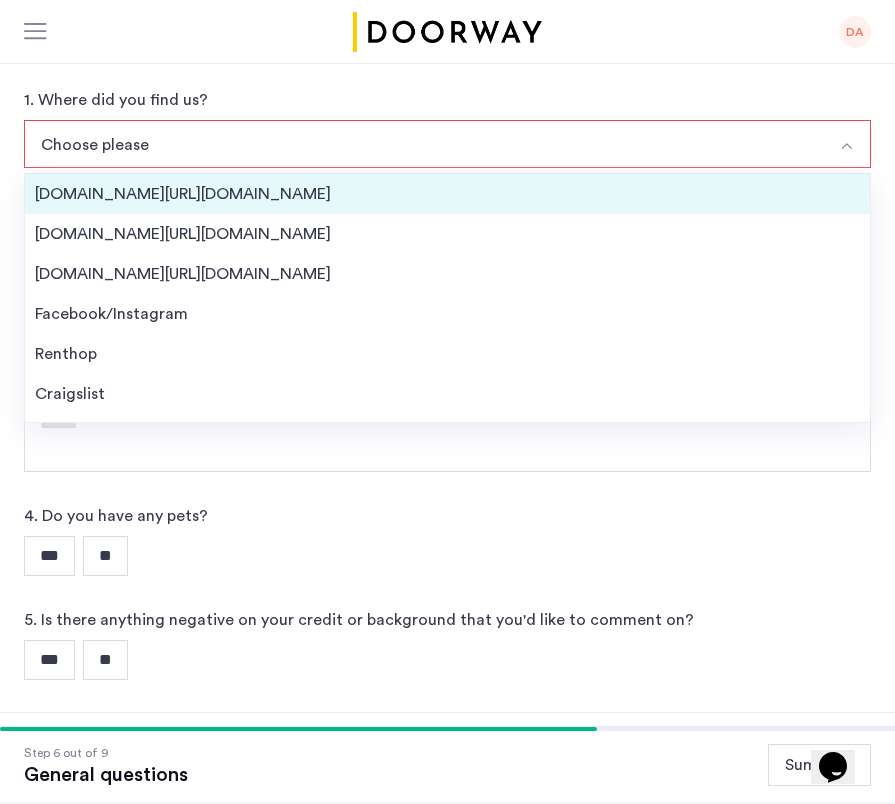 click on "[DOMAIN_NAME][URL][DOMAIN_NAME]" at bounding box center [447, 194] 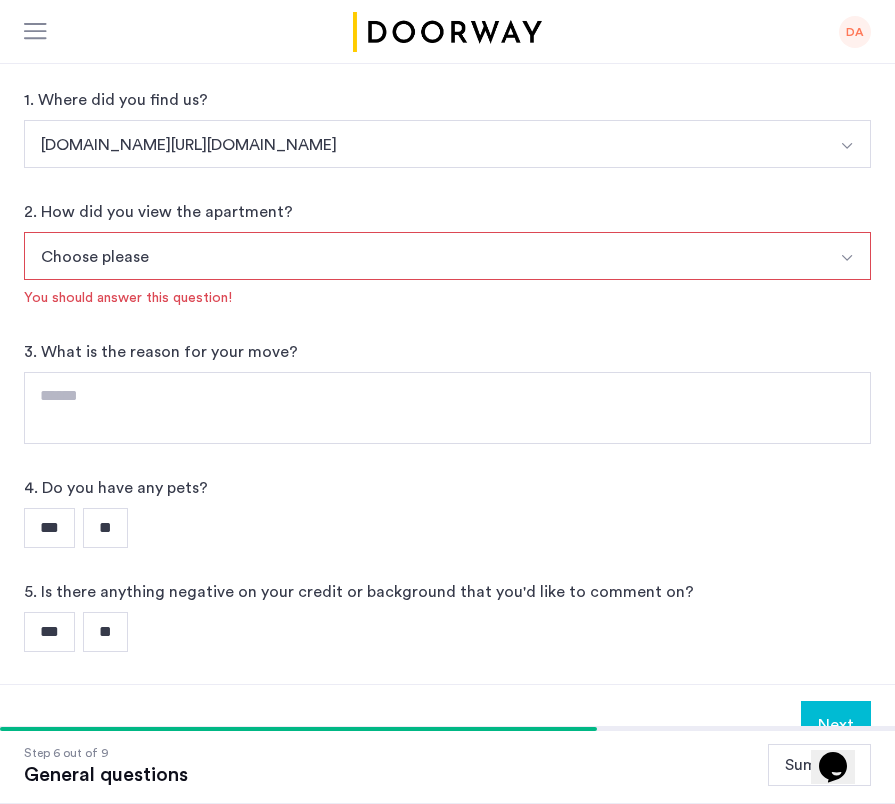 click on "Choose please" at bounding box center (424, 256) 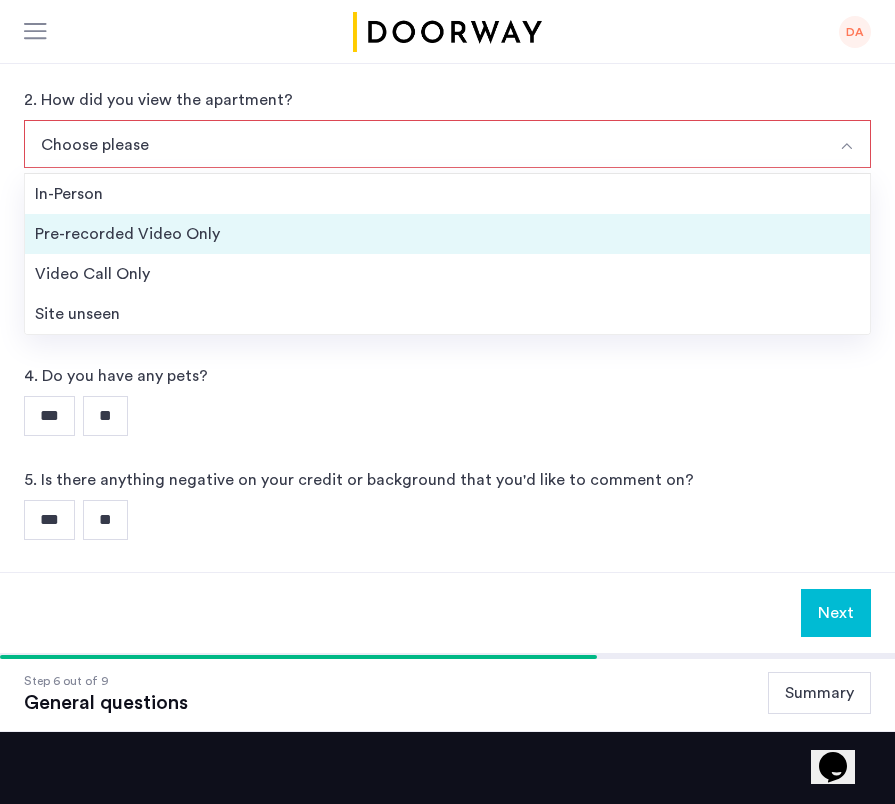click on "Pre-recorded Video Only" at bounding box center [447, 234] 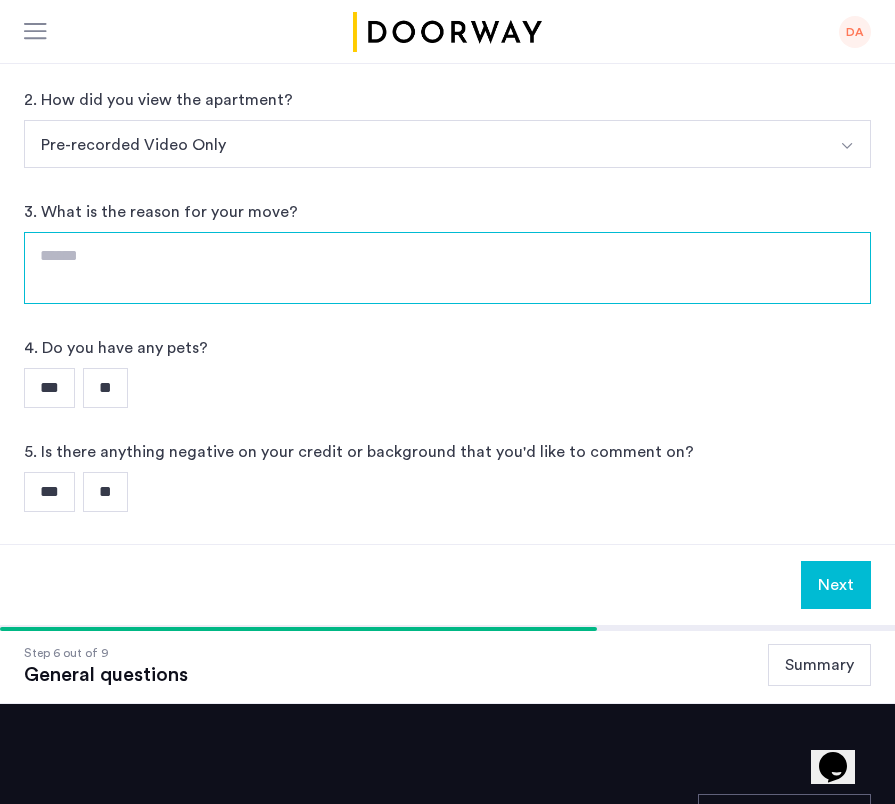 click 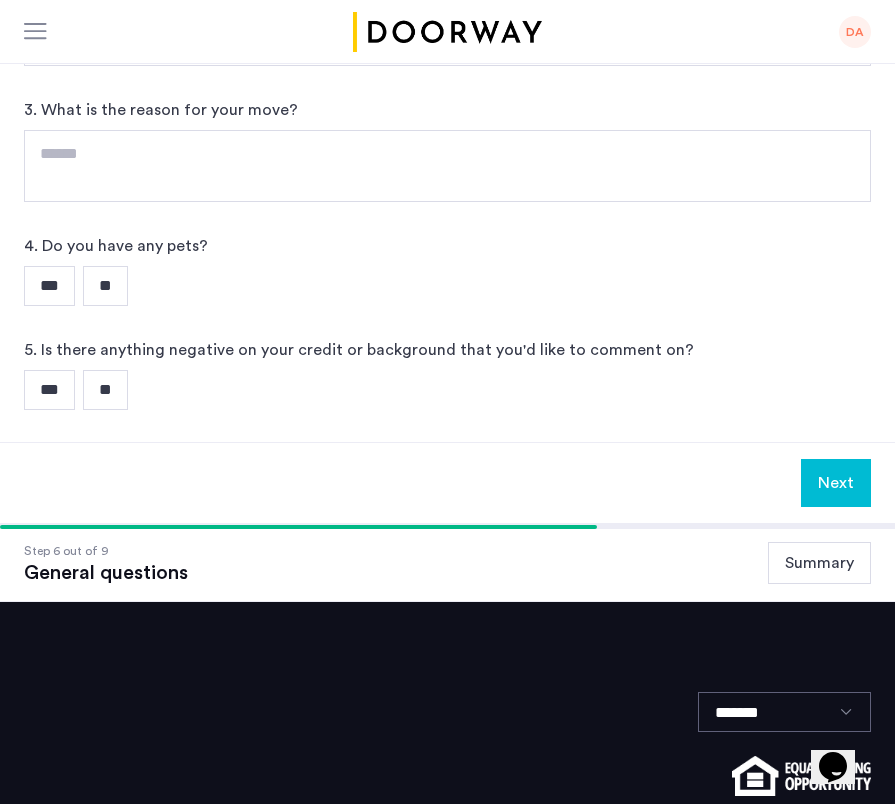 click on "***" at bounding box center [49, 286] 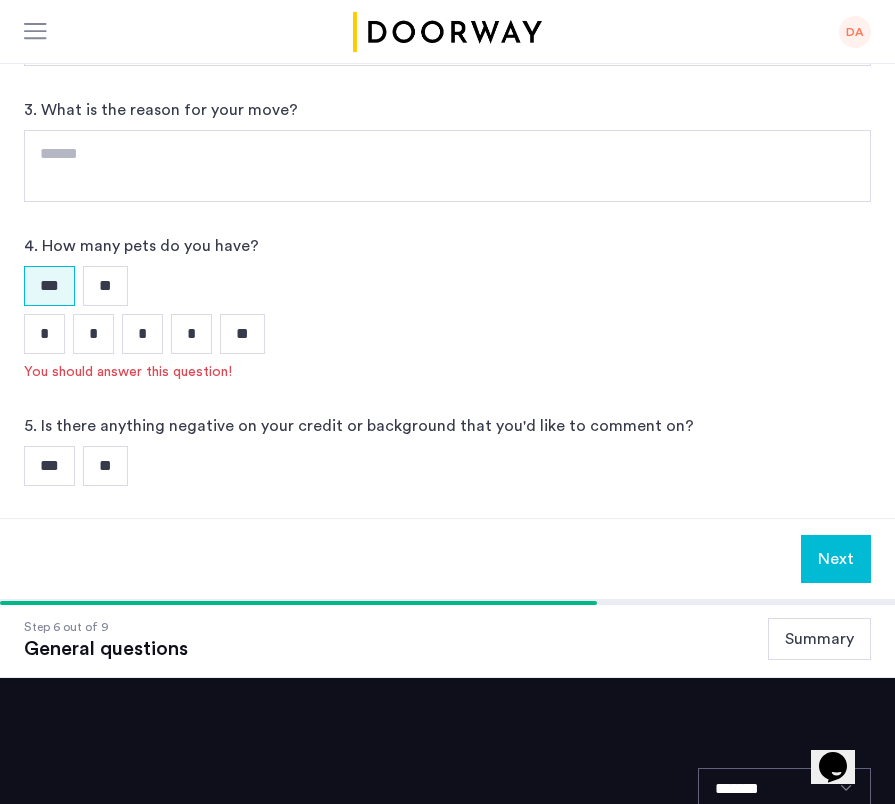 click on "**" at bounding box center (105, 466) 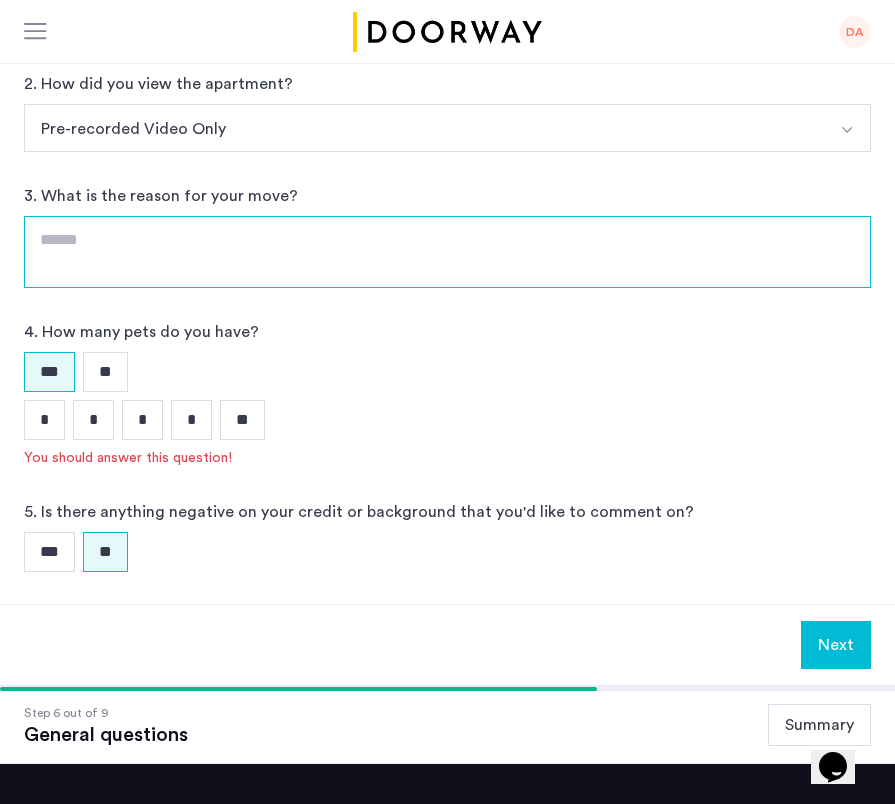 click 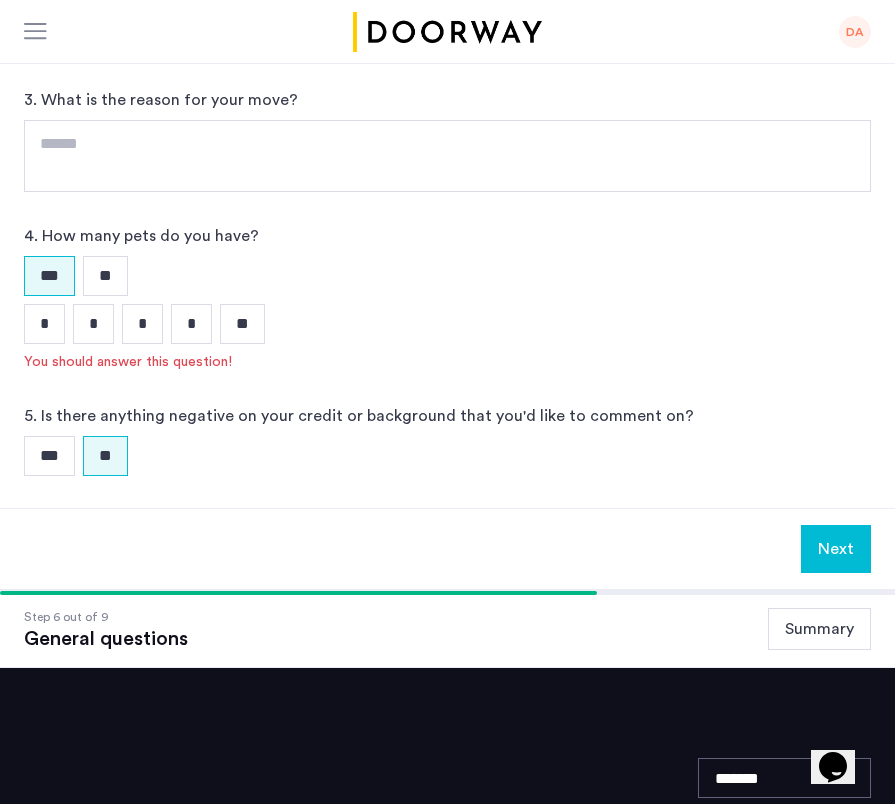 click on "*" at bounding box center [44, 324] 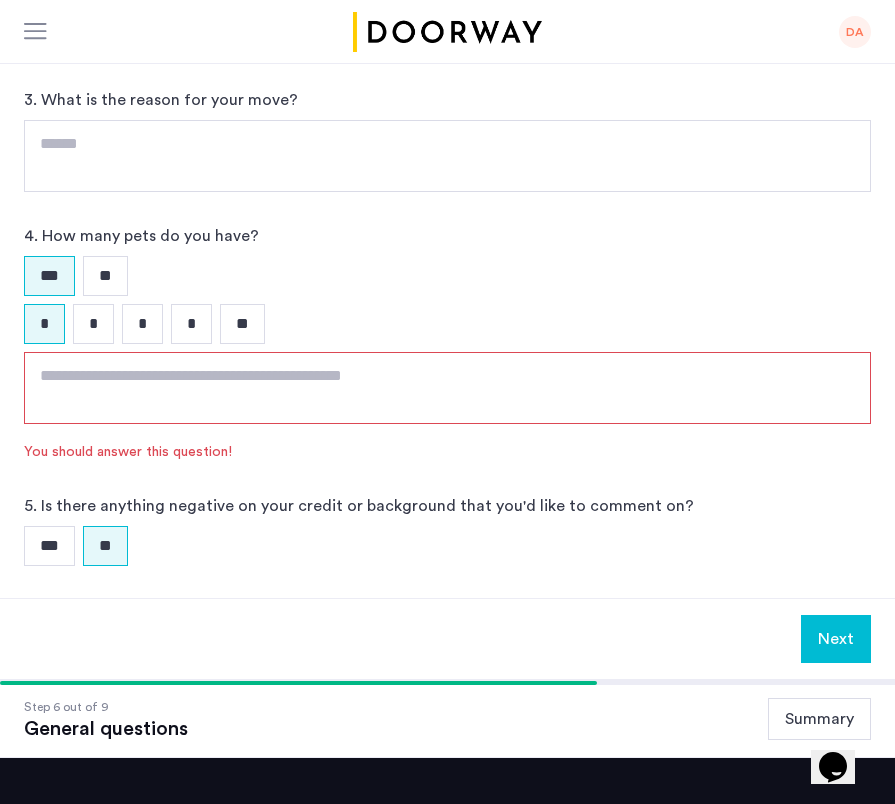 click 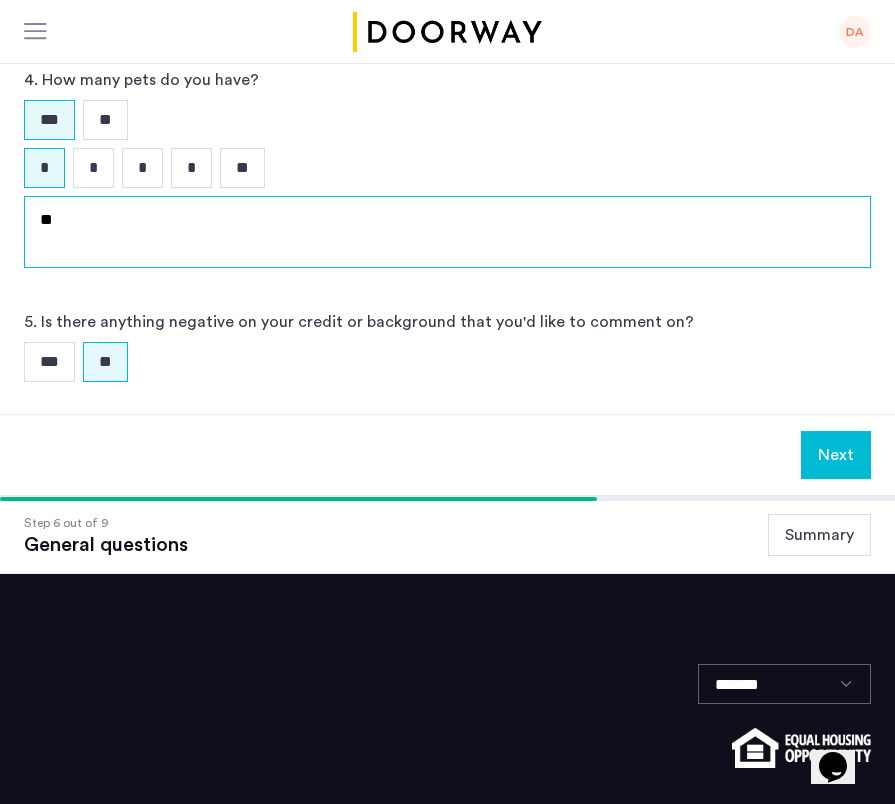 type on "*" 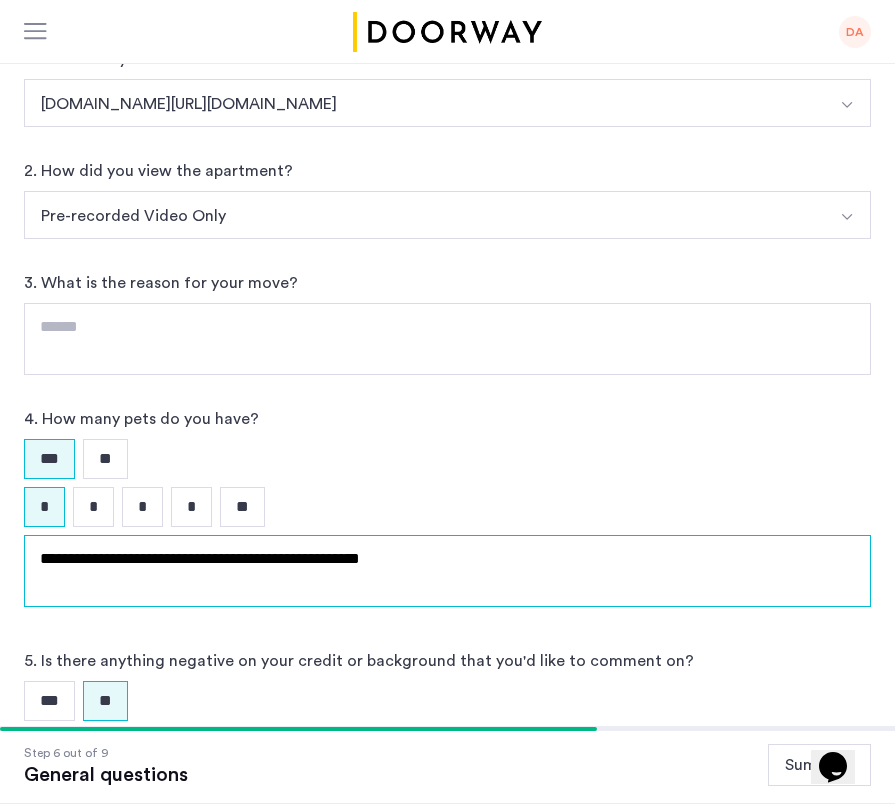 type on "**********" 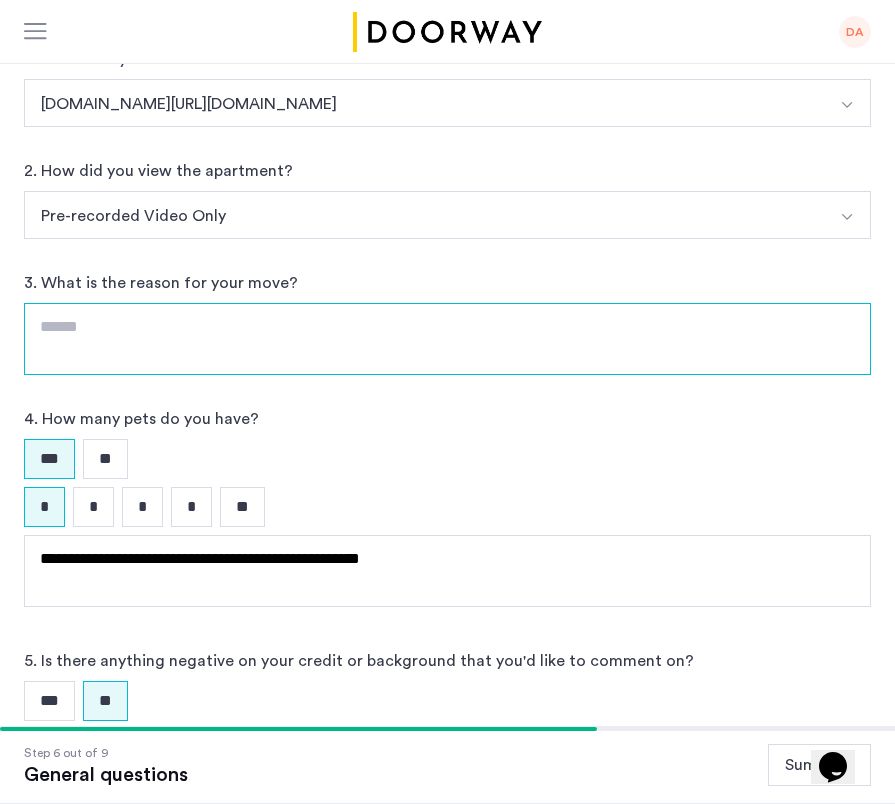click 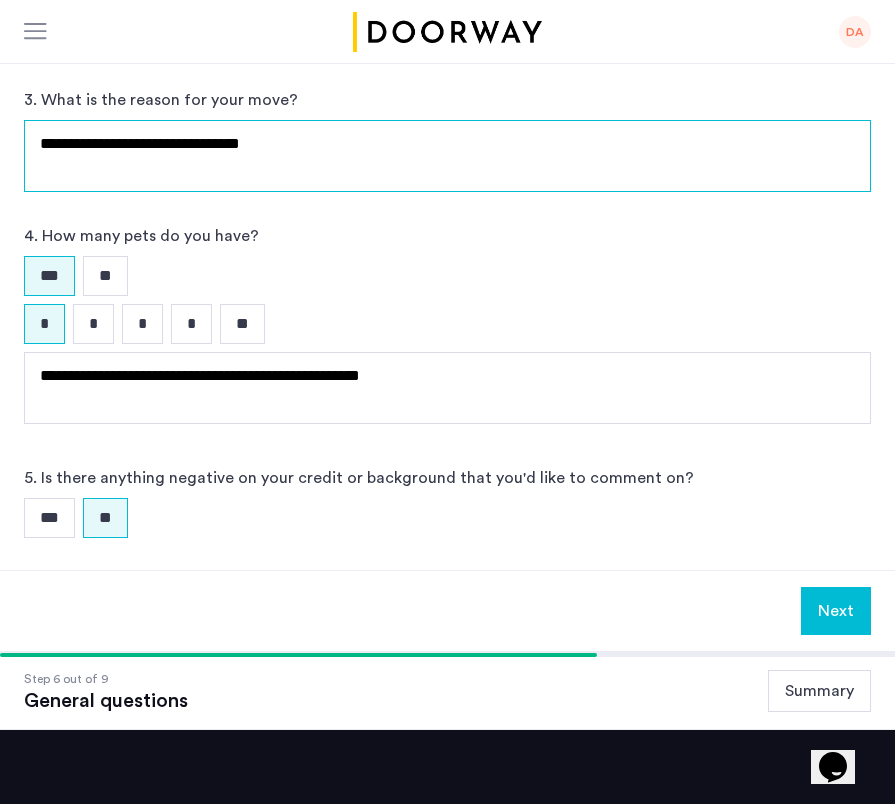 type on "**********" 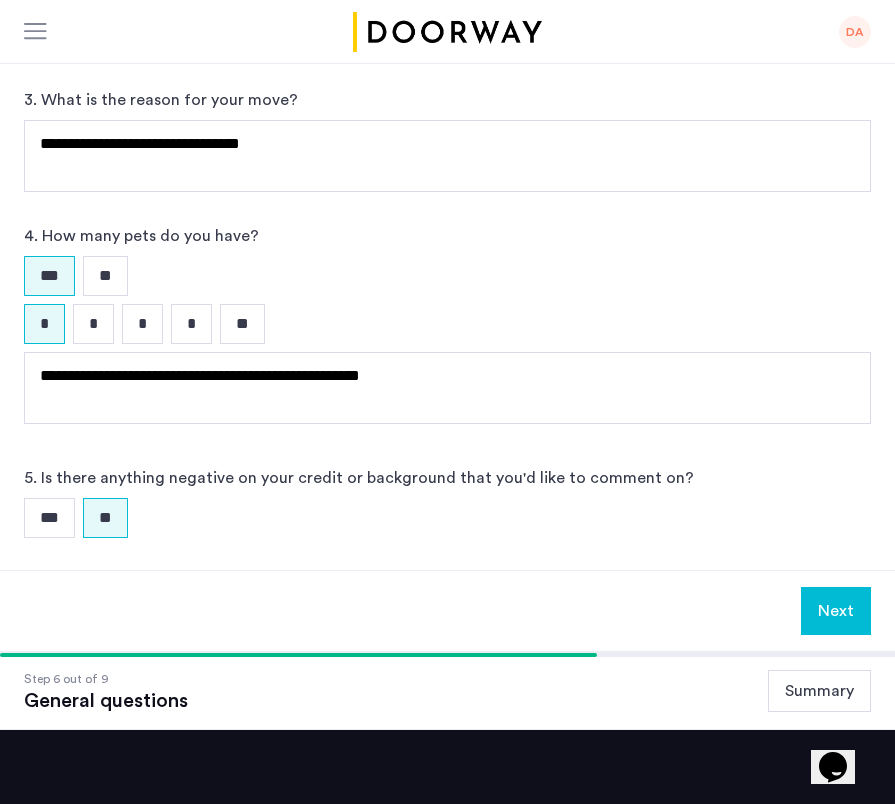 click on "Next" at bounding box center [836, 611] 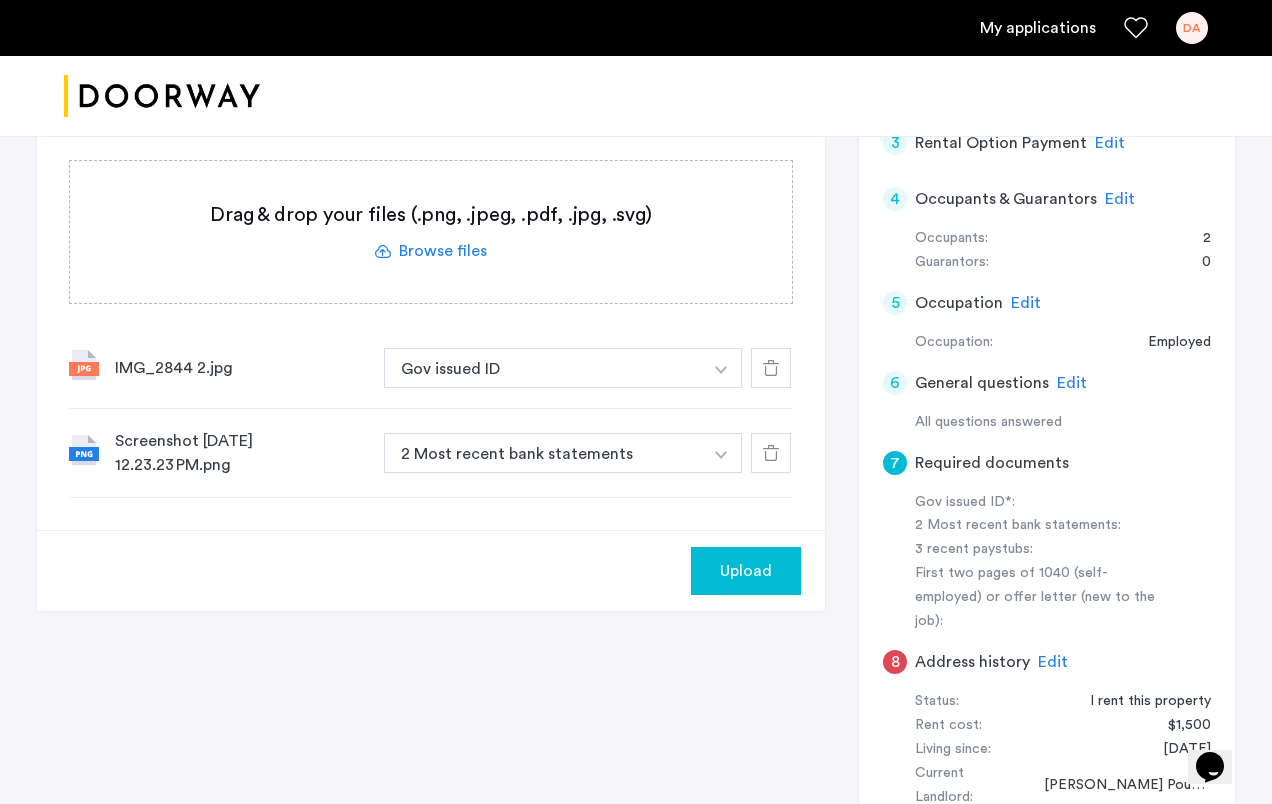 scroll, scrollTop: 552, scrollLeft: 0, axis: vertical 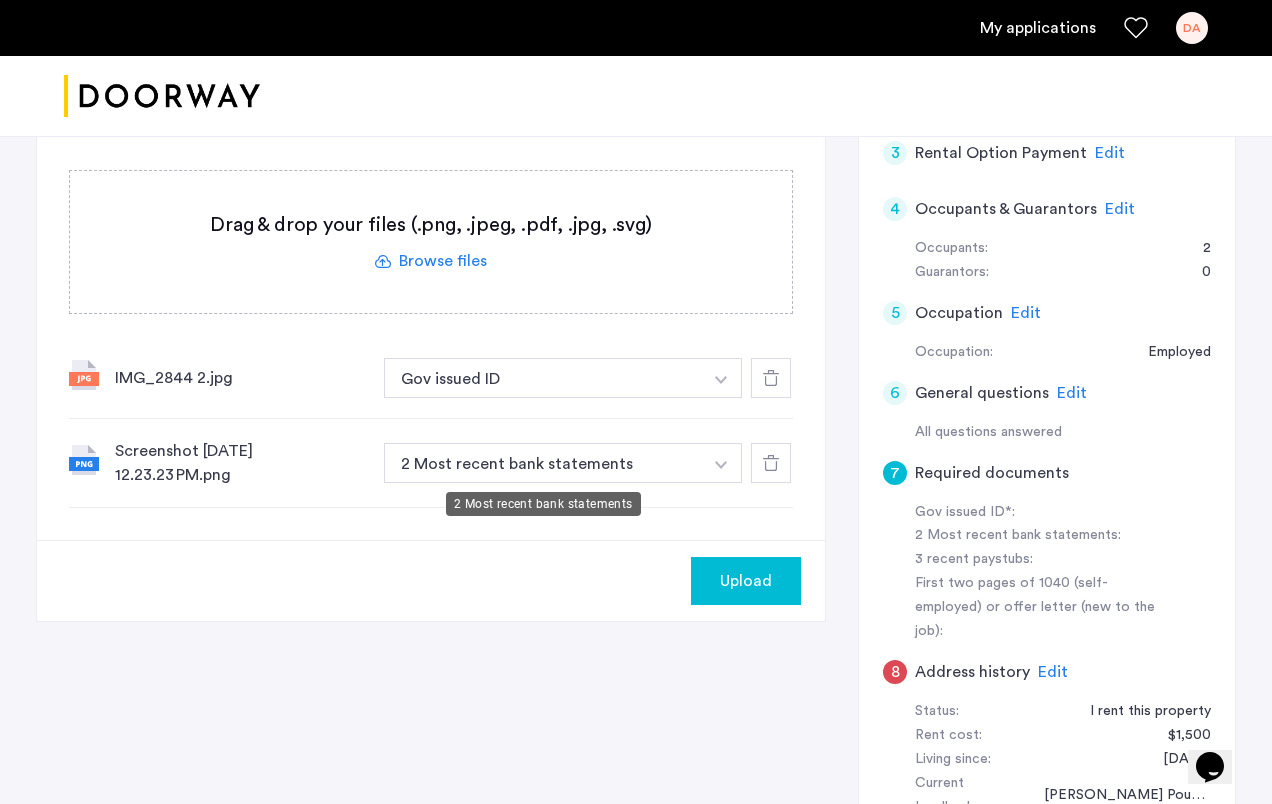 click on "2 Most recent bank statements" at bounding box center [543, 463] 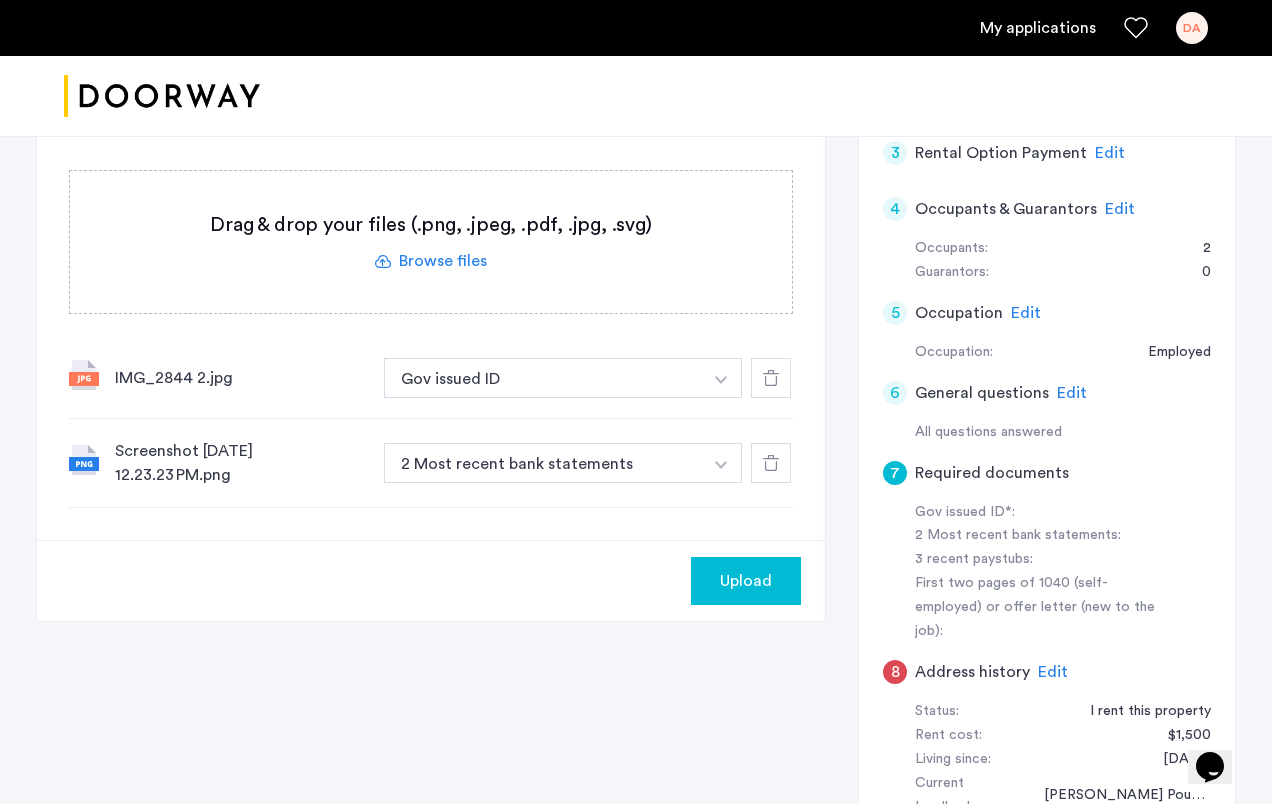 click on "2 Most recent bank statements" at bounding box center (543, 463) 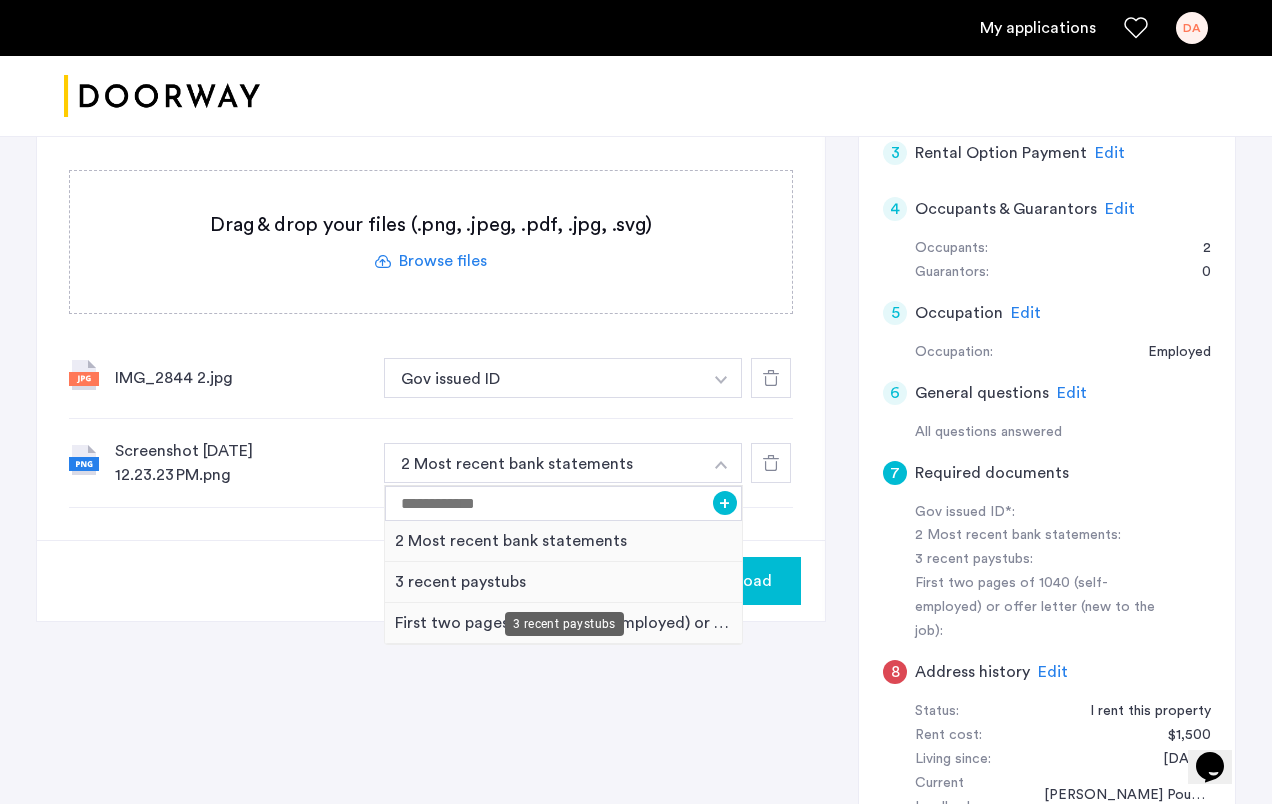 click on "3 recent paystubs" at bounding box center [563, 582] 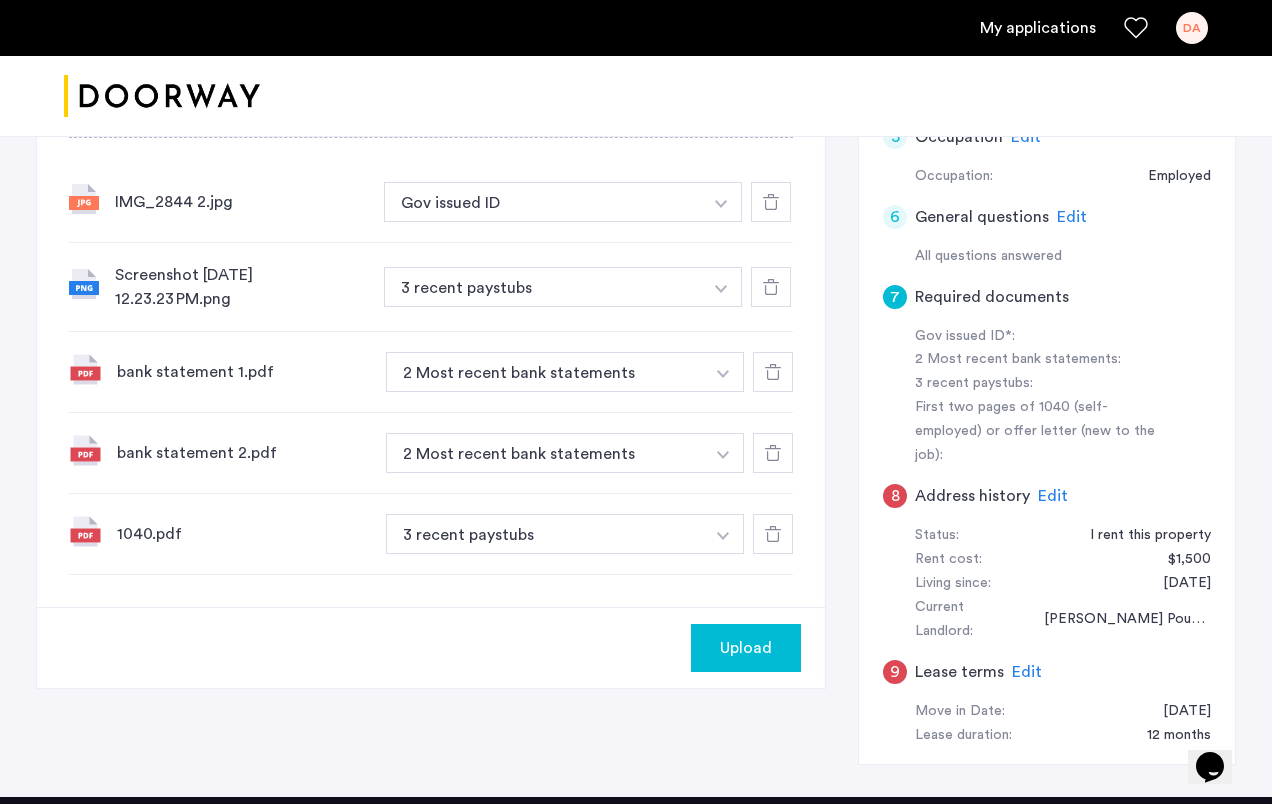 scroll, scrollTop: 729, scrollLeft: 0, axis: vertical 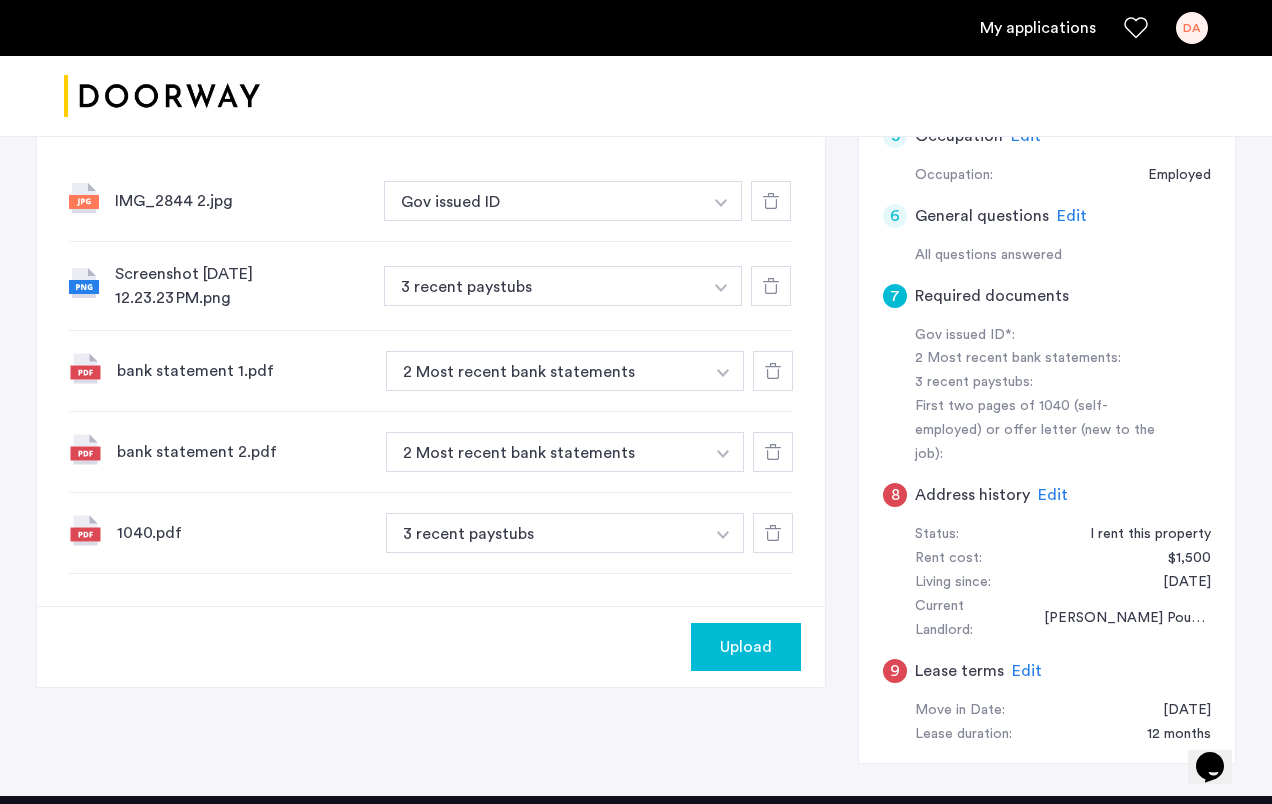 click on "1040.pdf 3 recent paystubs + 3 recent paystubs First two pages of 1040 (self-employed) or offer letter (new to the job)" 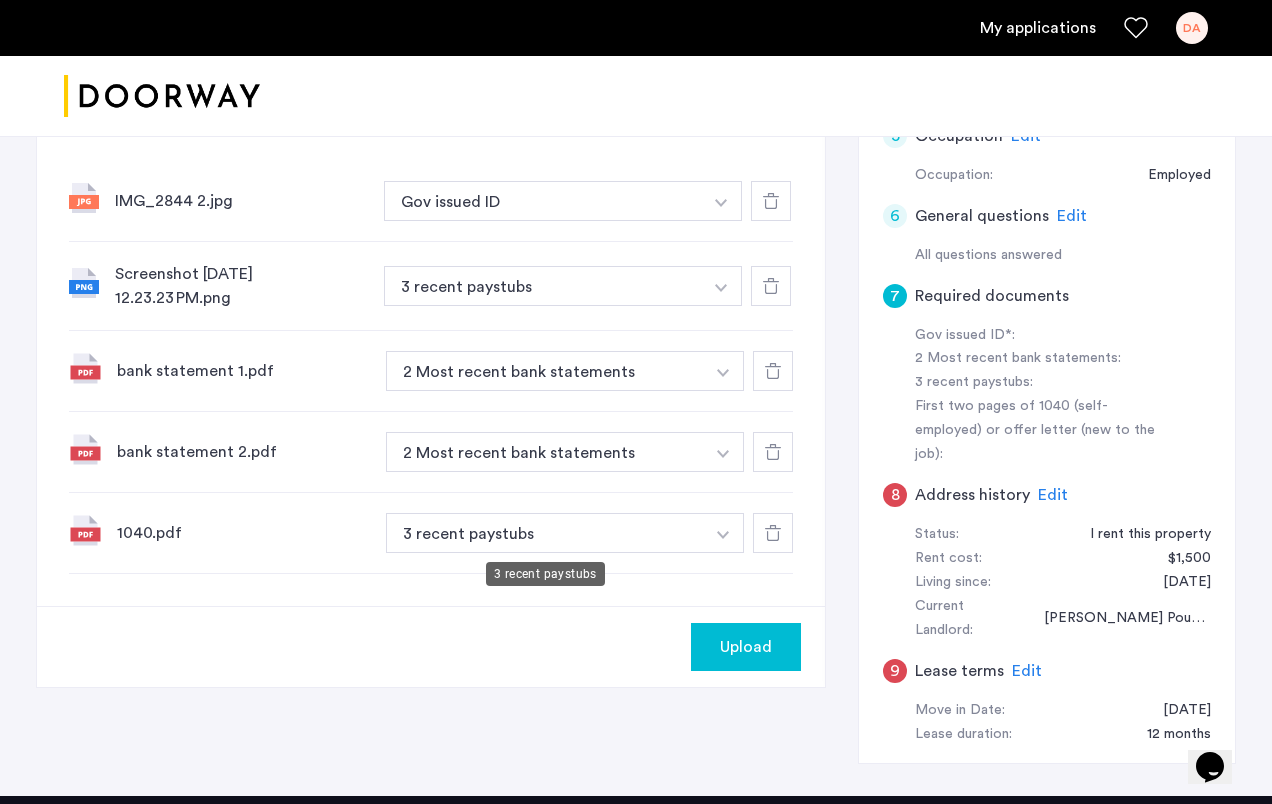 click on "3 recent paystubs" at bounding box center [543, 286] 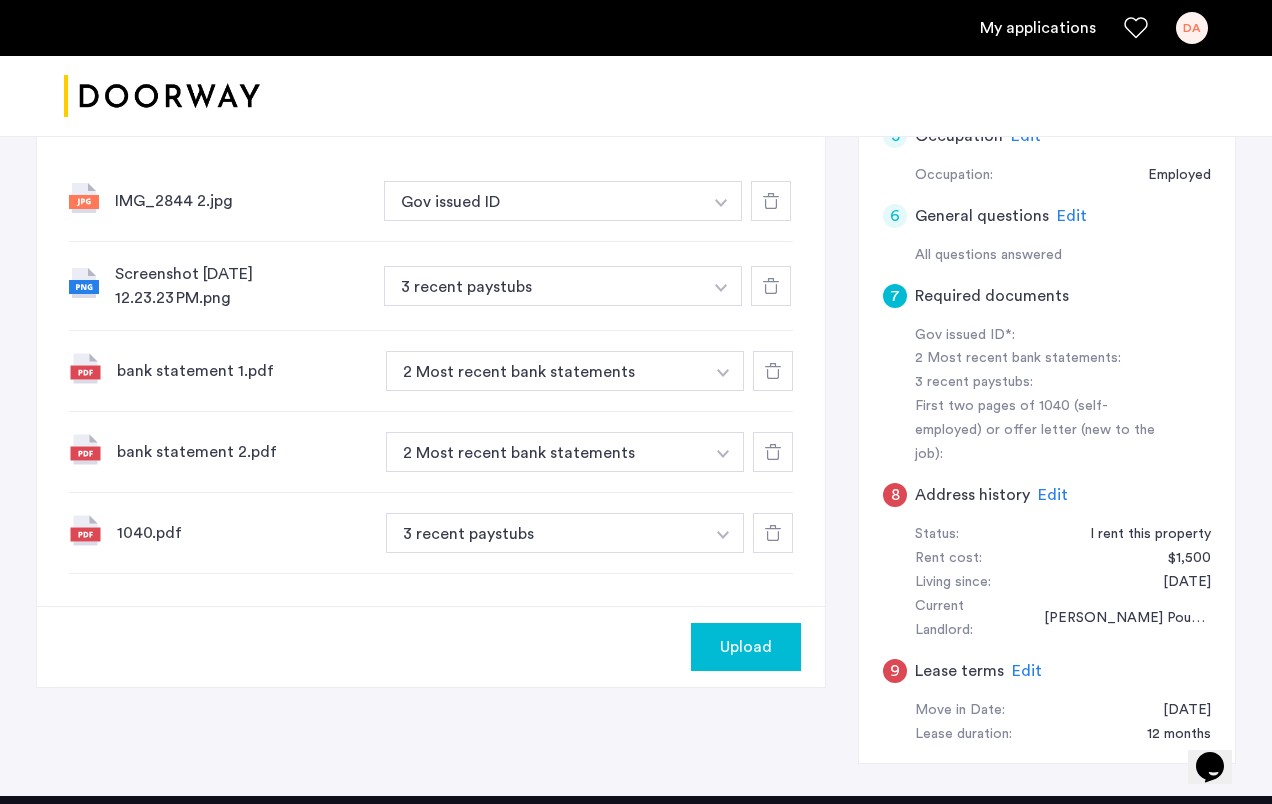click at bounding box center (721, 201) 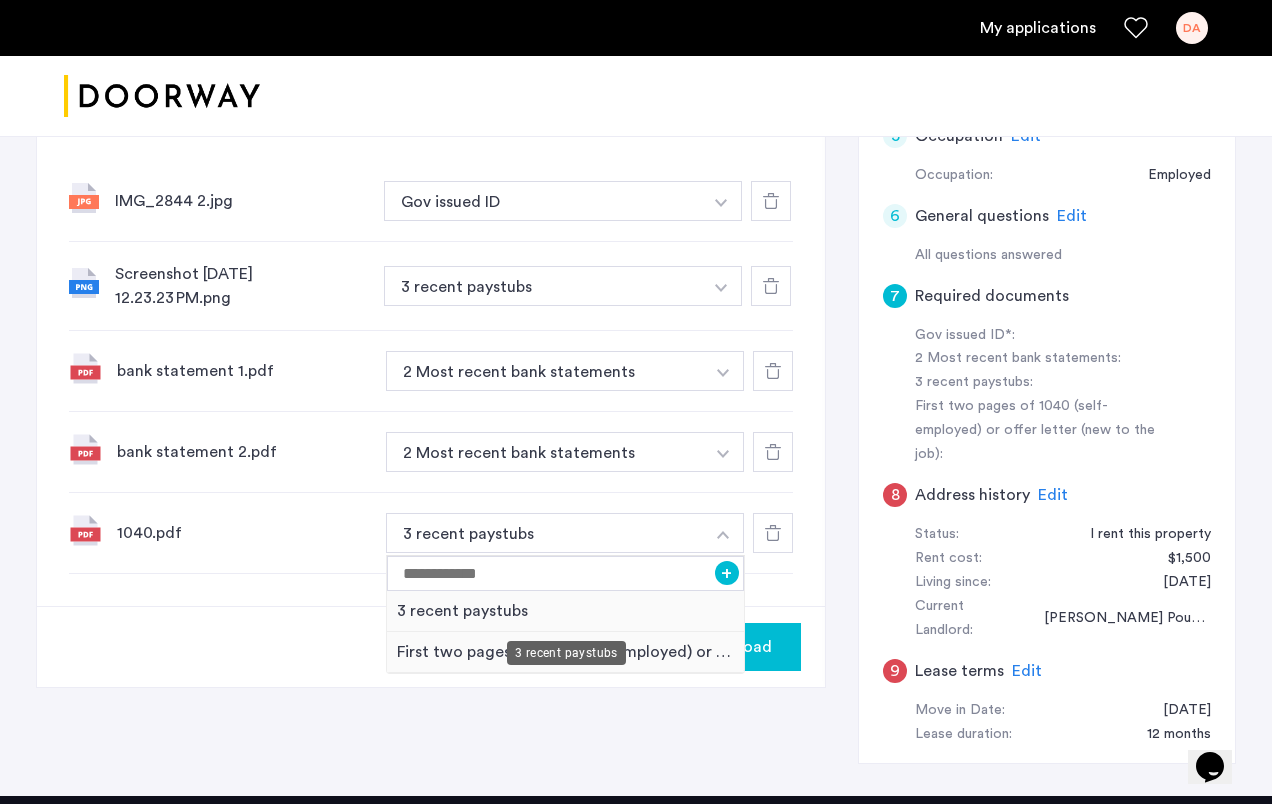 scroll, scrollTop: 872, scrollLeft: 0, axis: vertical 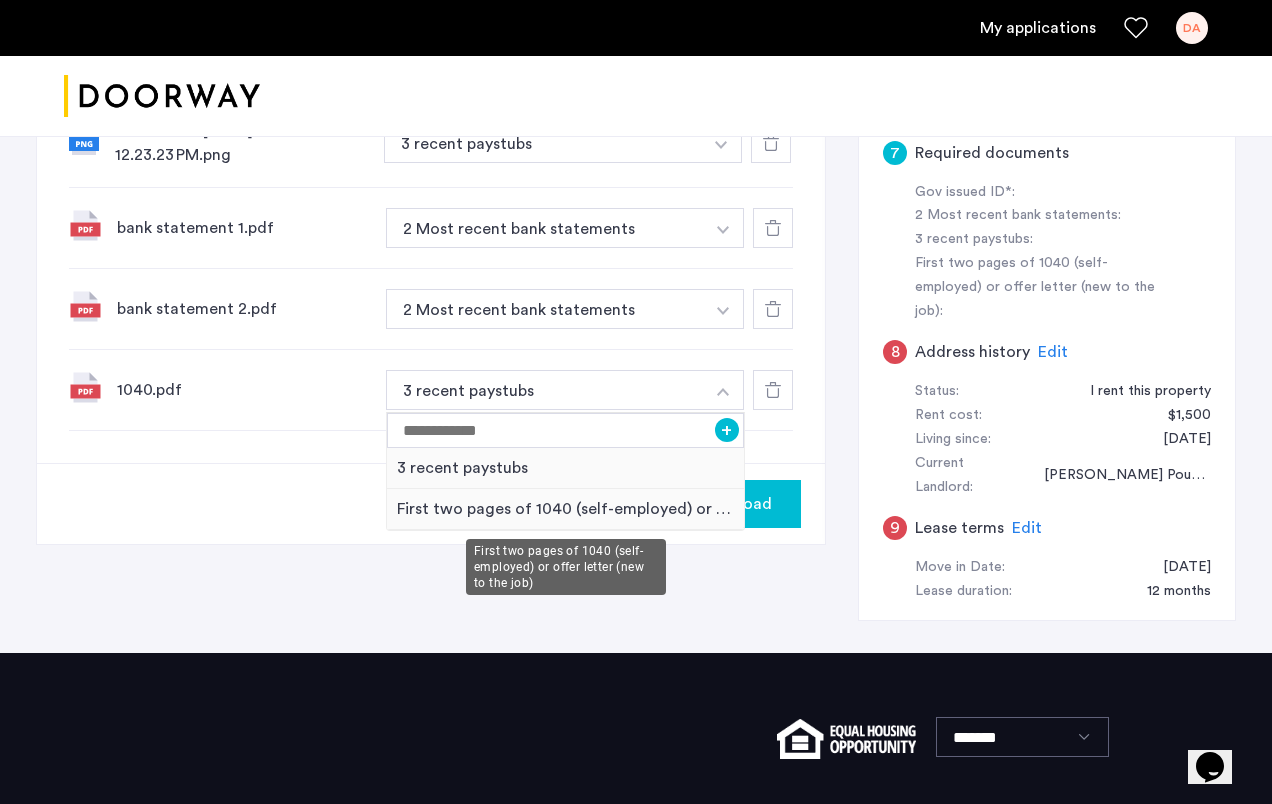 click on "First two pages of 1040 (self-employed) or offer letter (new to the job)" at bounding box center (565, 509) 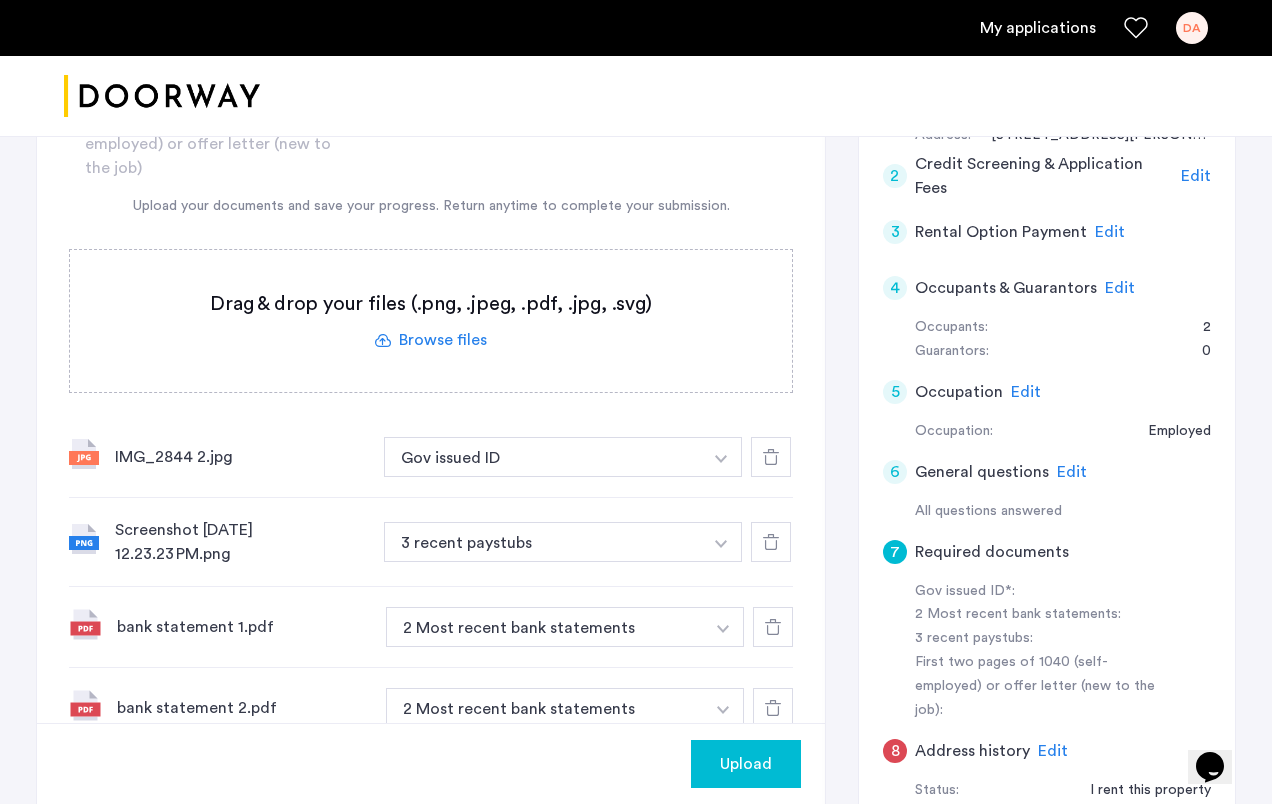 scroll, scrollTop: 699, scrollLeft: 0, axis: vertical 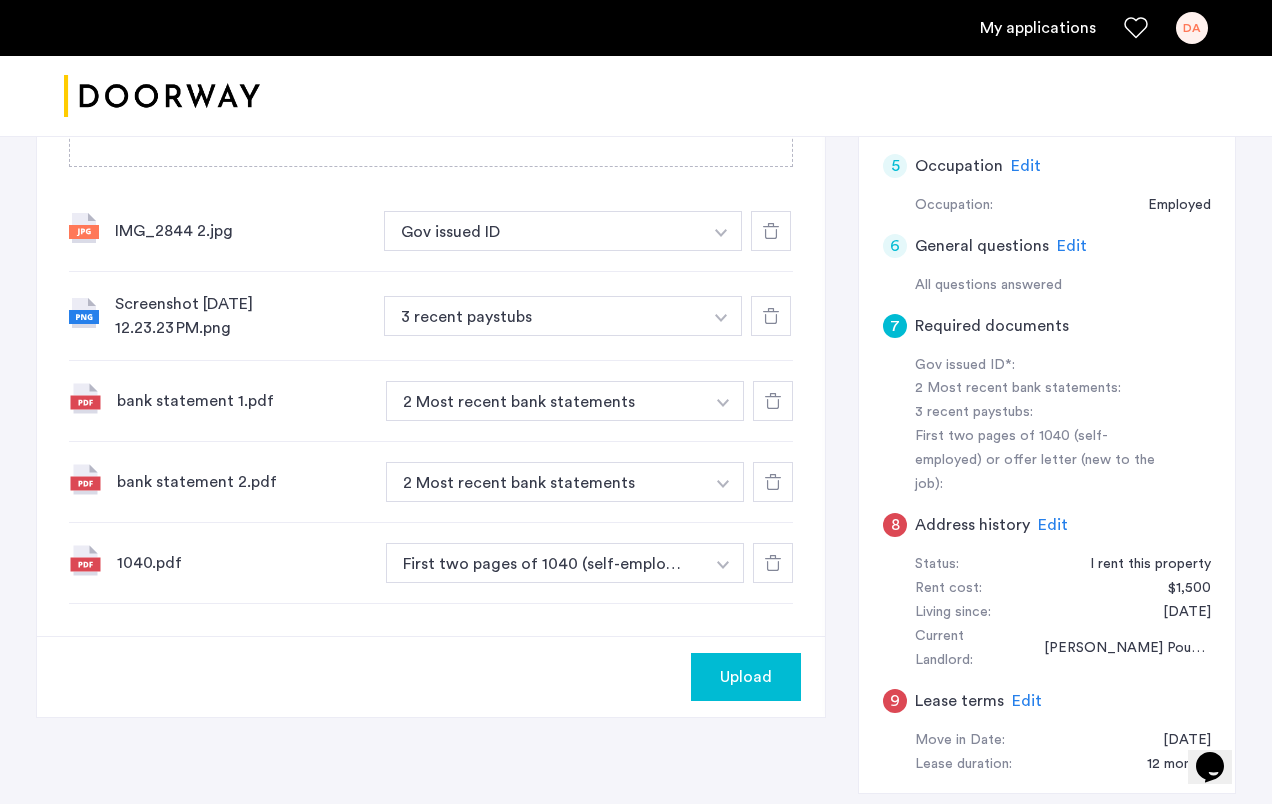 click on "Upload" 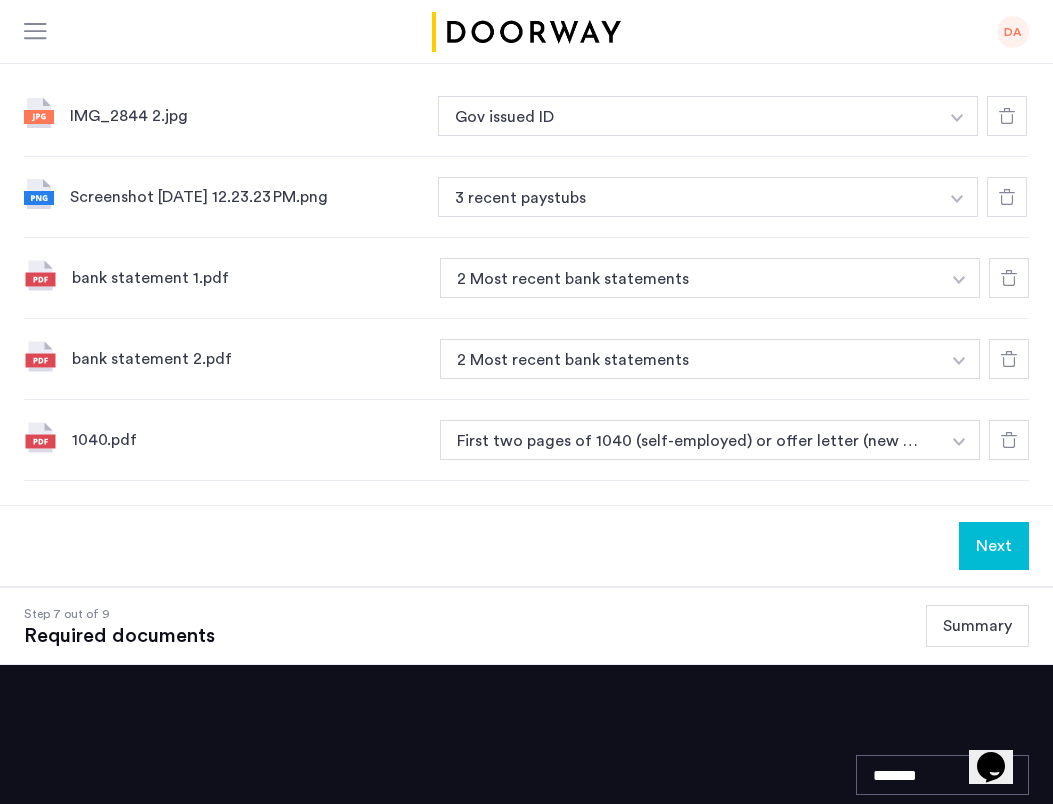 scroll, scrollTop: 753, scrollLeft: 0, axis: vertical 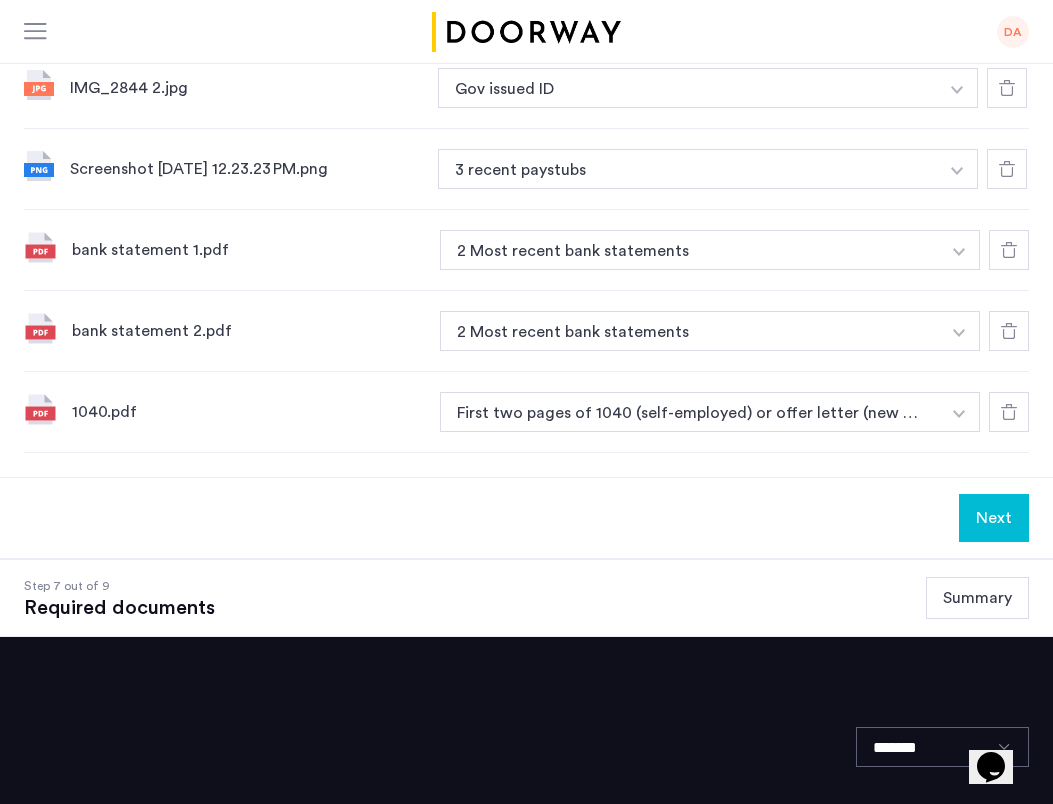 click 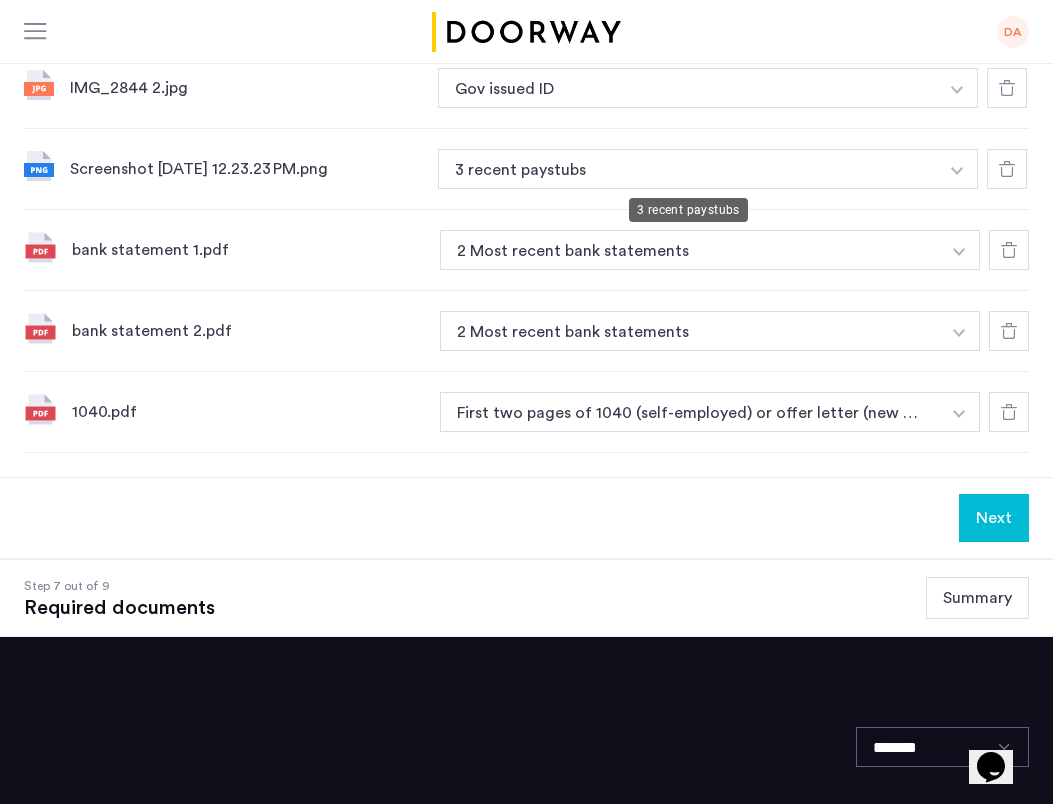 click on "3 recent paystubs" at bounding box center (688, 169) 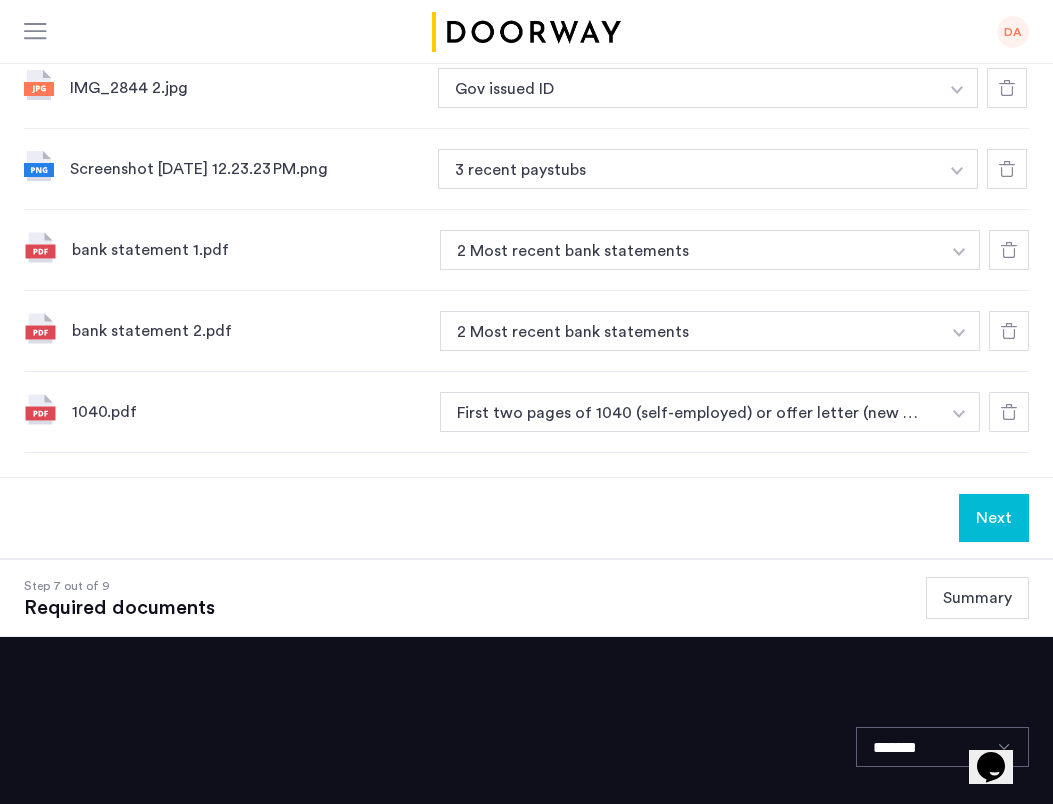 scroll, scrollTop: 0, scrollLeft: 0, axis: both 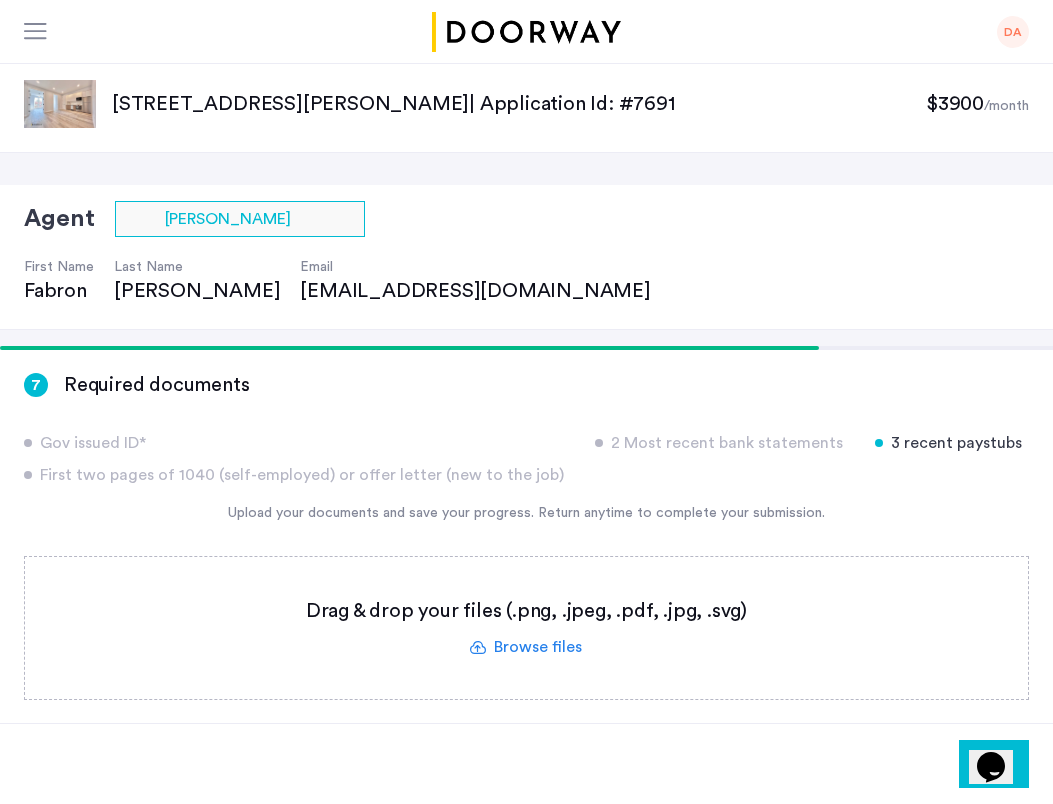 click 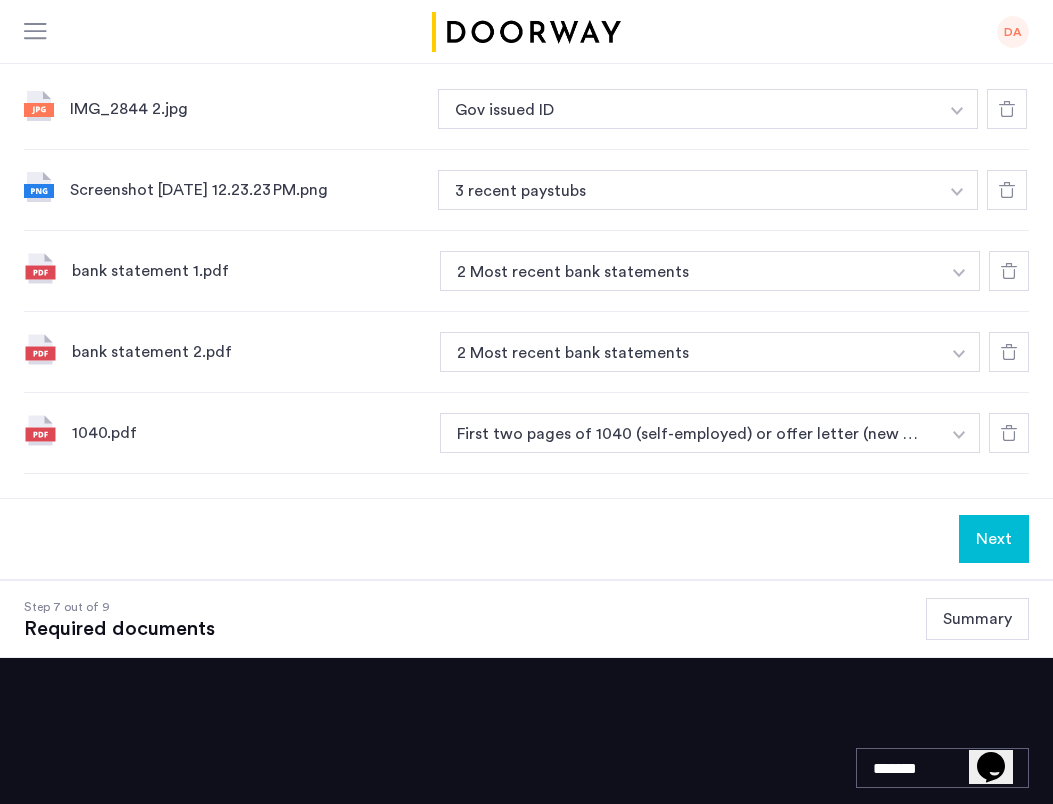 scroll, scrollTop: 544, scrollLeft: 0, axis: vertical 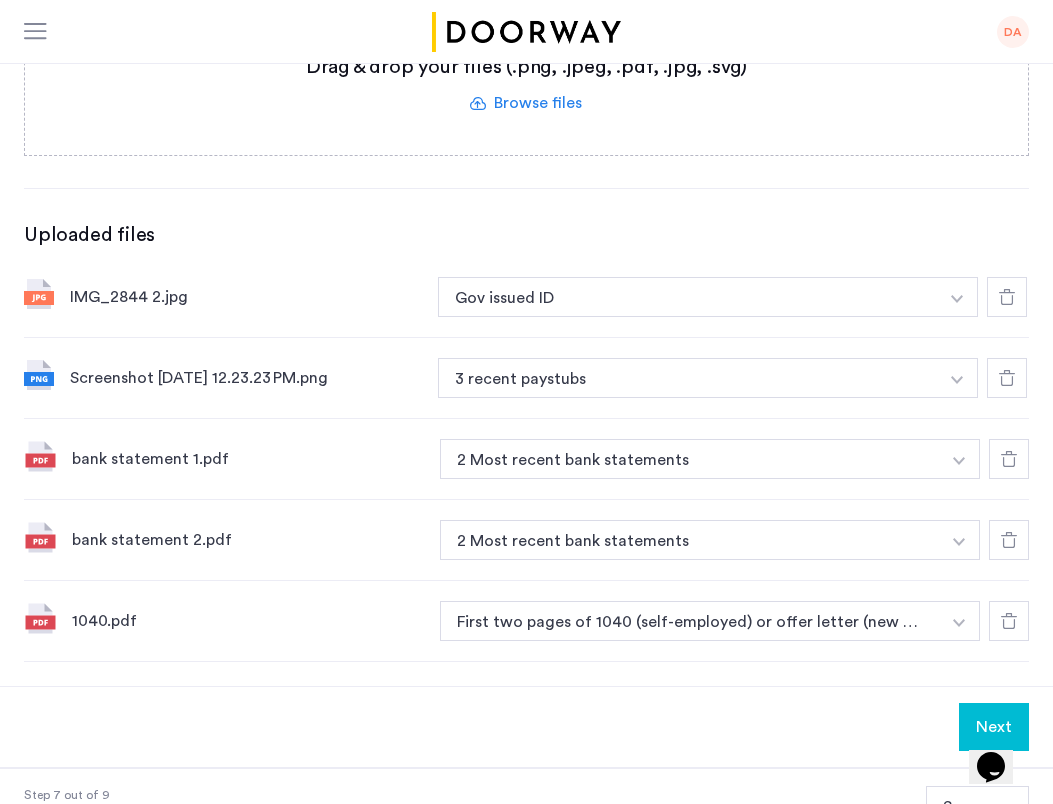 click 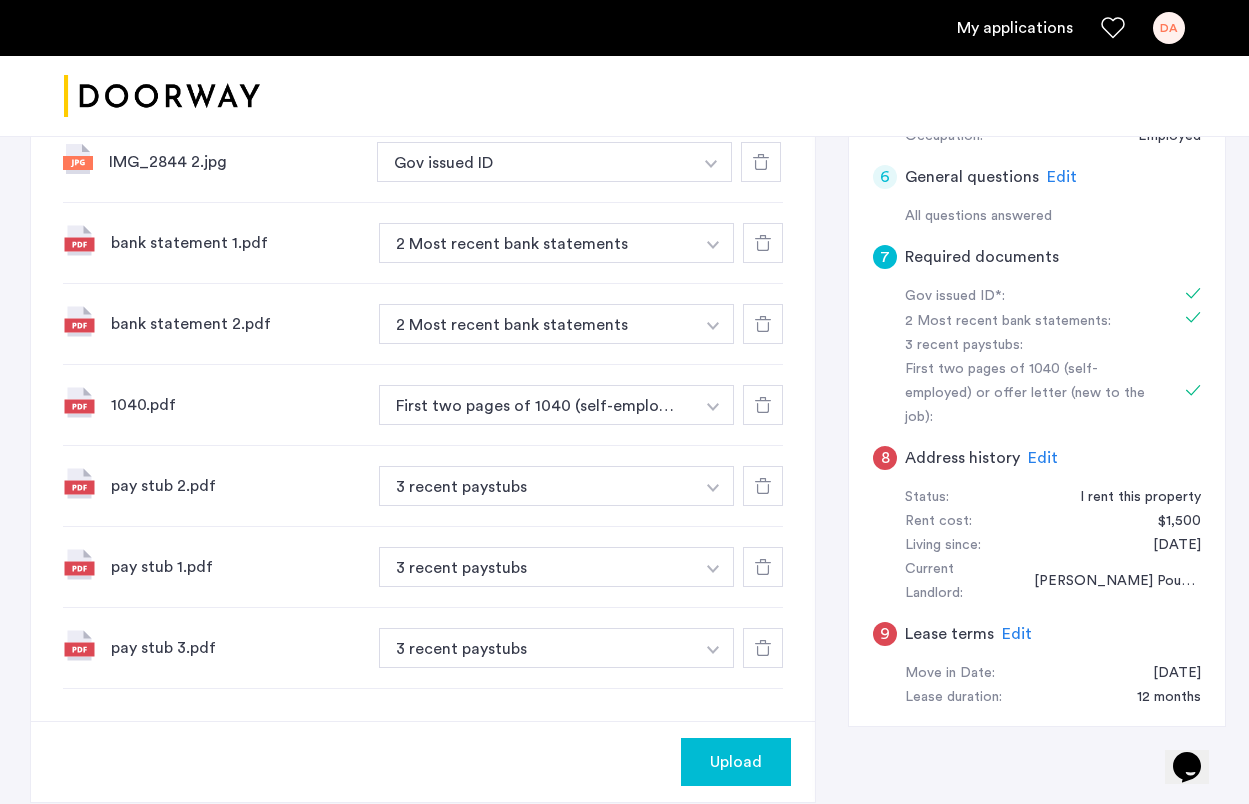 scroll, scrollTop: 794, scrollLeft: 0, axis: vertical 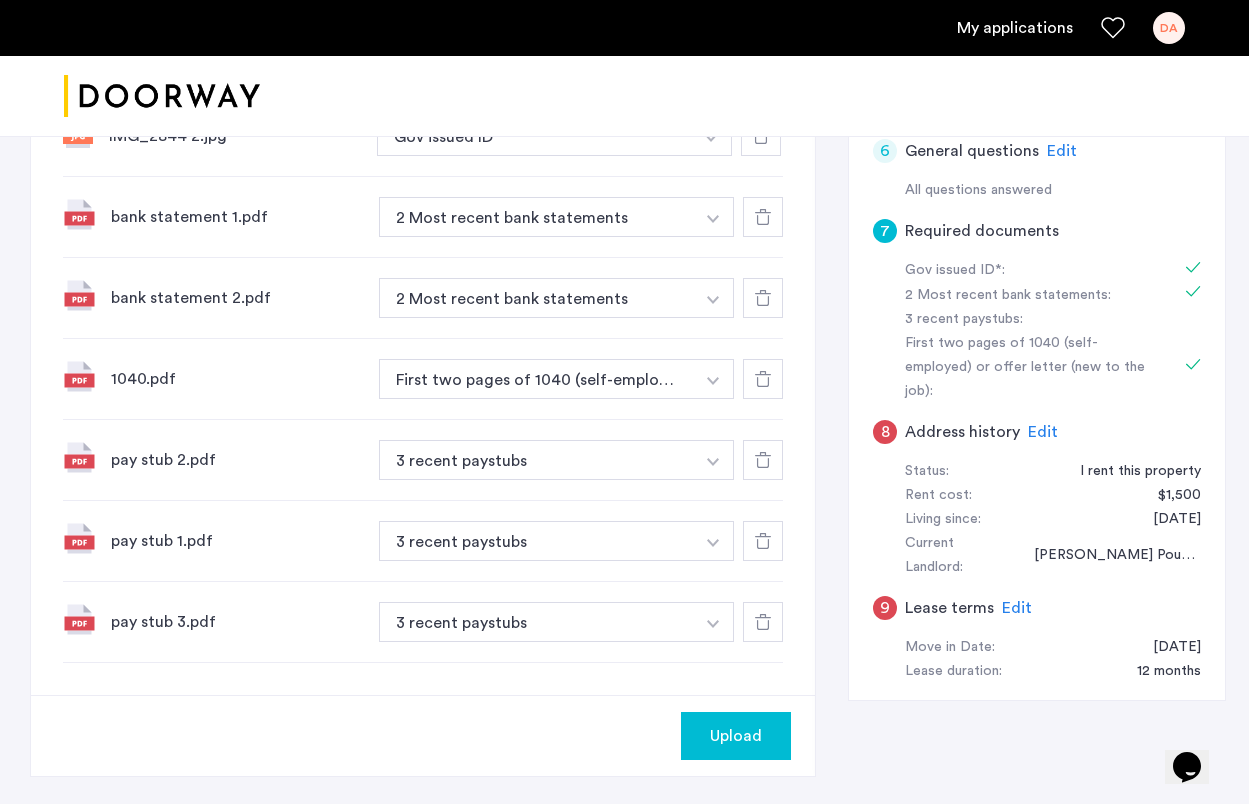 click on "Upload" 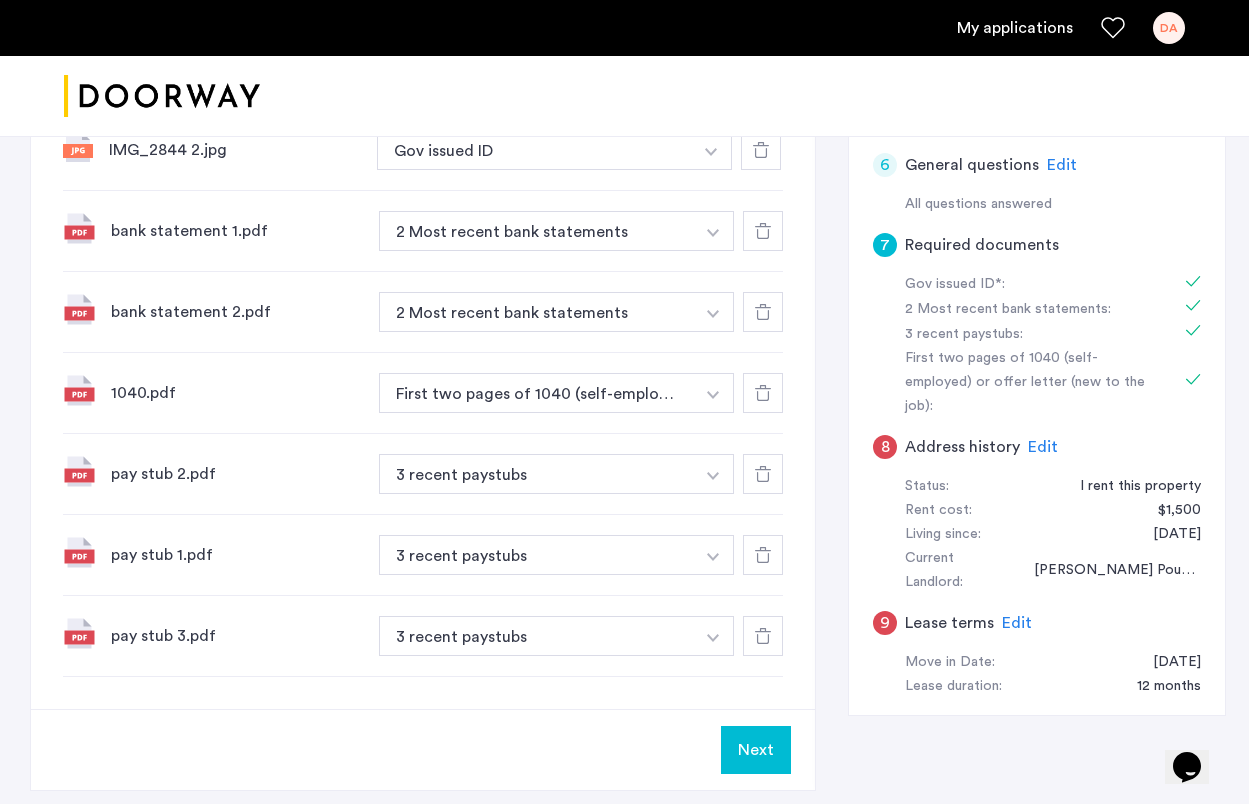 scroll, scrollTop: 782, scrollLeft: 0, axis: vertical 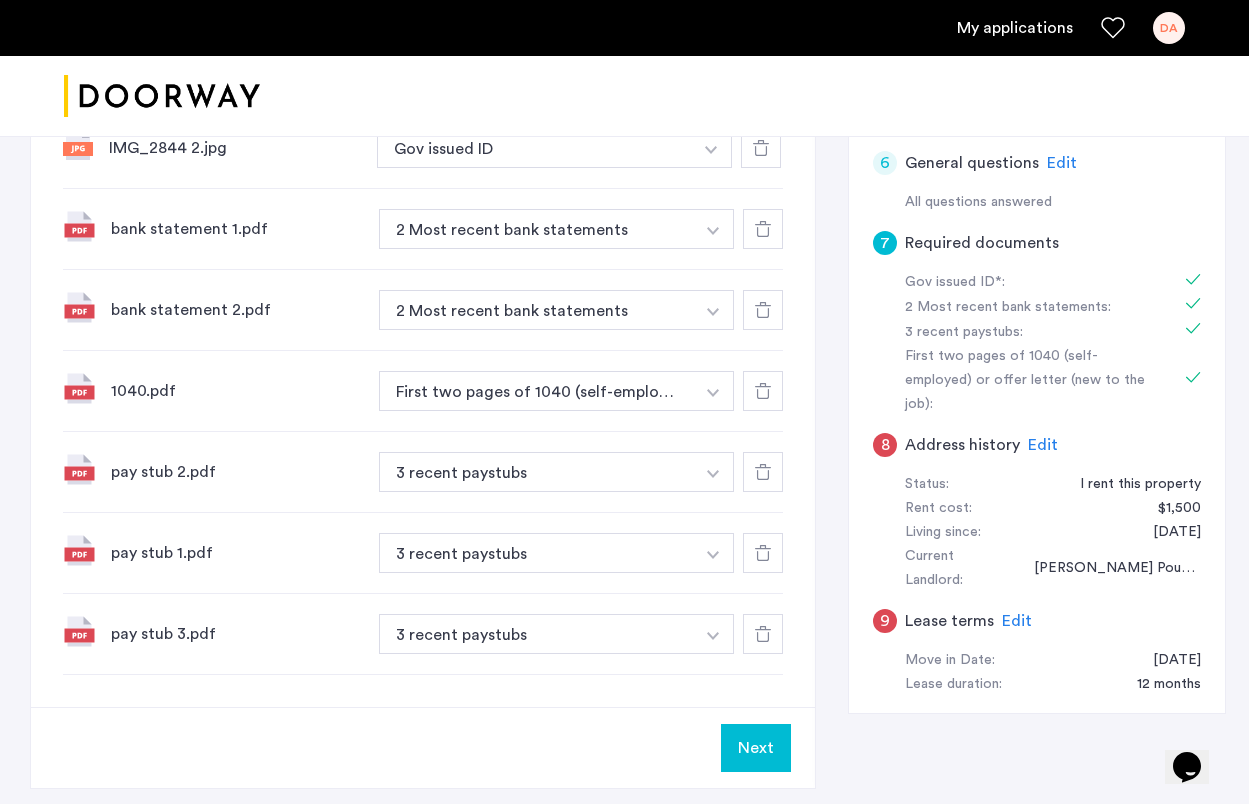 click on "Edit" 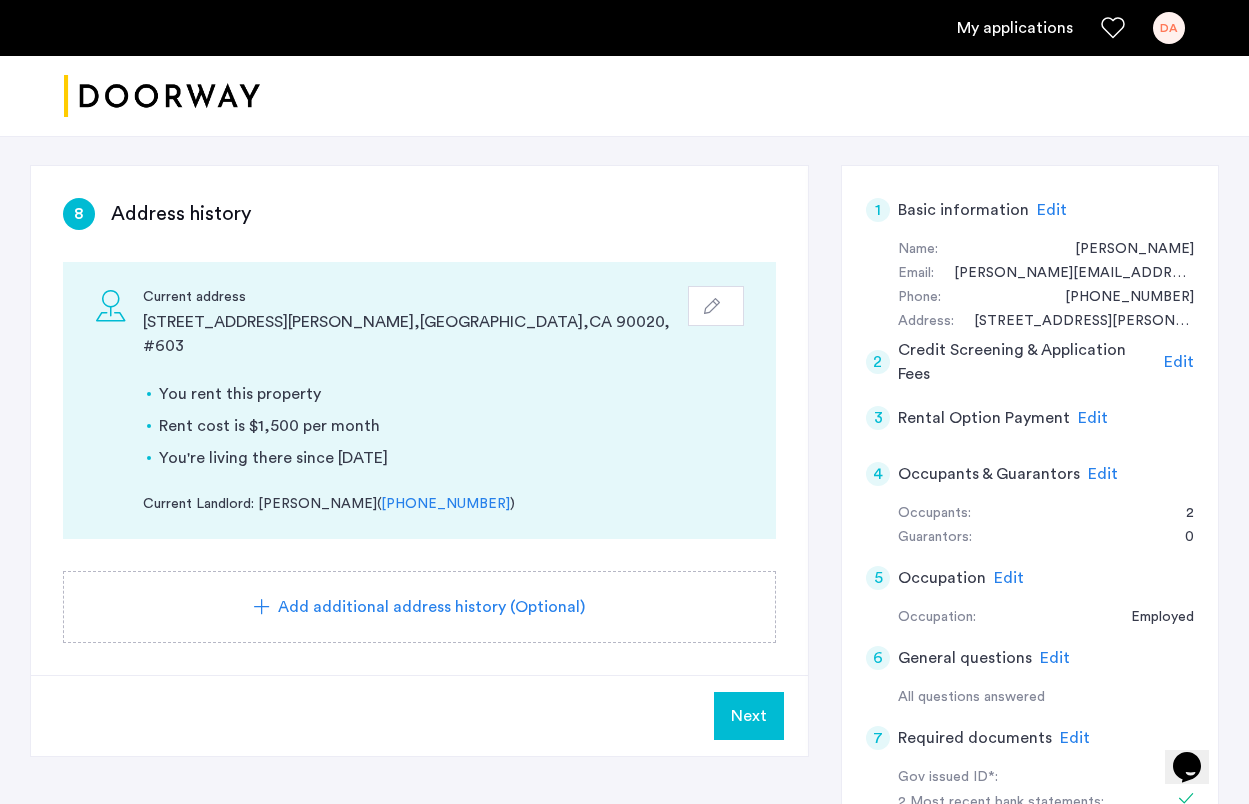 scroll, scrollTop: 445, scrollLeft: 0, axis: vertical 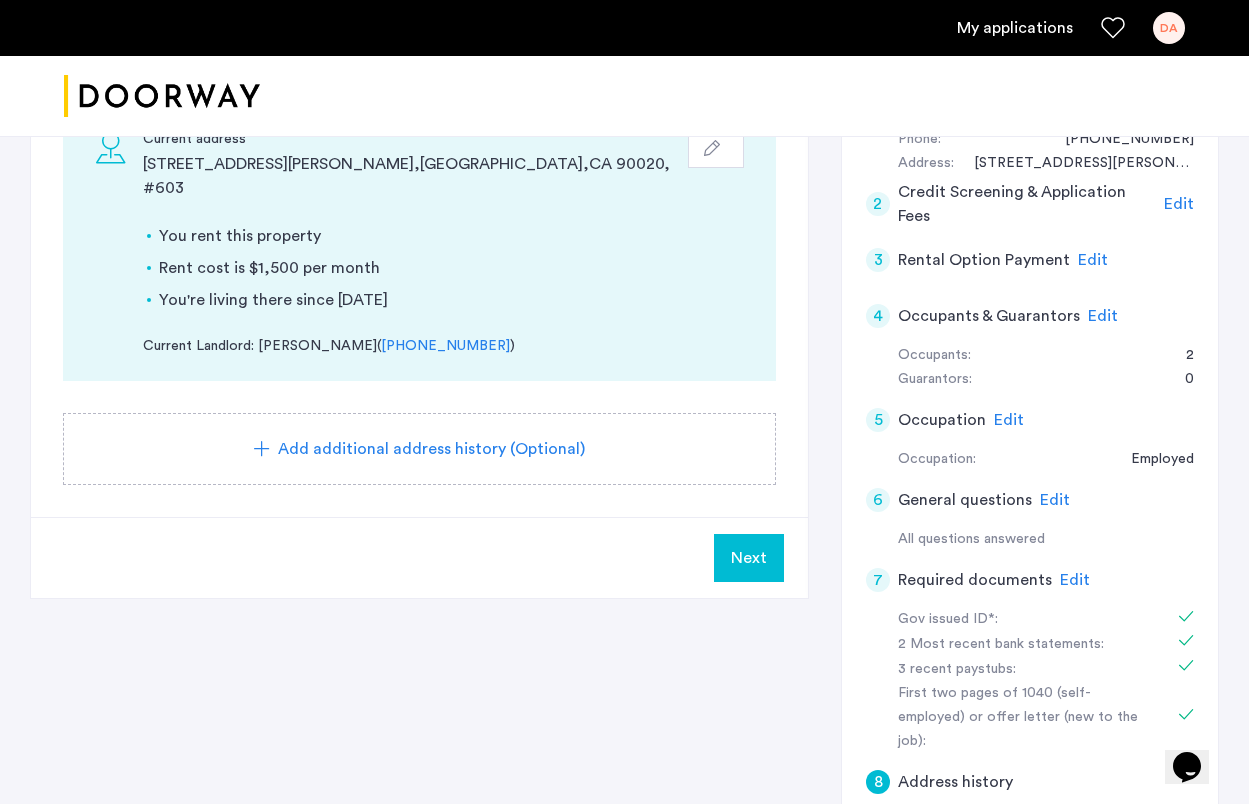 click on "Add additional address history (Optional)" 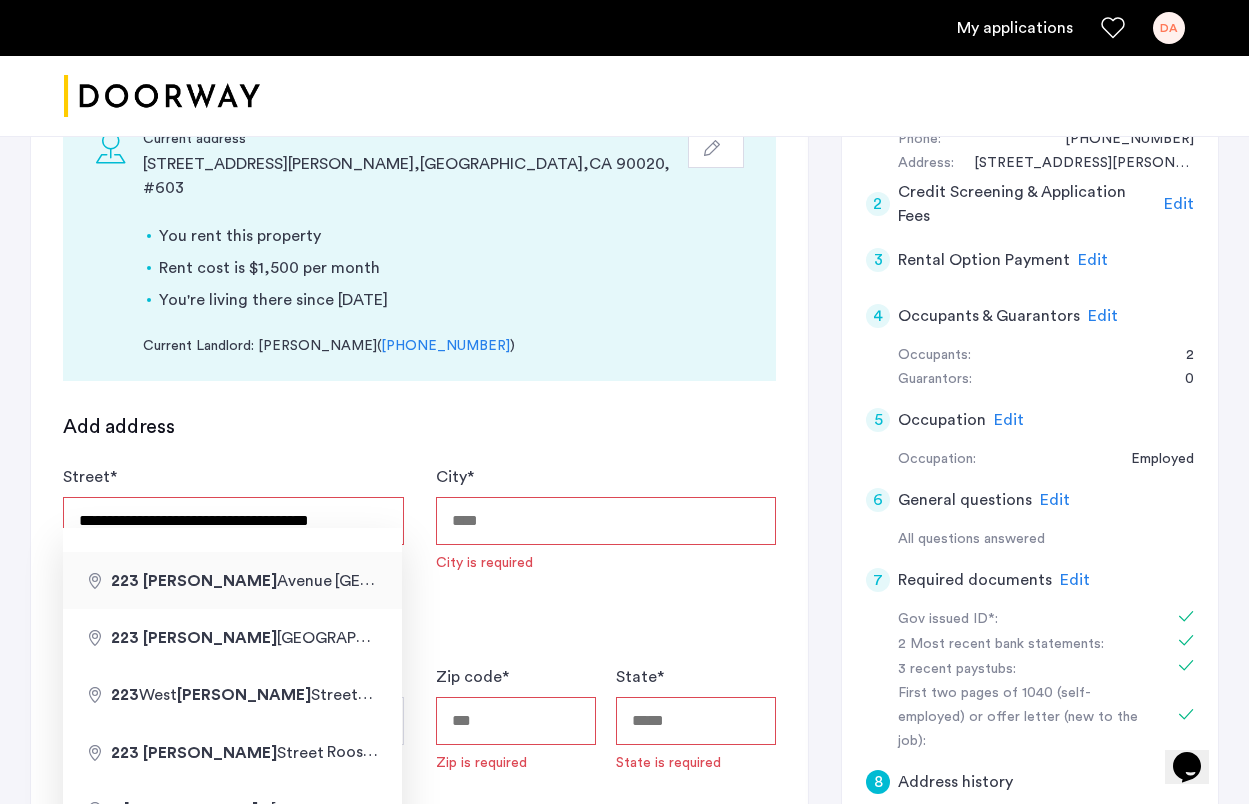 type on "**********" 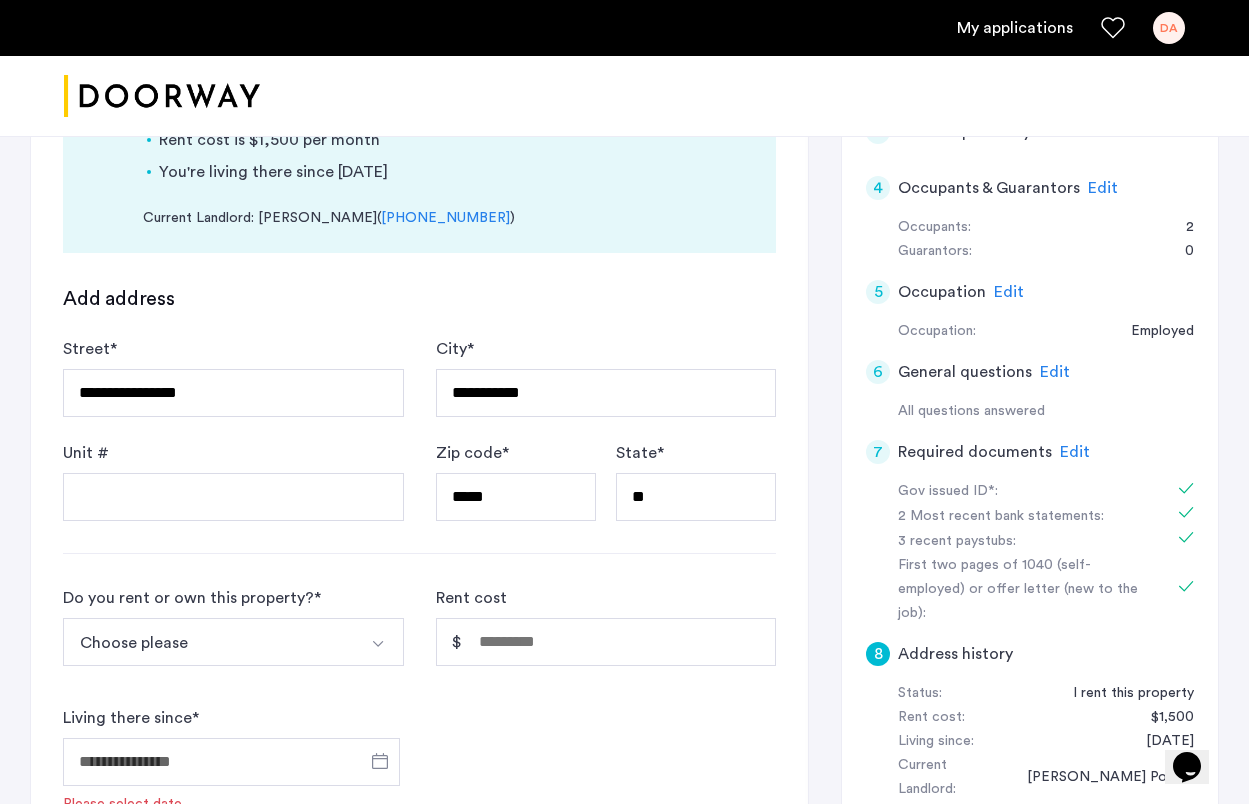 scroll, scrollTop: 621, scrollLeft: 0, axis: vertical 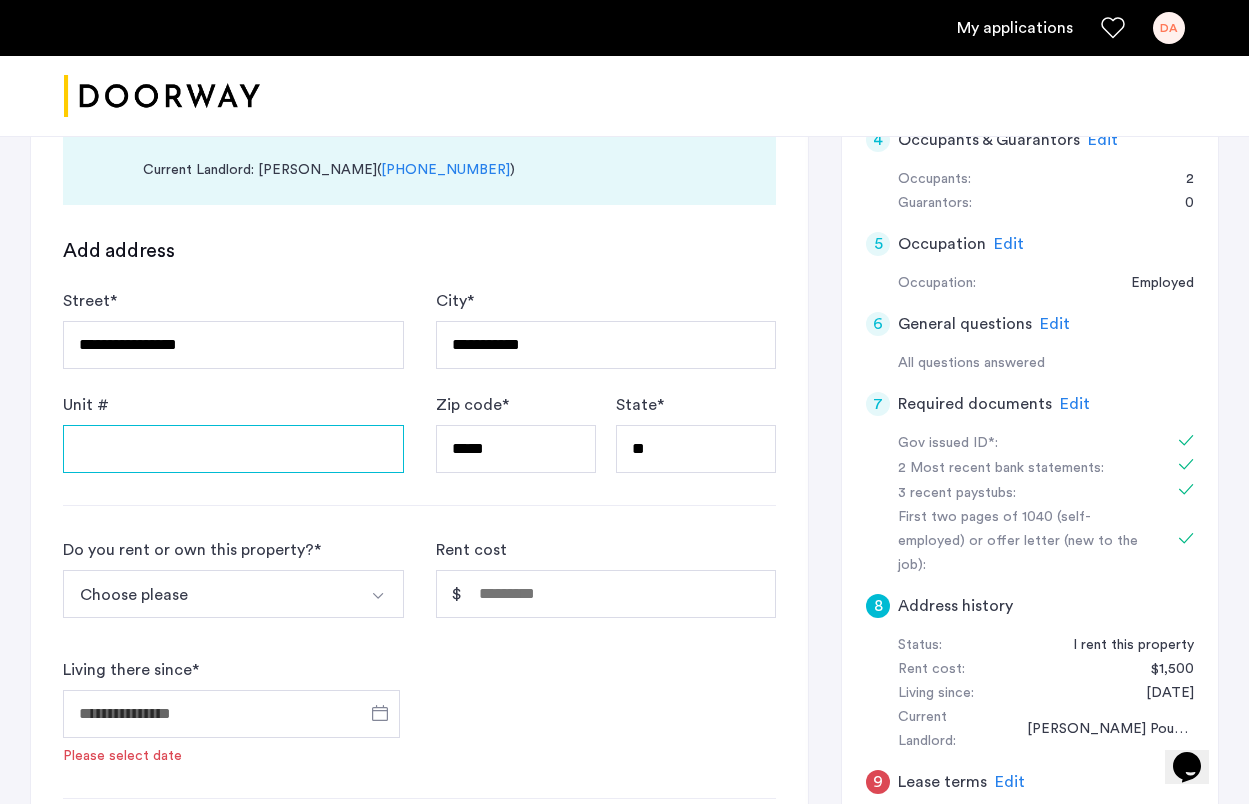 click on "Unit #" at bounding box center (233, 449) 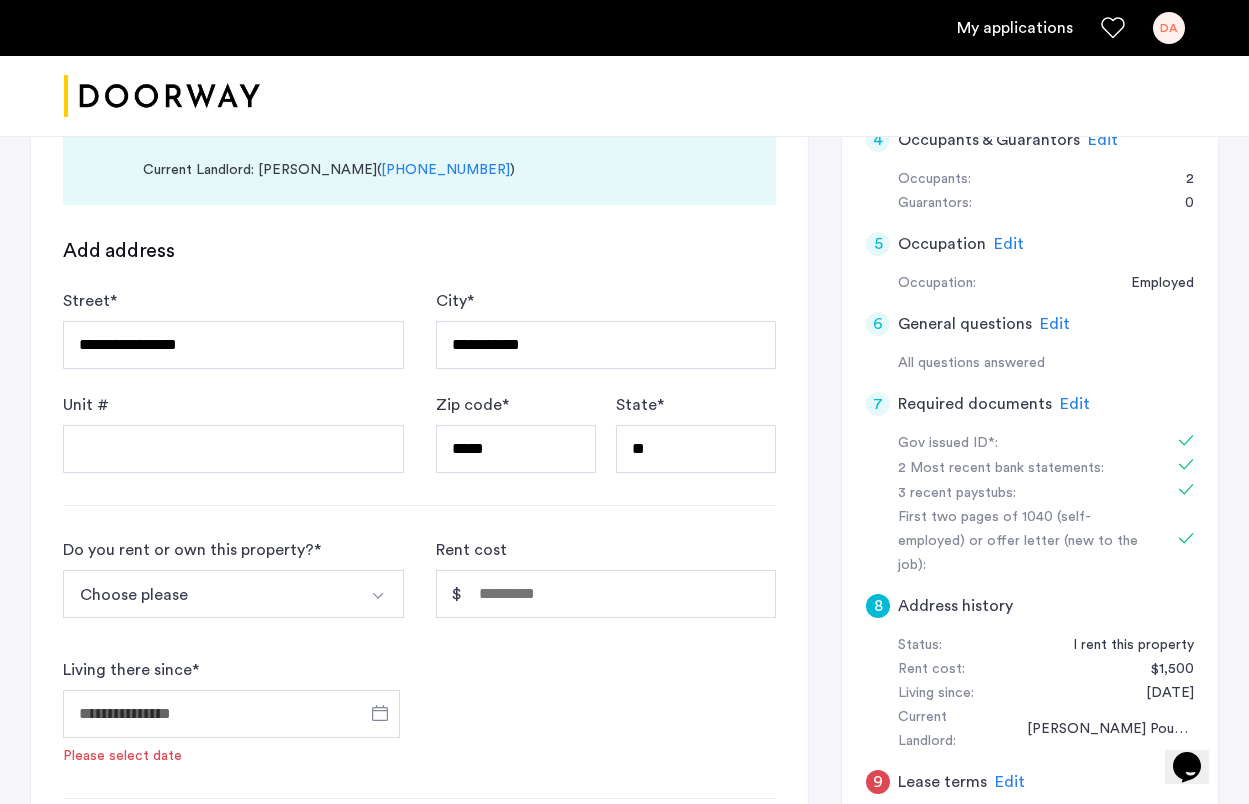 click on "Choose please" at bounding box center [210, 594] 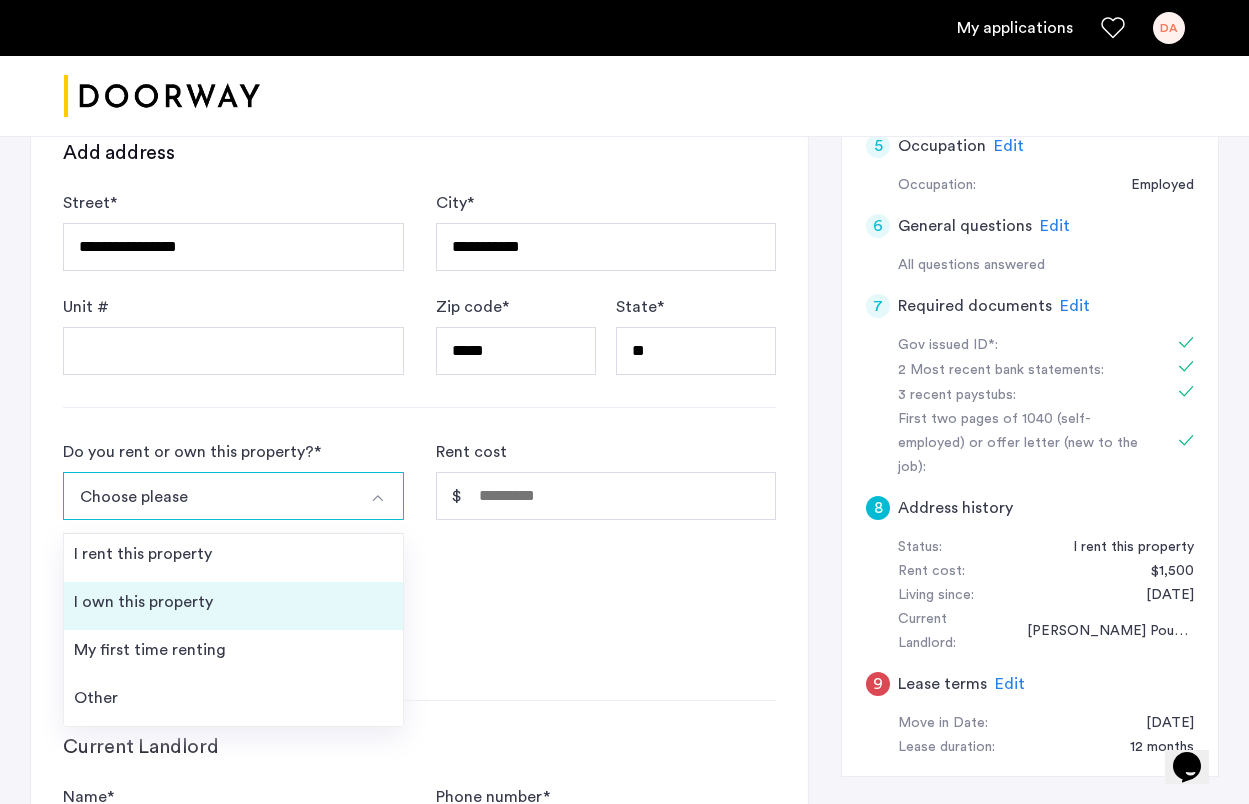 scroll, scrollTop: 733, scrollLeft: 0, axis: vertical 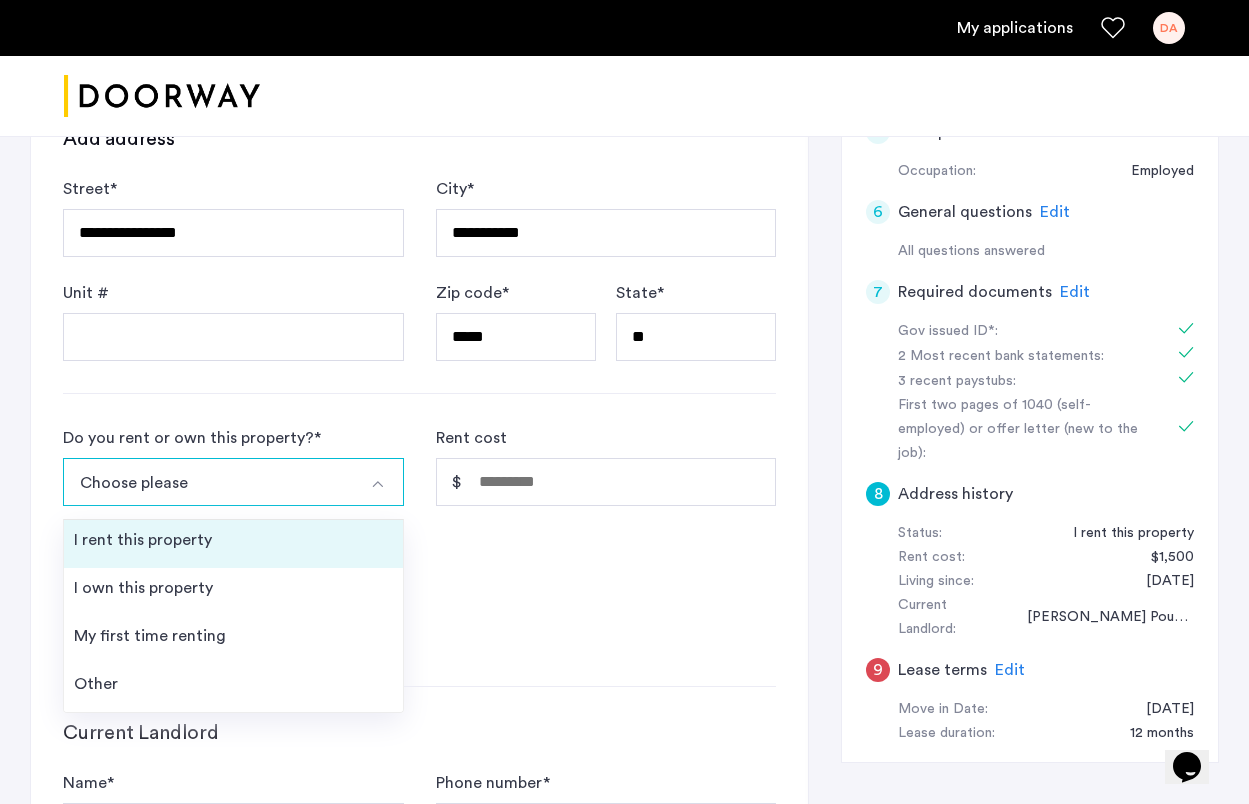 click on "I rent this property" at bounding box center (233, 544) 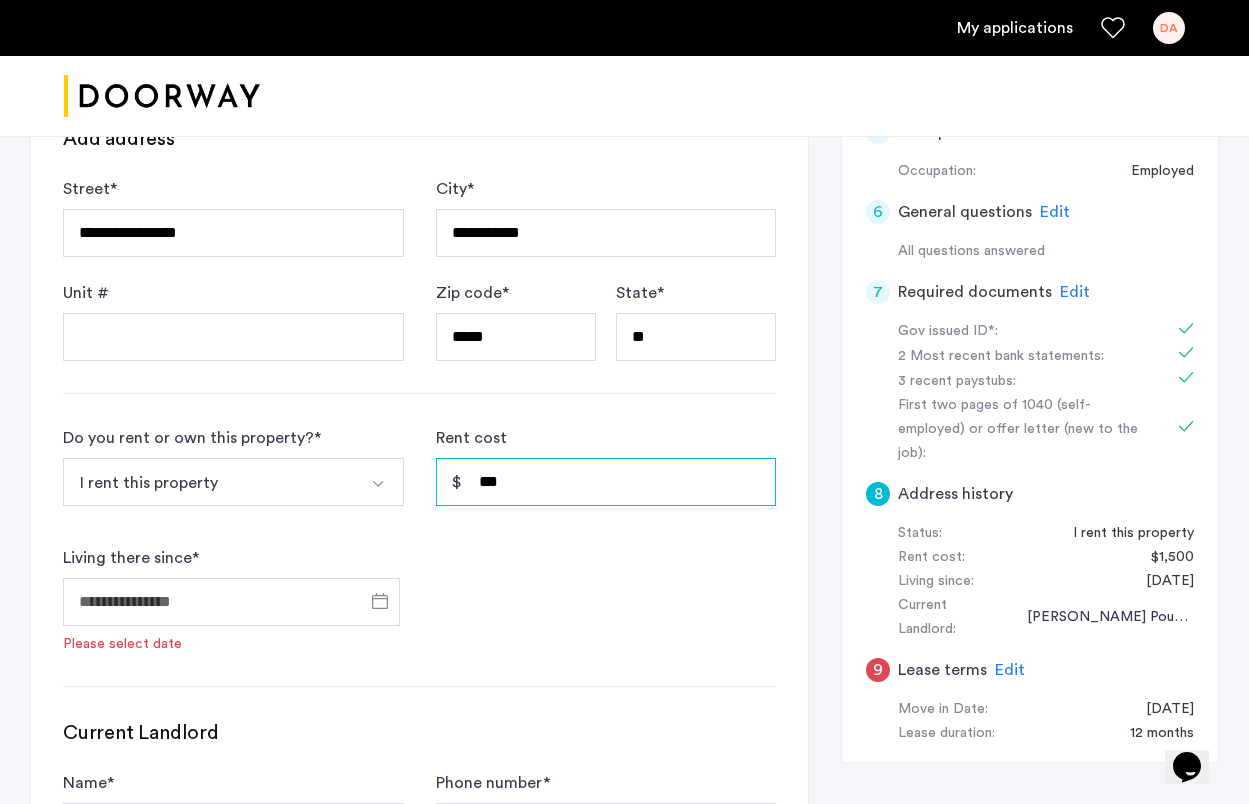 type on "*****" 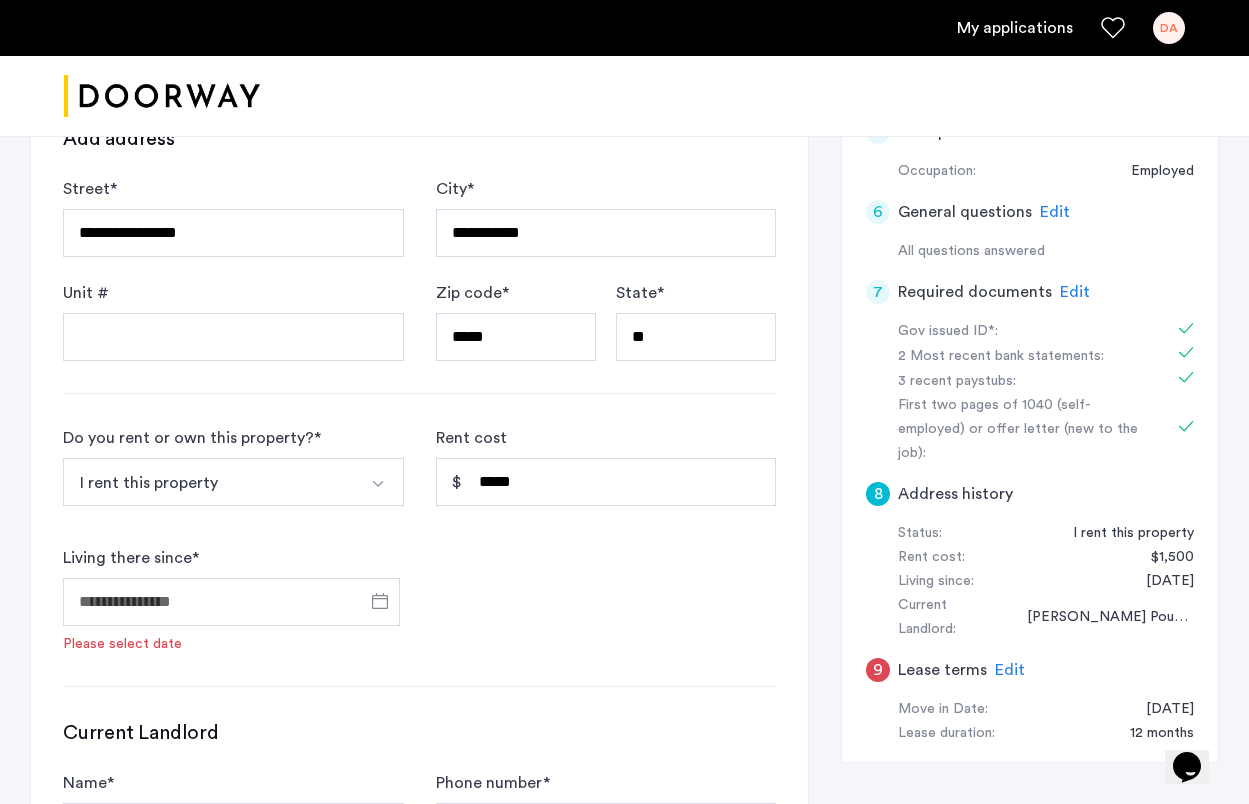 click 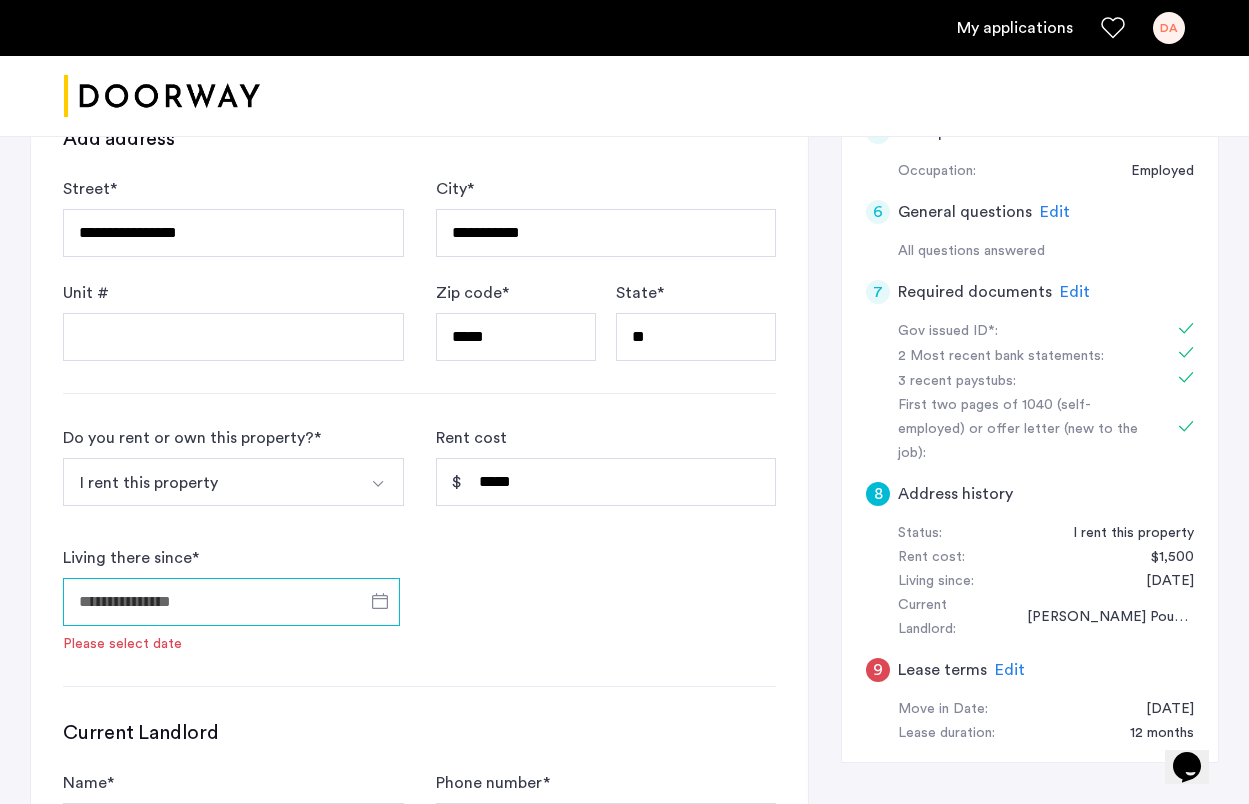 click on "Living there since  *" at bounding box center (231, 602) 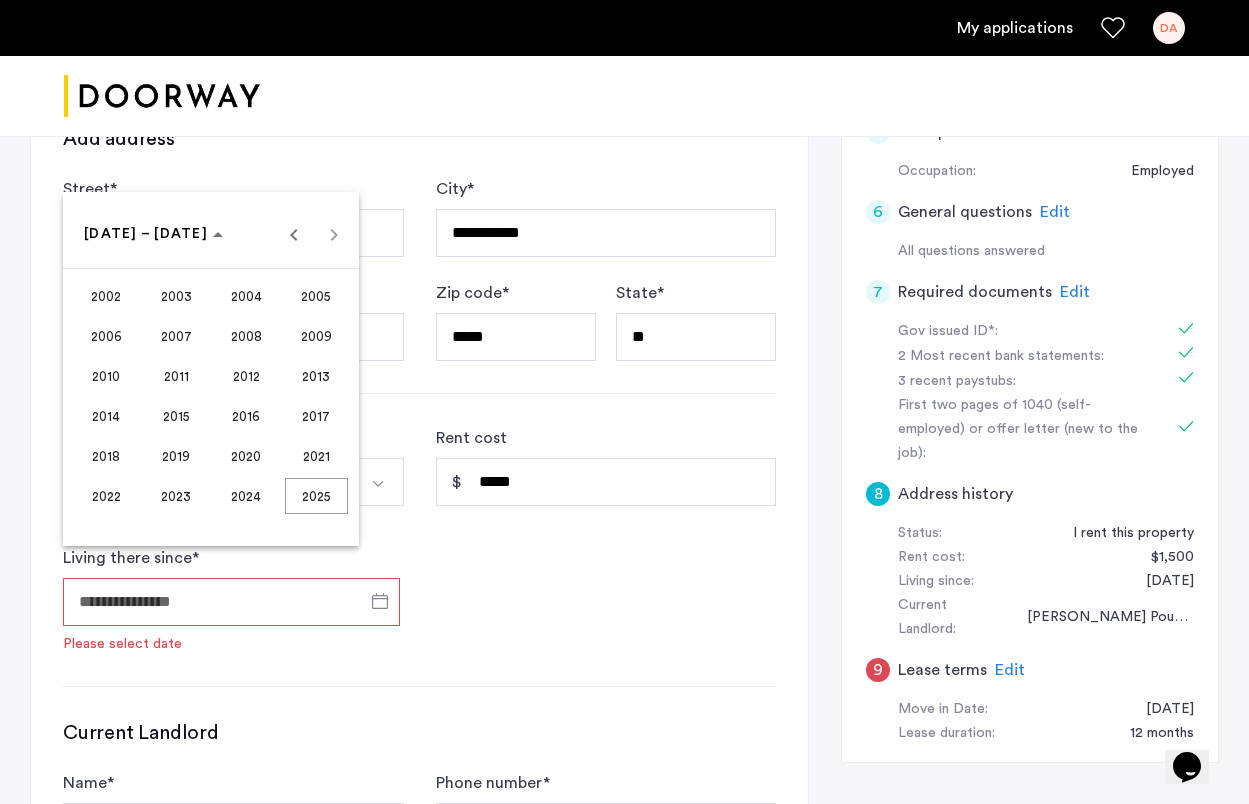 click on "2022" at bounding box center [106, 496] 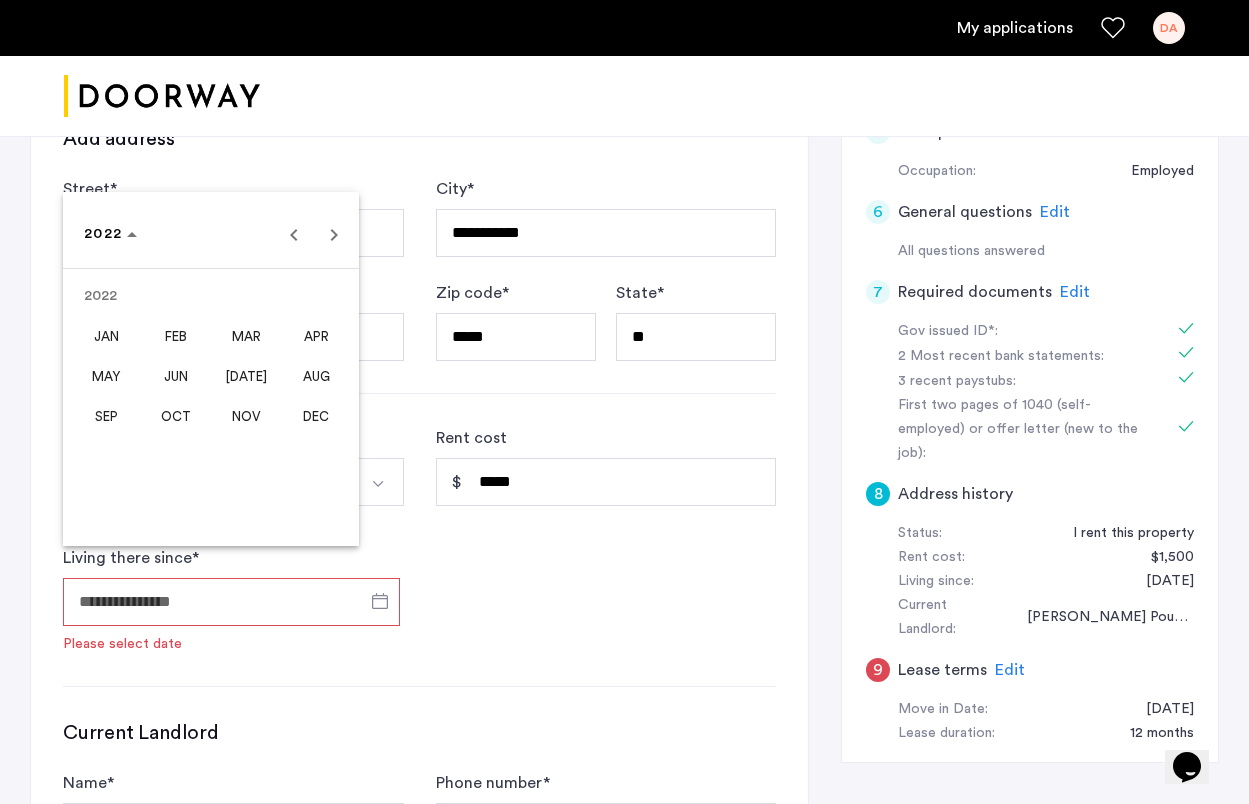 click on "SEP" at bounding box center [106, 416] 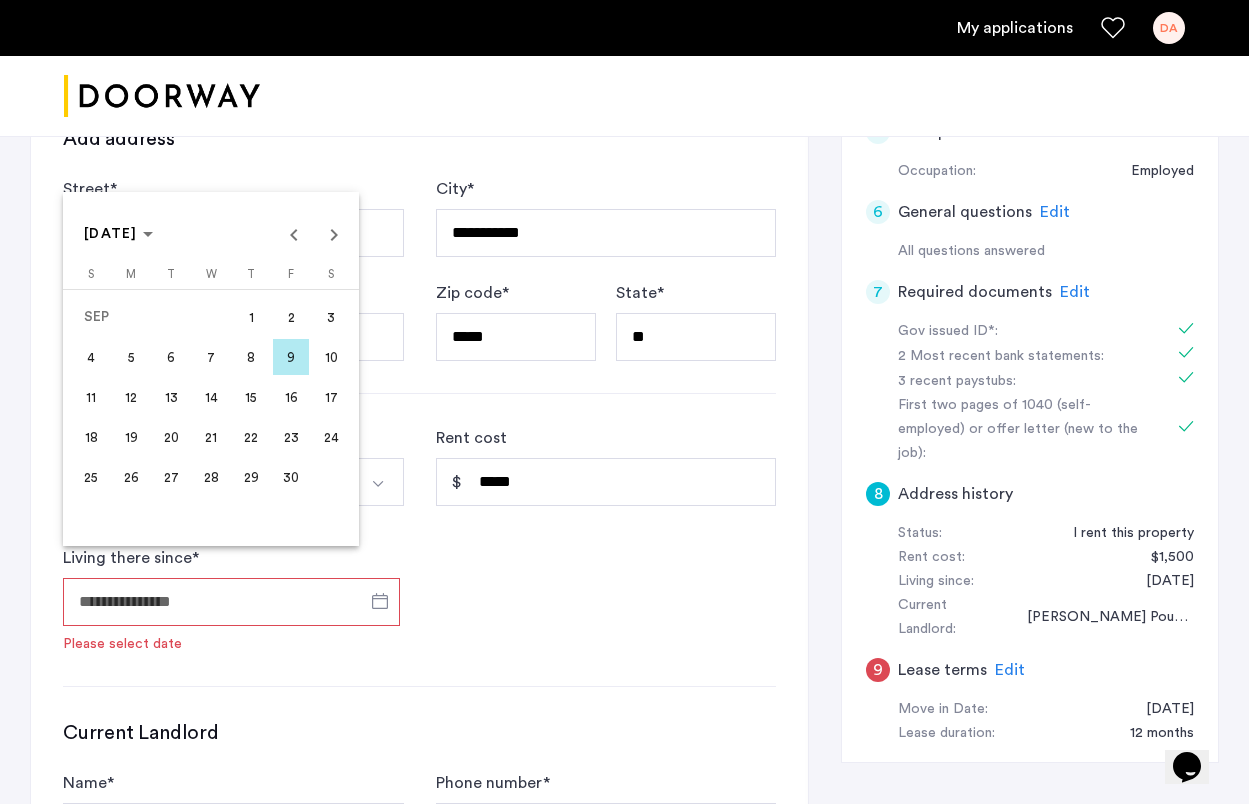 click on "1" at bounding box center (251, 317) 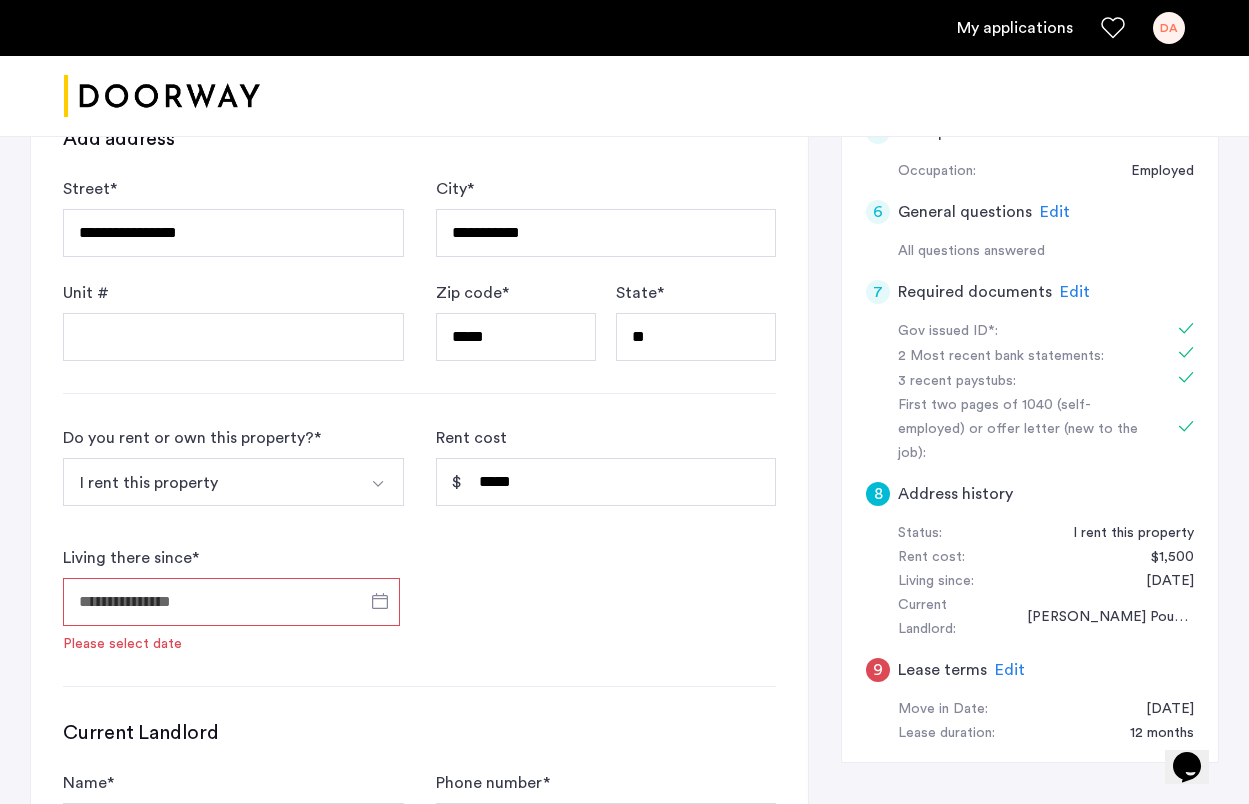 type on "**********" 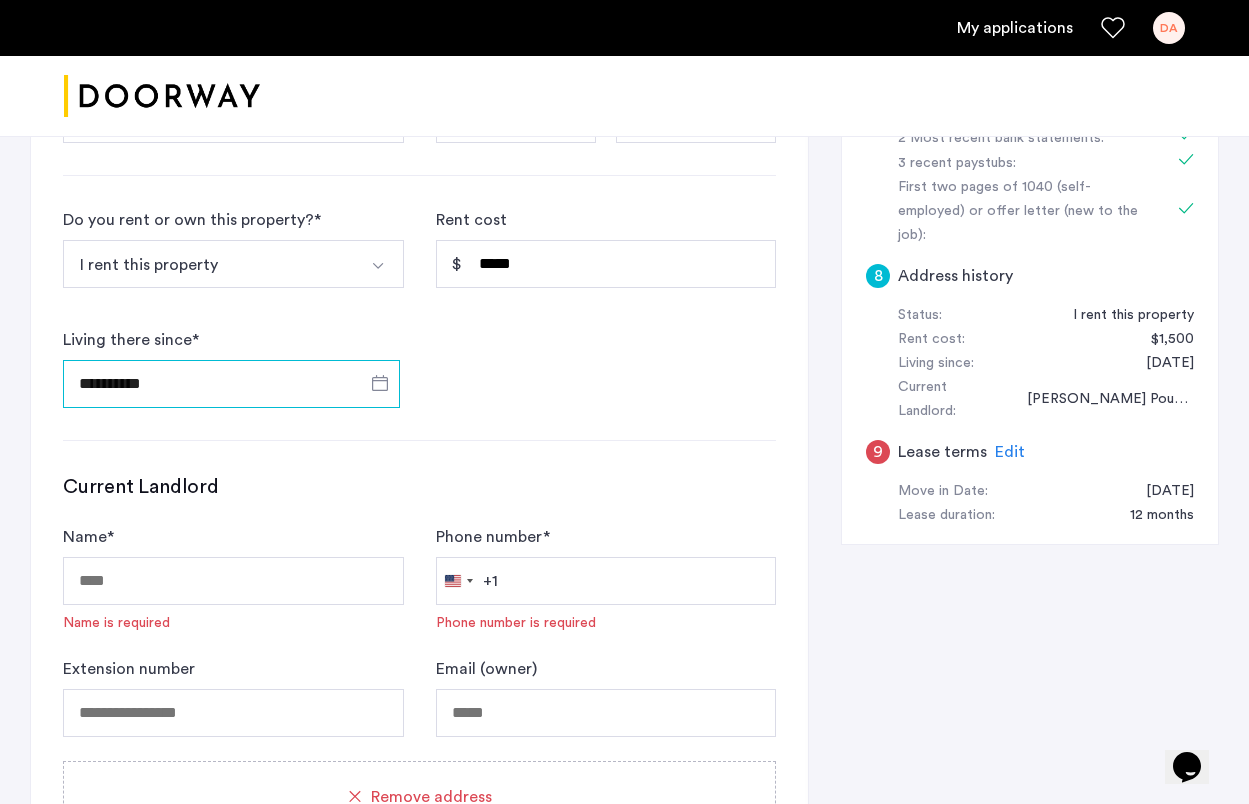 scroll, scrollTop: 959, scrollLeft: 0, axis: vertical 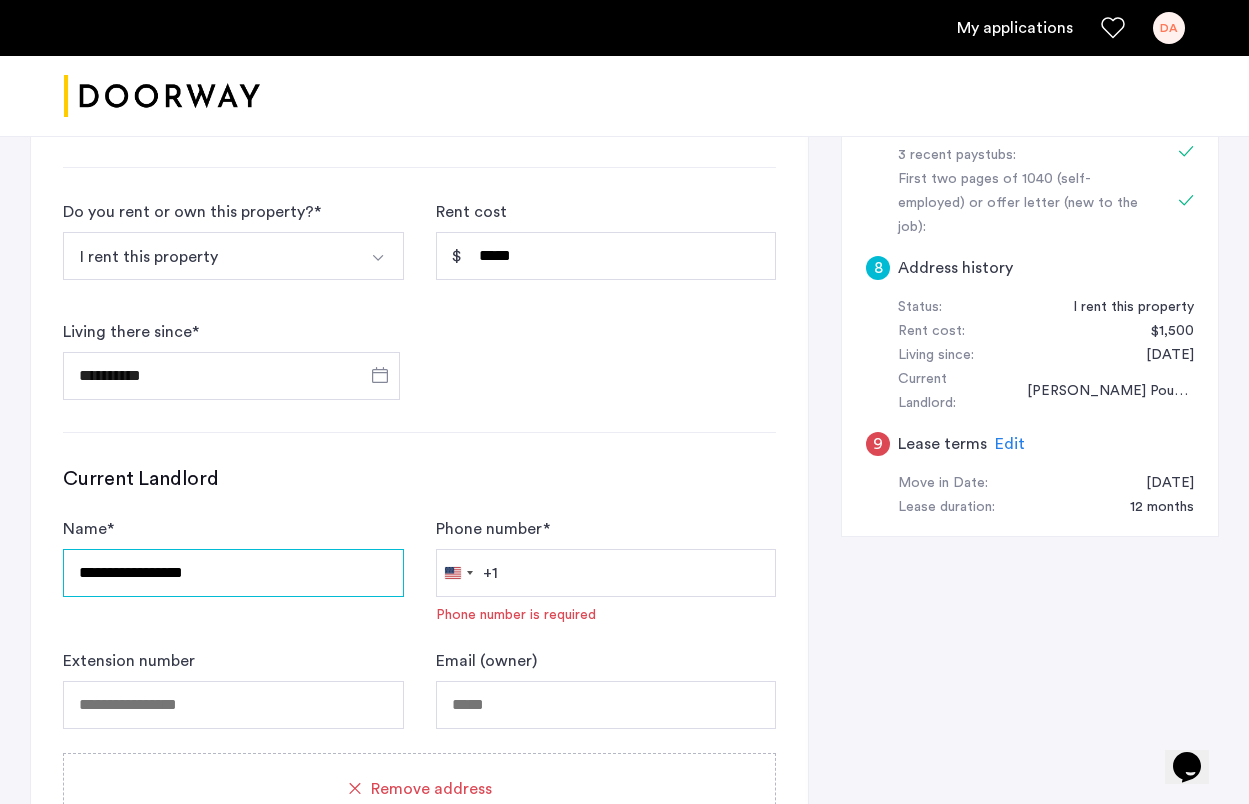 type on "**********" 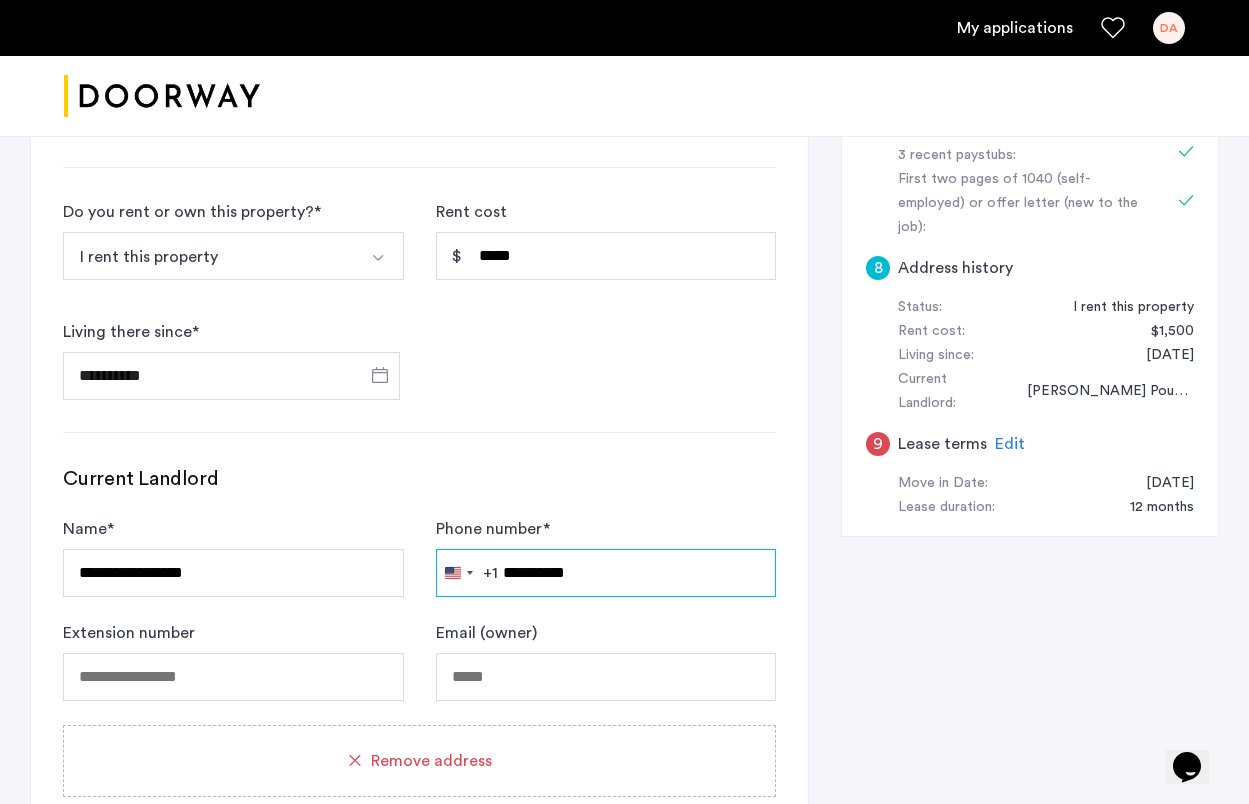 type on "**********" 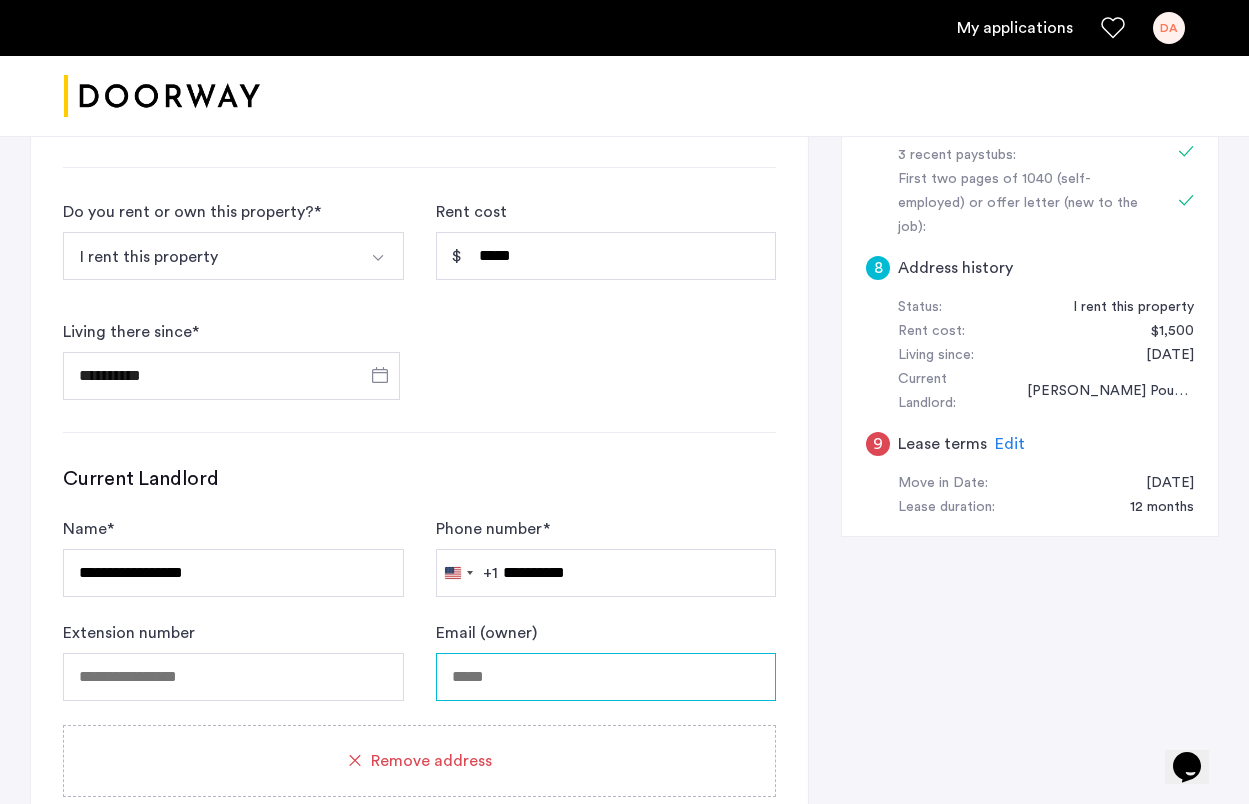 scroll, scrollTop: 1070, scrollLeft: 0, axis: vertical 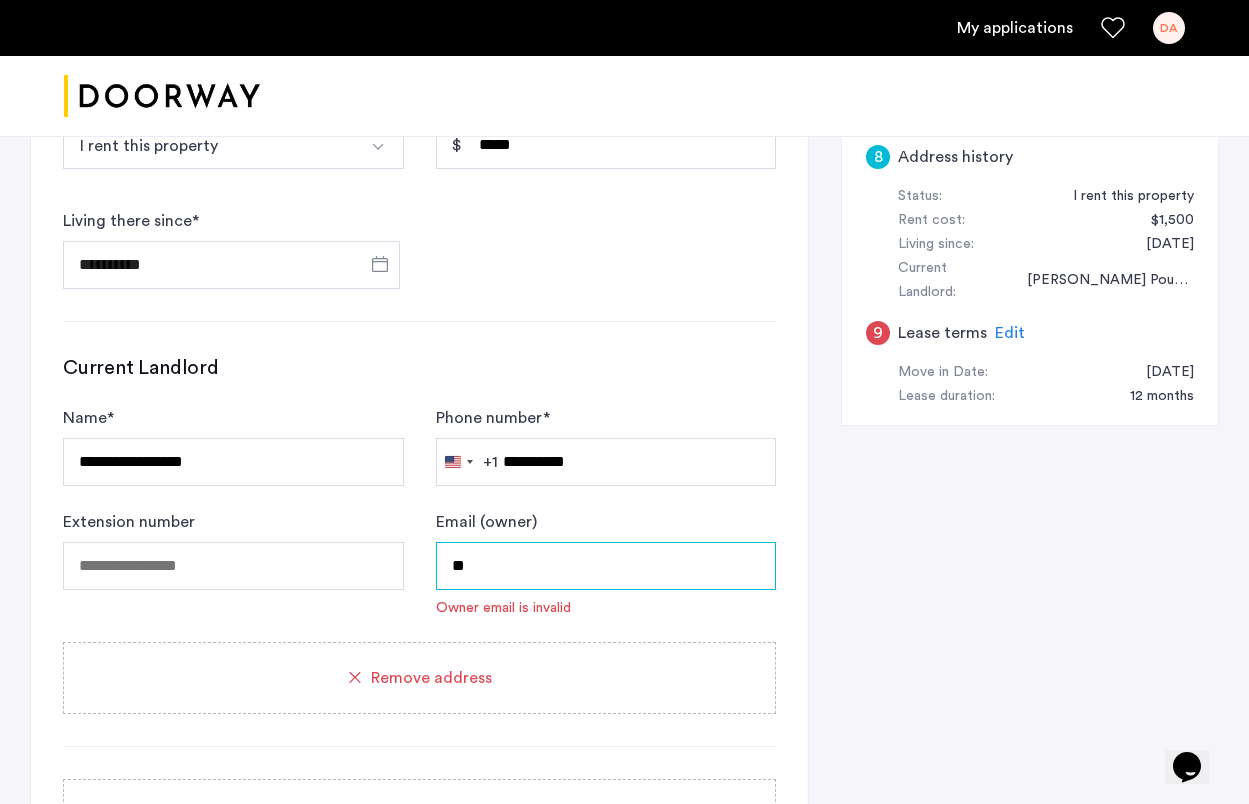 type on "*" 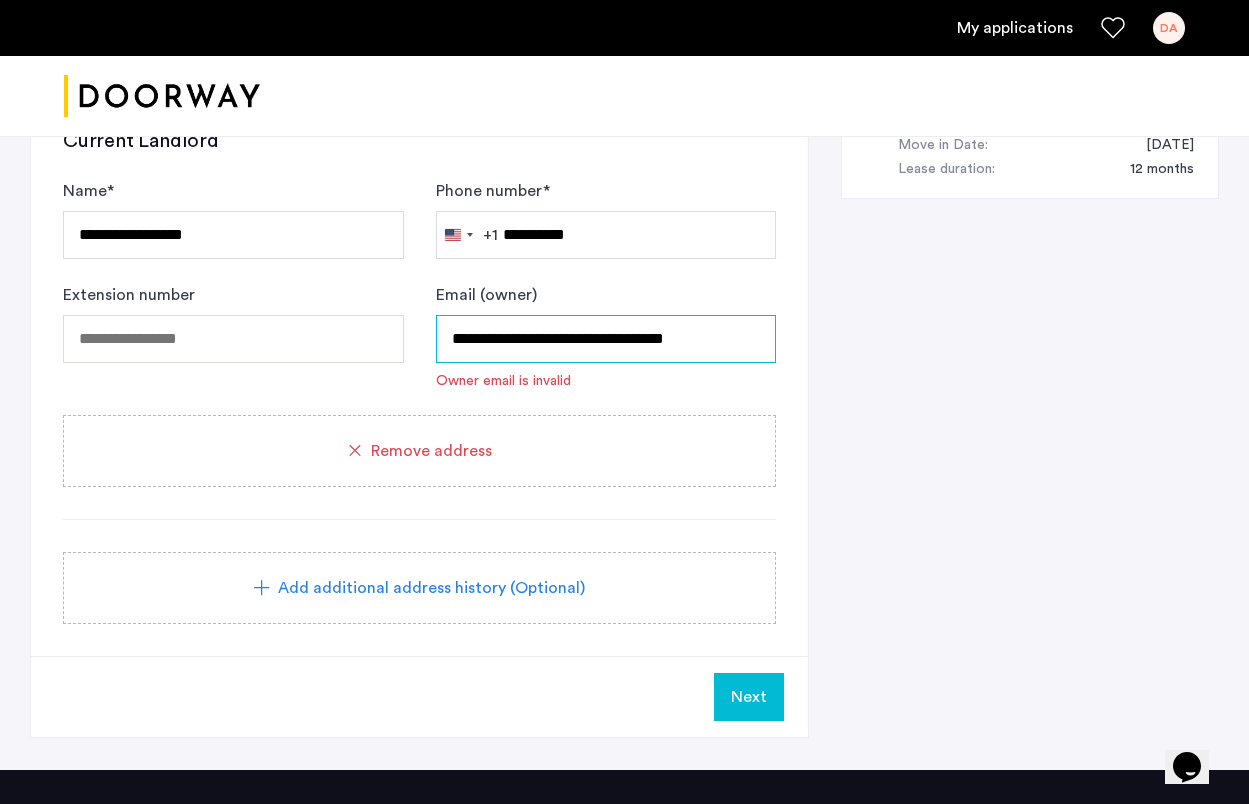 scroll, scrollTop: 1426, scrollLeft: 0, axis: vertical 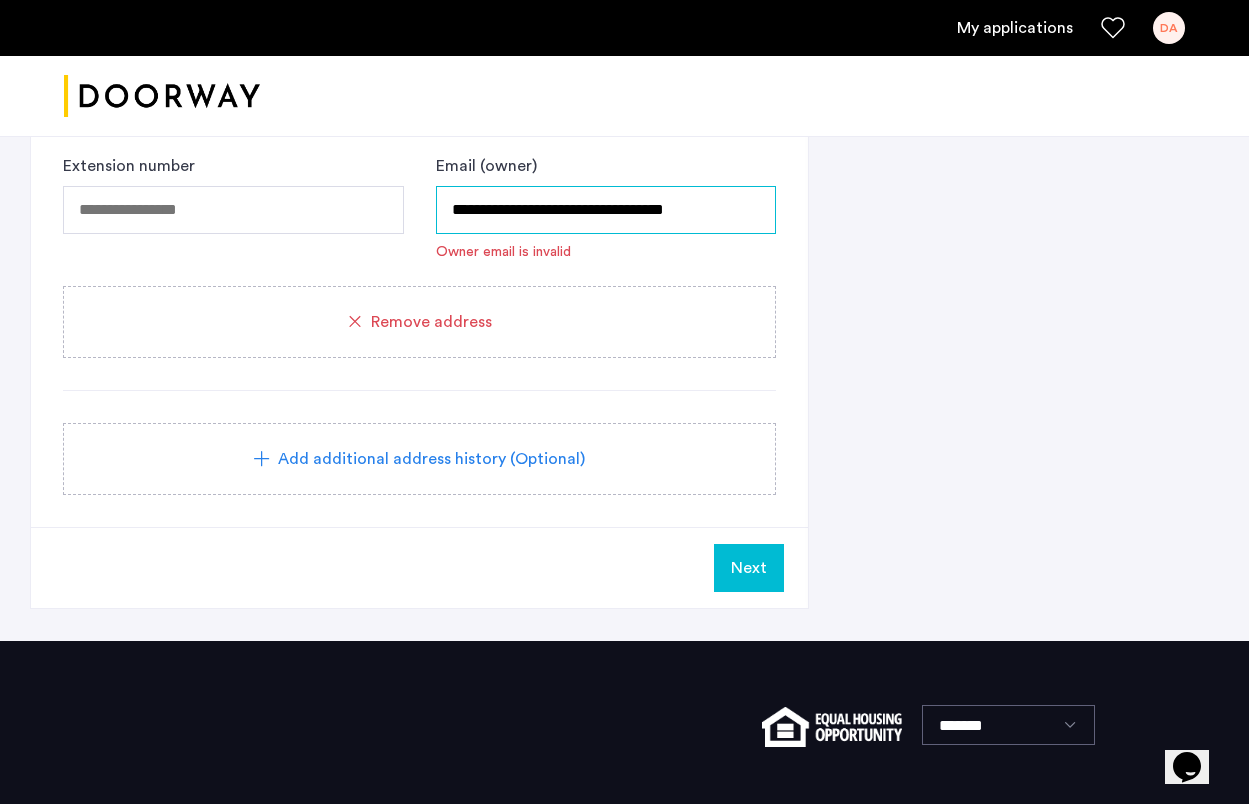 type on "**********" 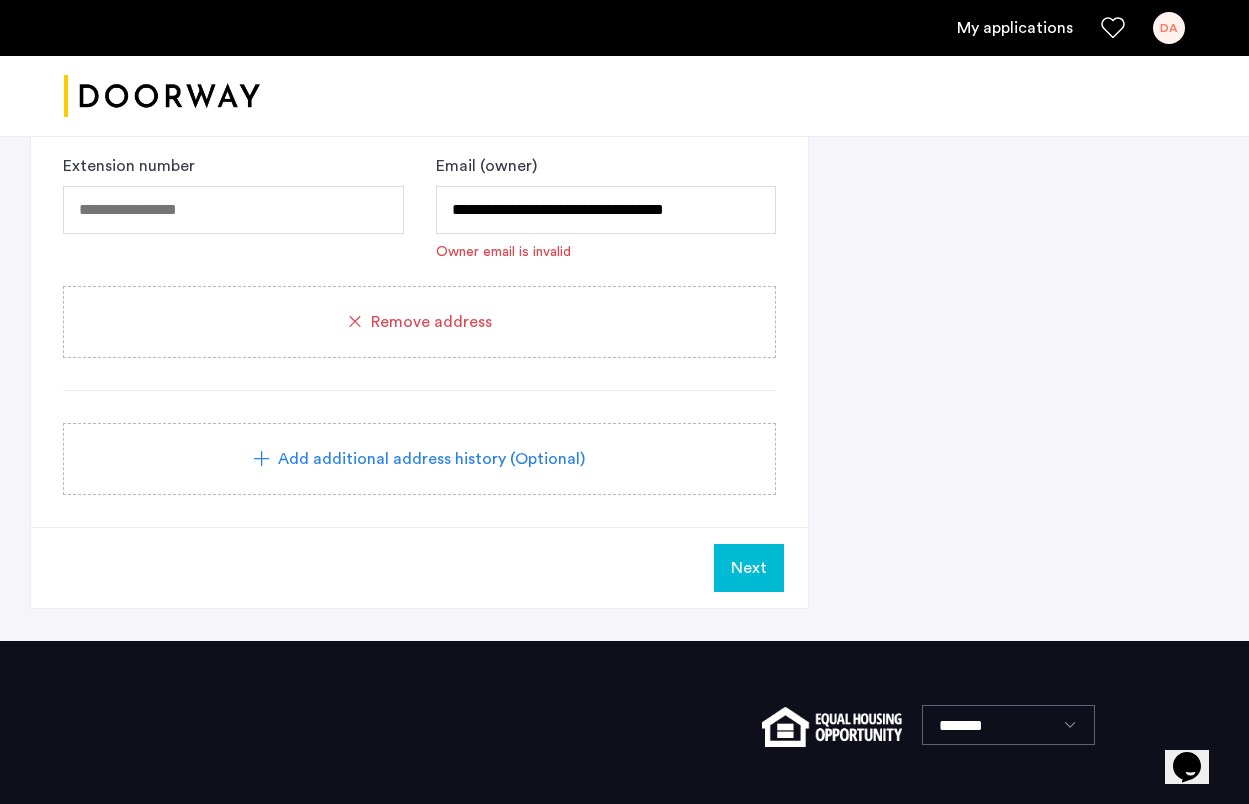 click on "Next" 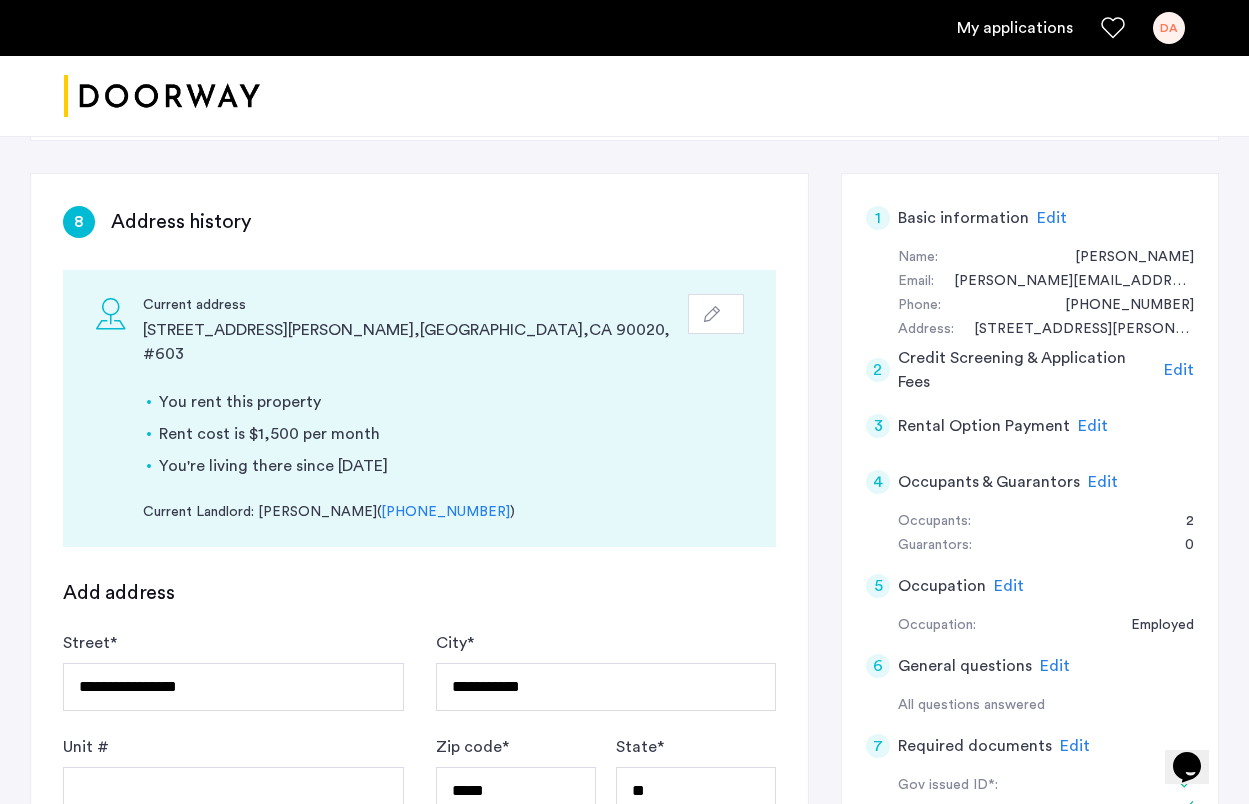 scroll, scrollTop: 282, scrollLeft: 0, axis: vertical 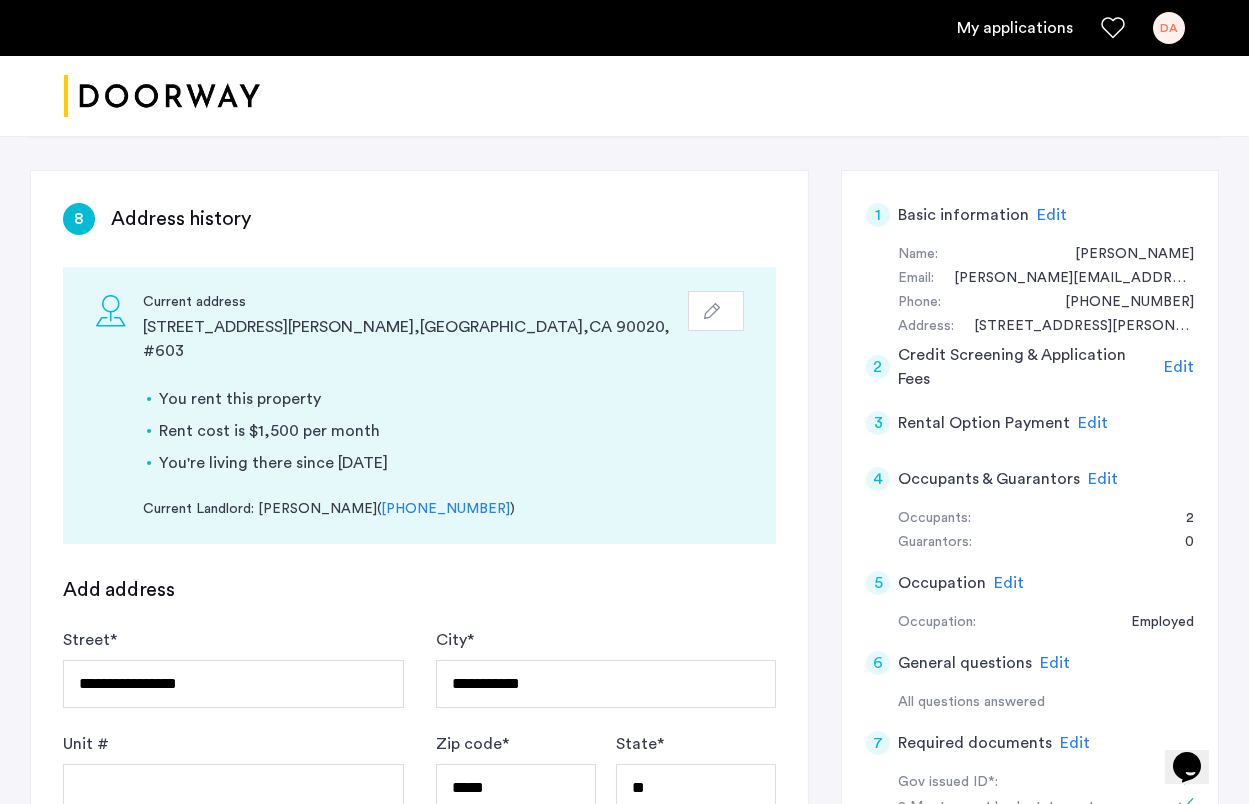 click 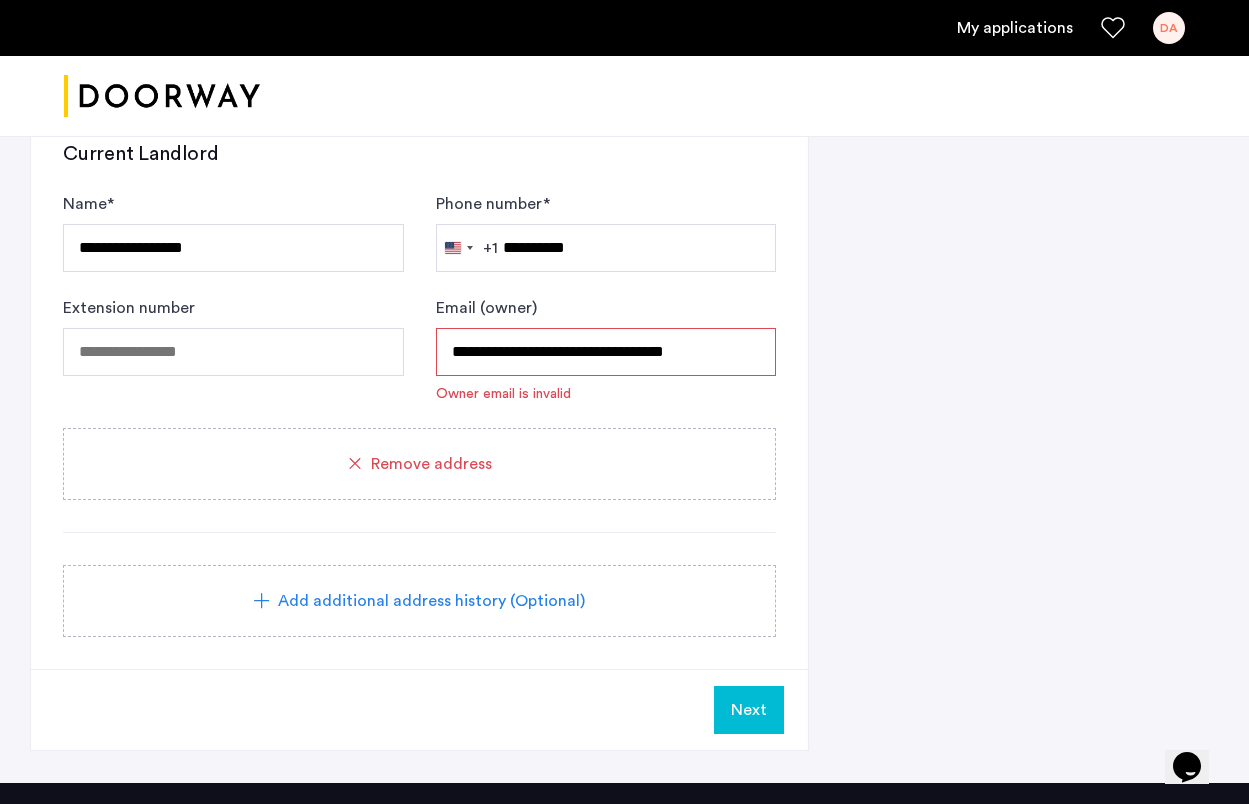 scroll, scrollTop: 1853, scrollLeft: 0, axis: vertical 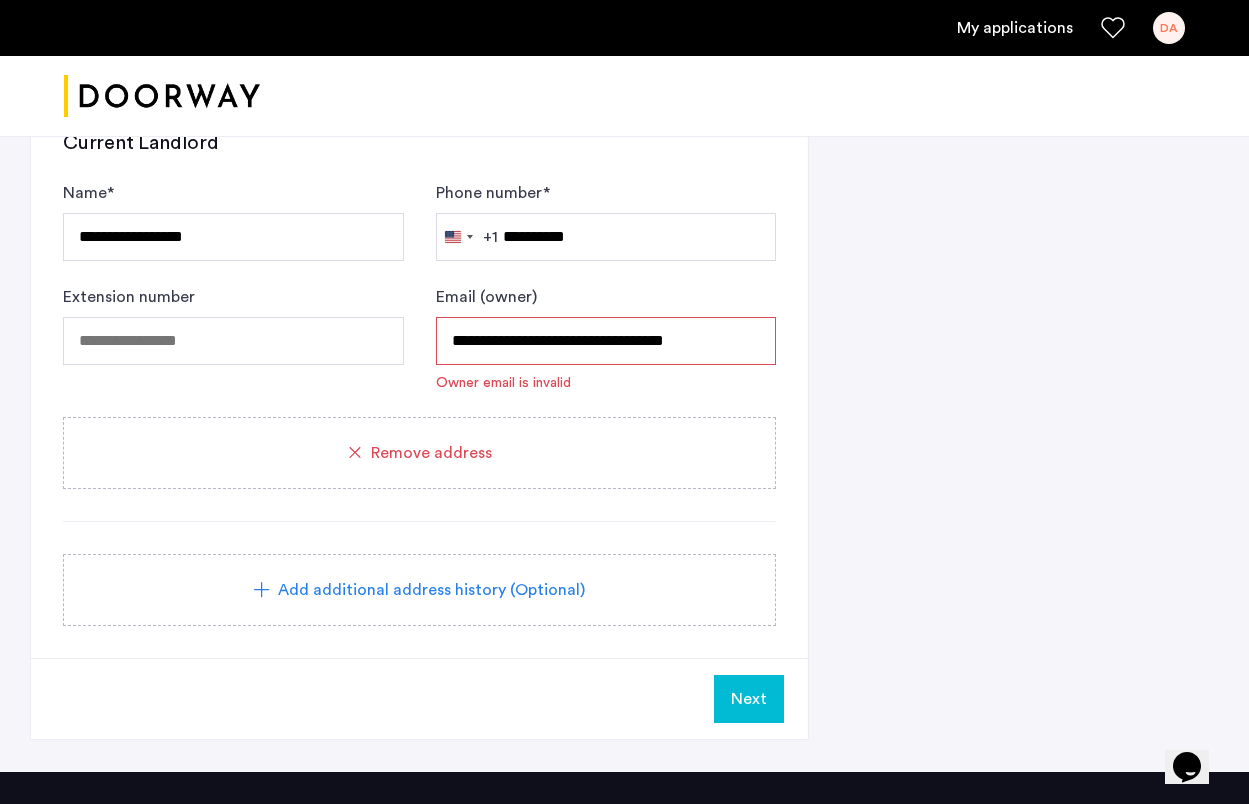 click on "Remove address" 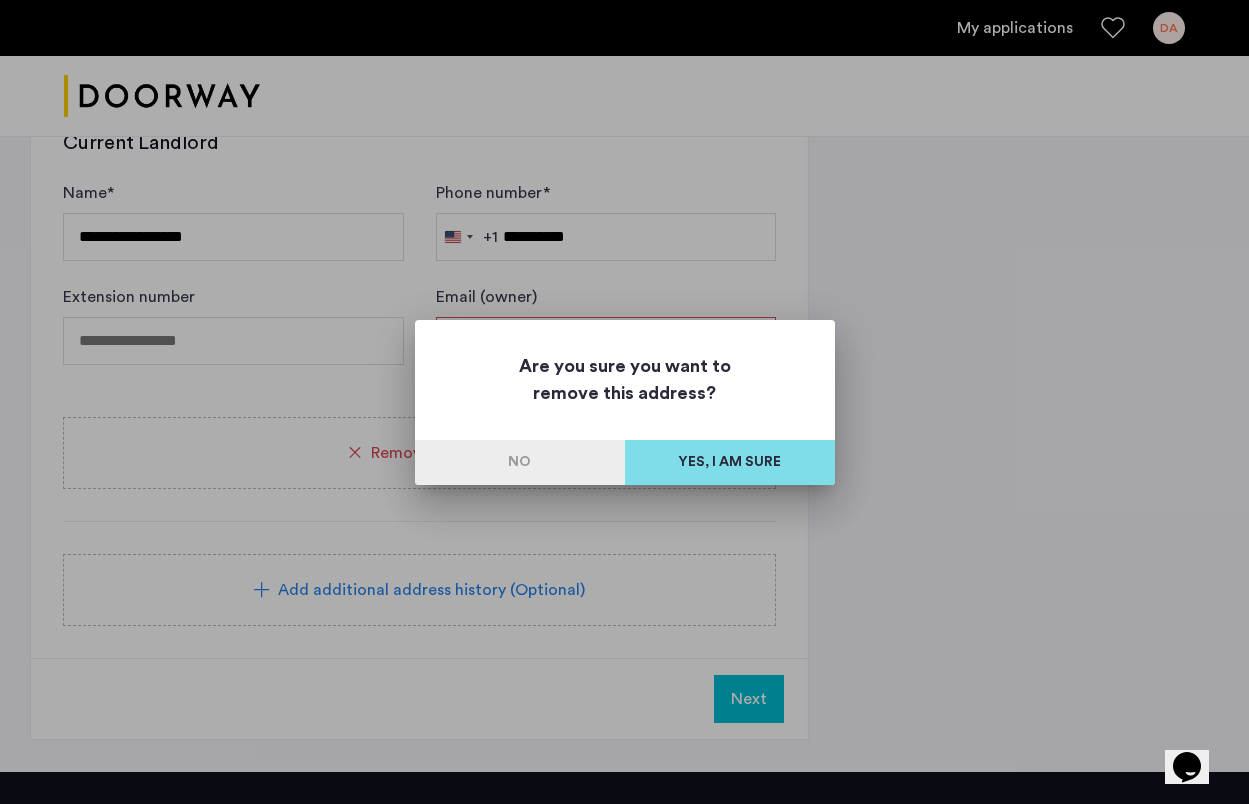 scroll, scrollTop: 0, scrollLeft: 0, axis: both 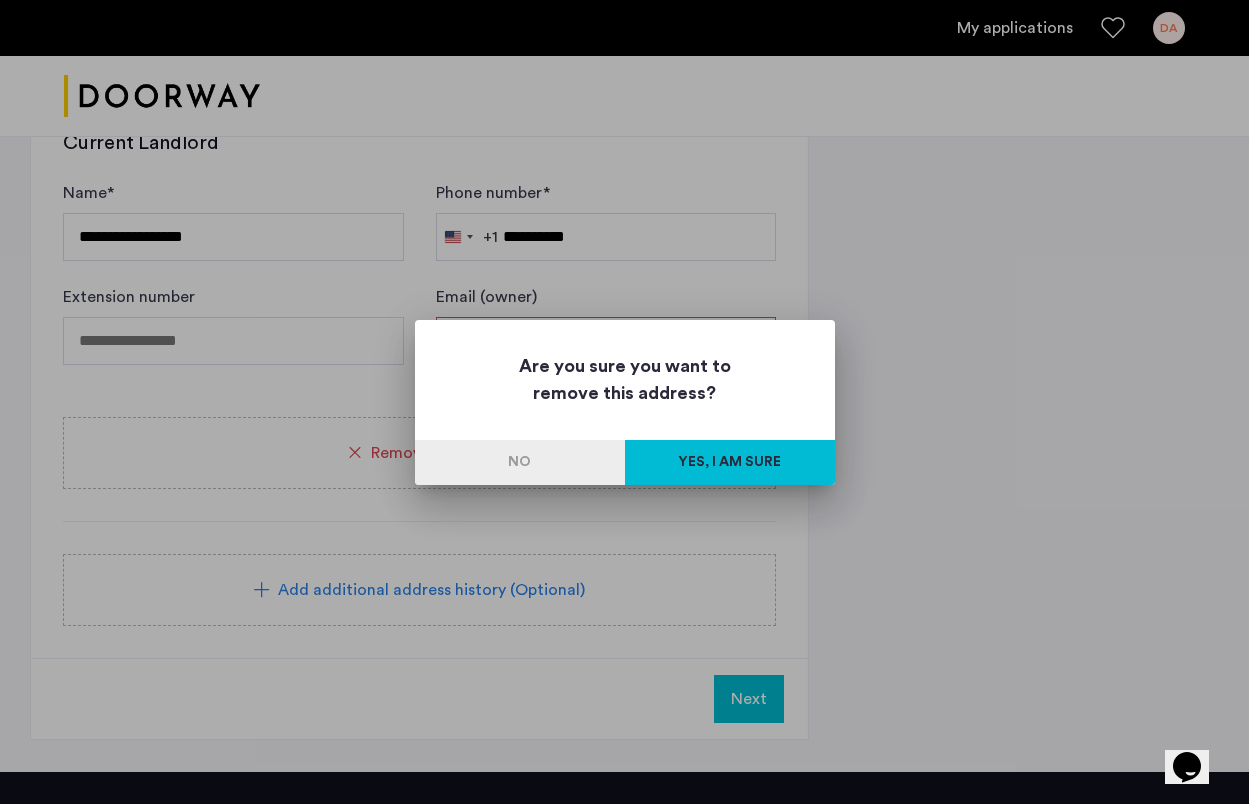 click on "Yes, I am sure" at bounding box center (730, 462) 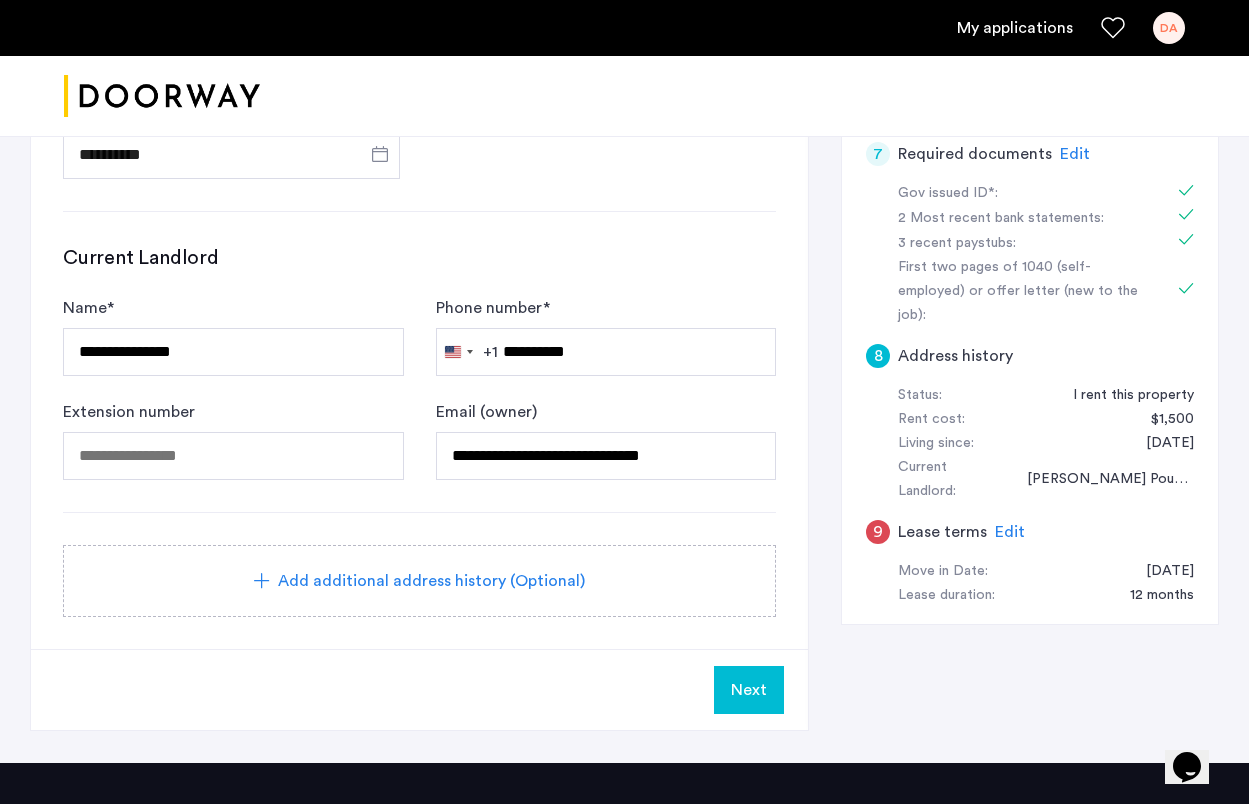 scroll, scrollTop: 1121, scrollLeft: 0, axis: vertical 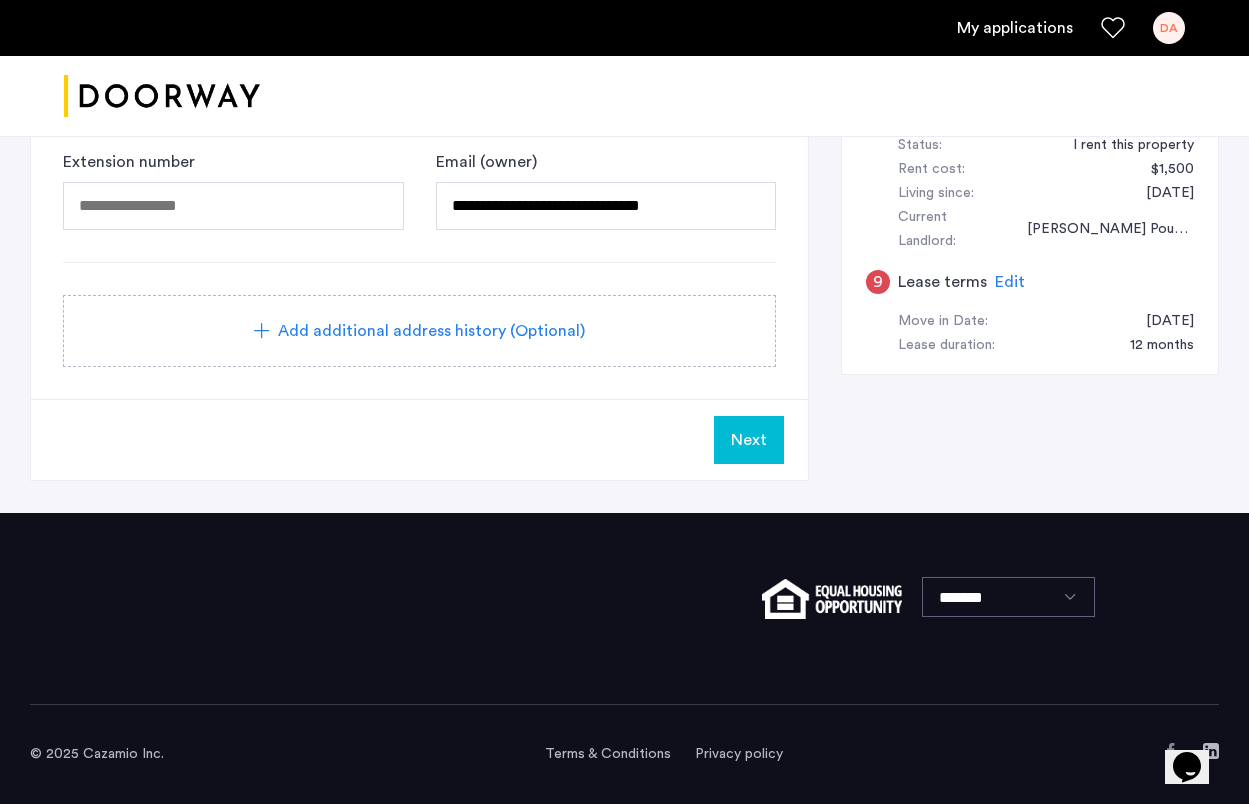 click on "Next" 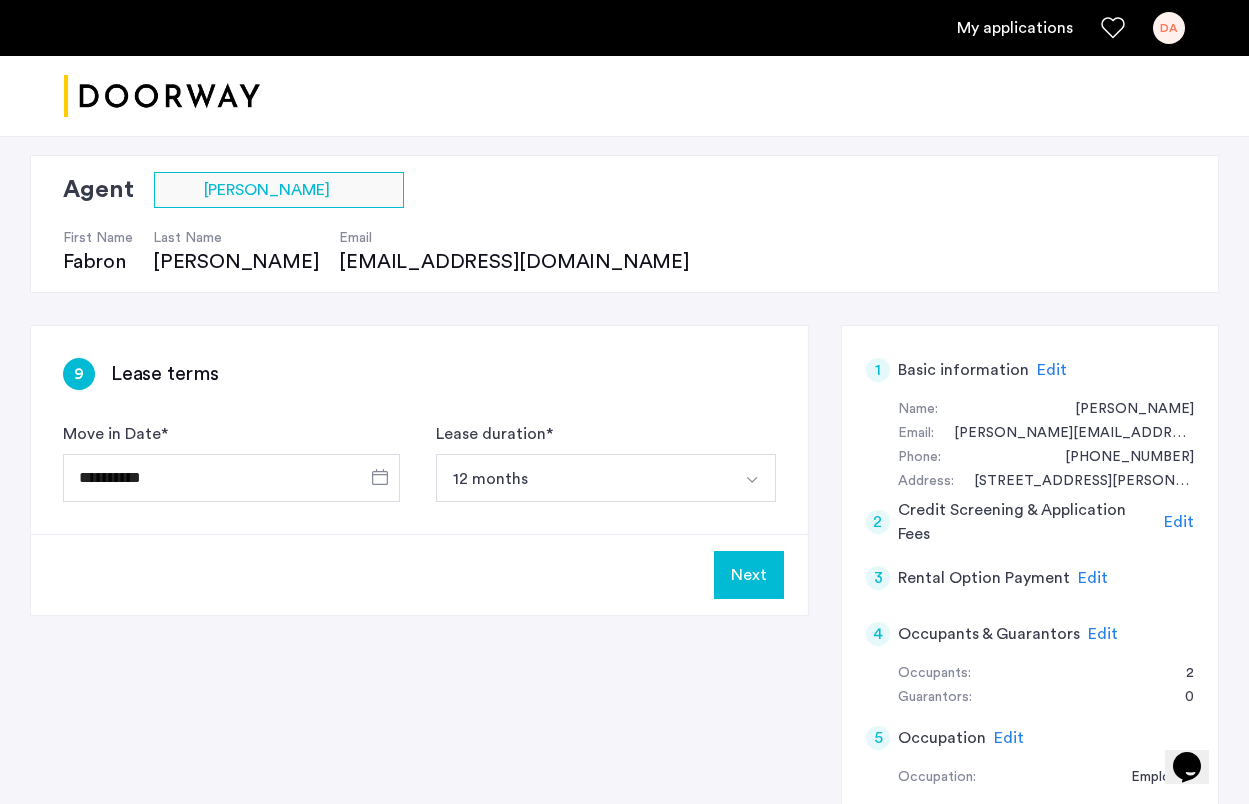 scroll, scrollTop: 133, scrollLeft: 0, axis: vertical 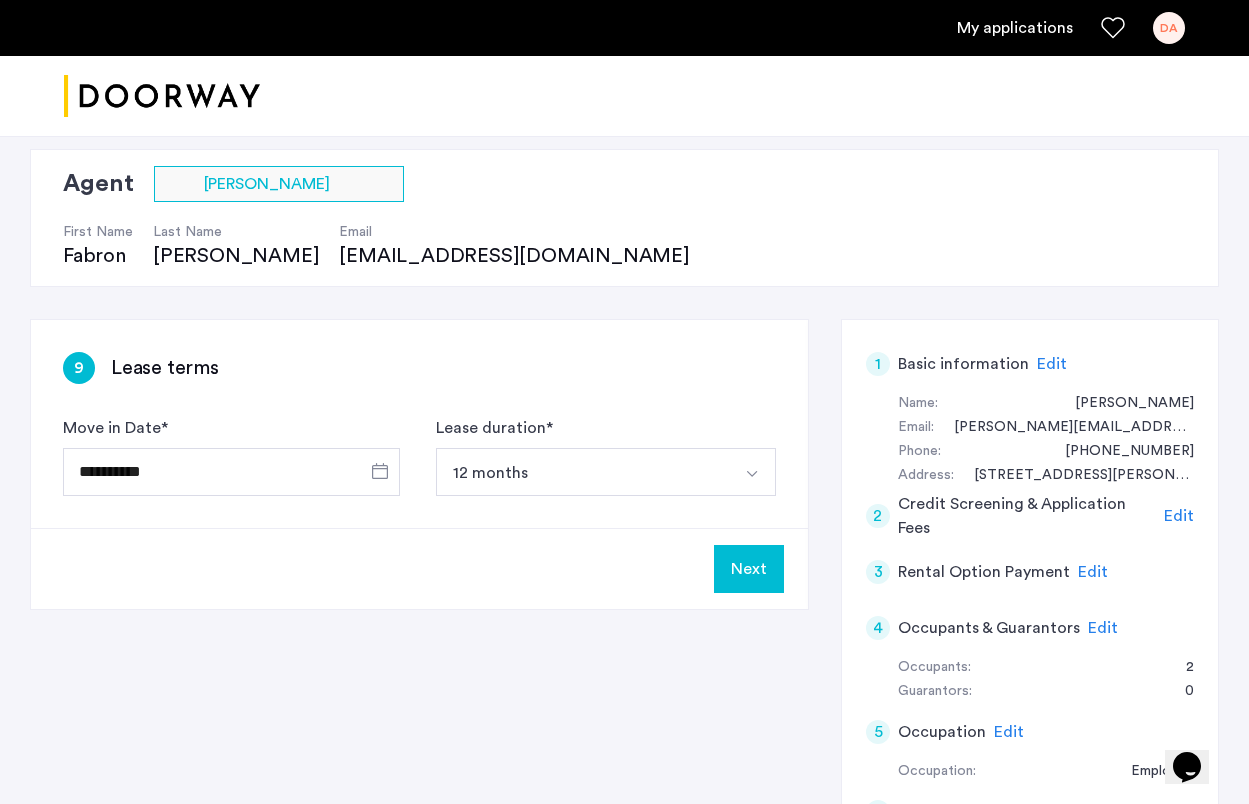 click on "12 months" at bounding box center (583, 472) 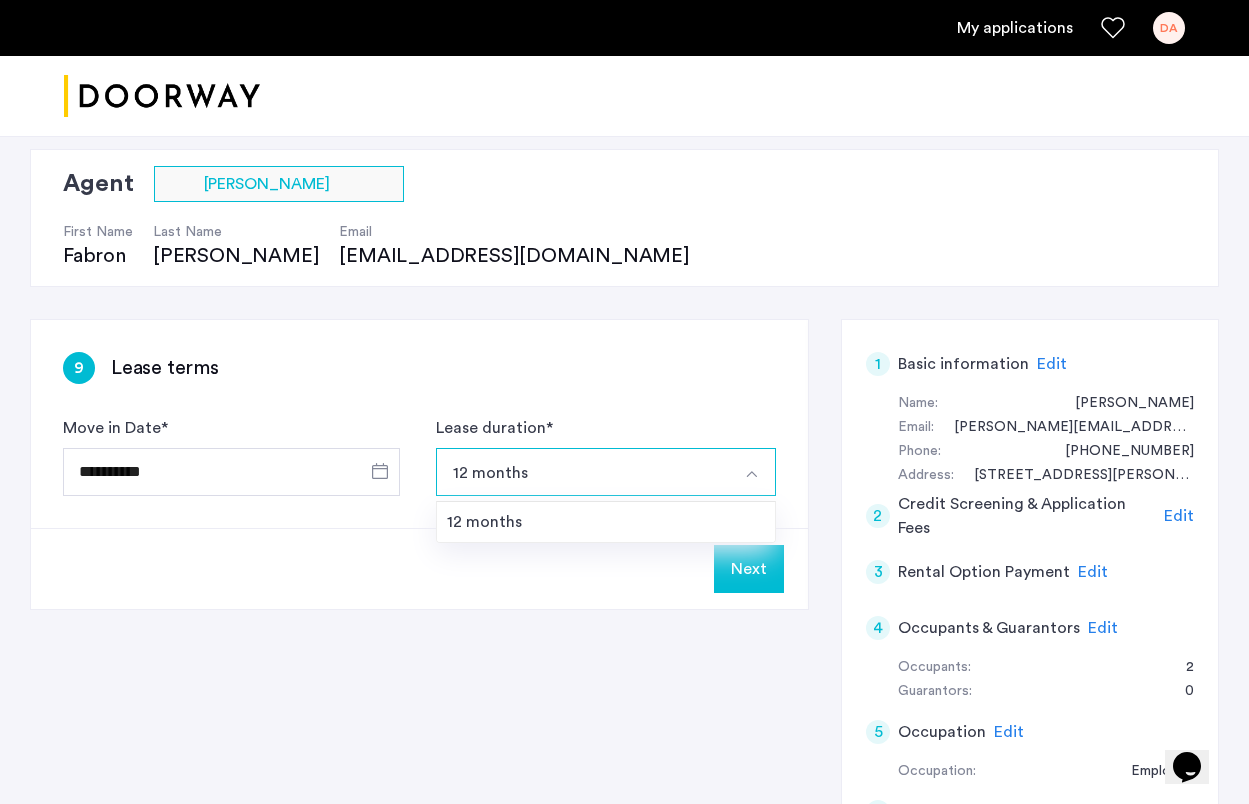 click on "12 months" at bounding box center (583, 472) 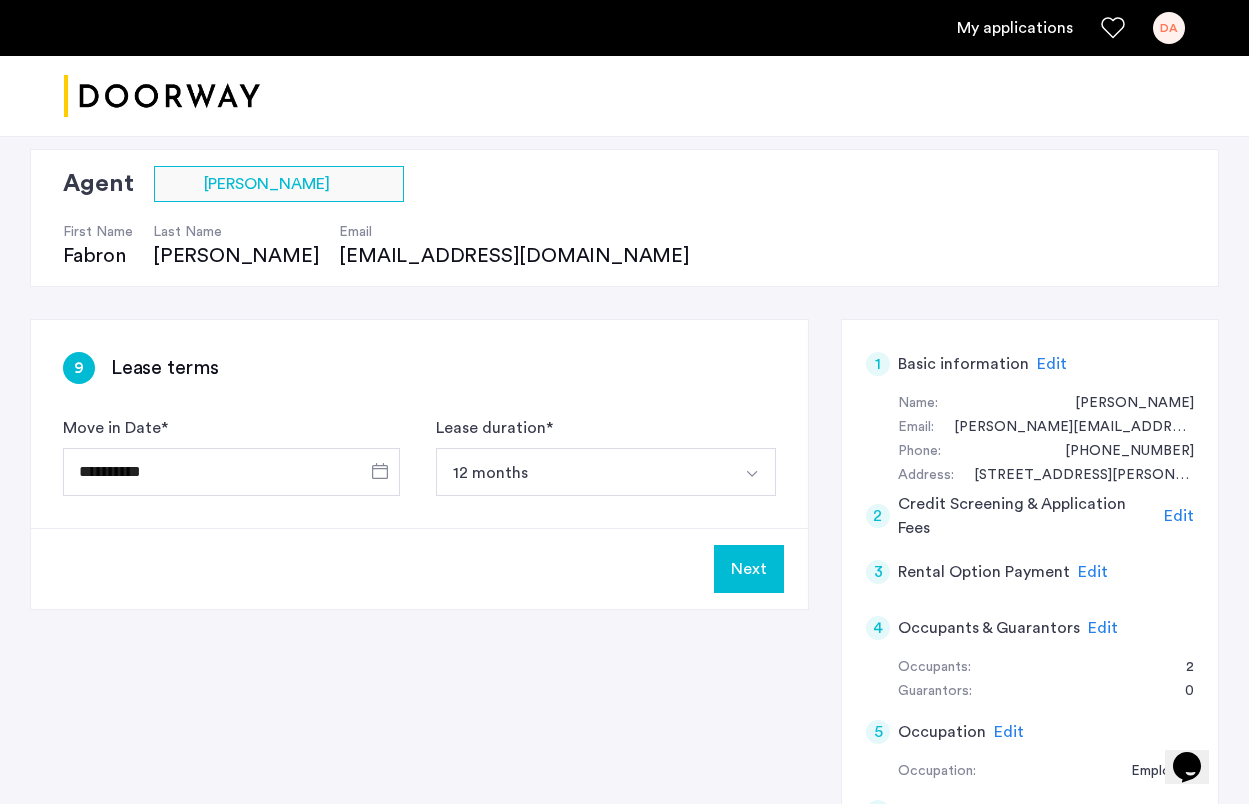 click on "Next" 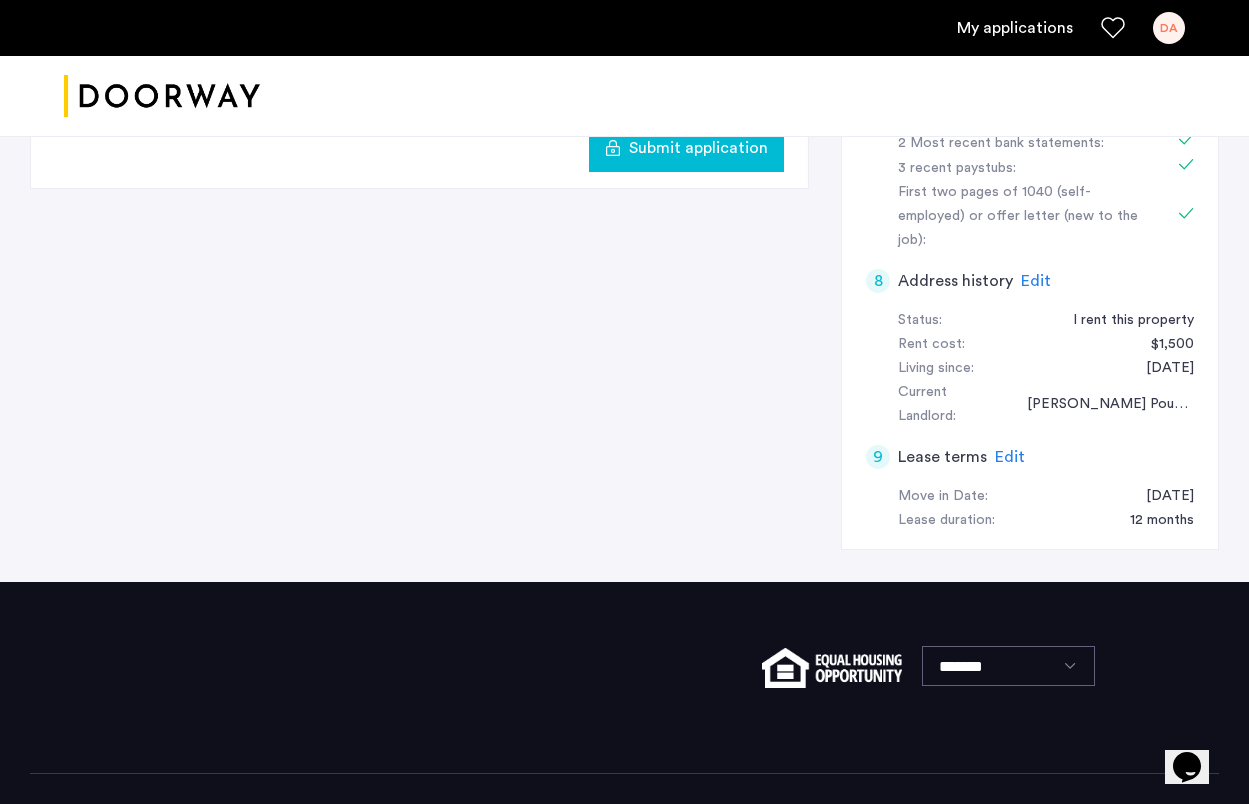 scroll, scrollTop: 732, scrollLeft: 0, axis: vertical 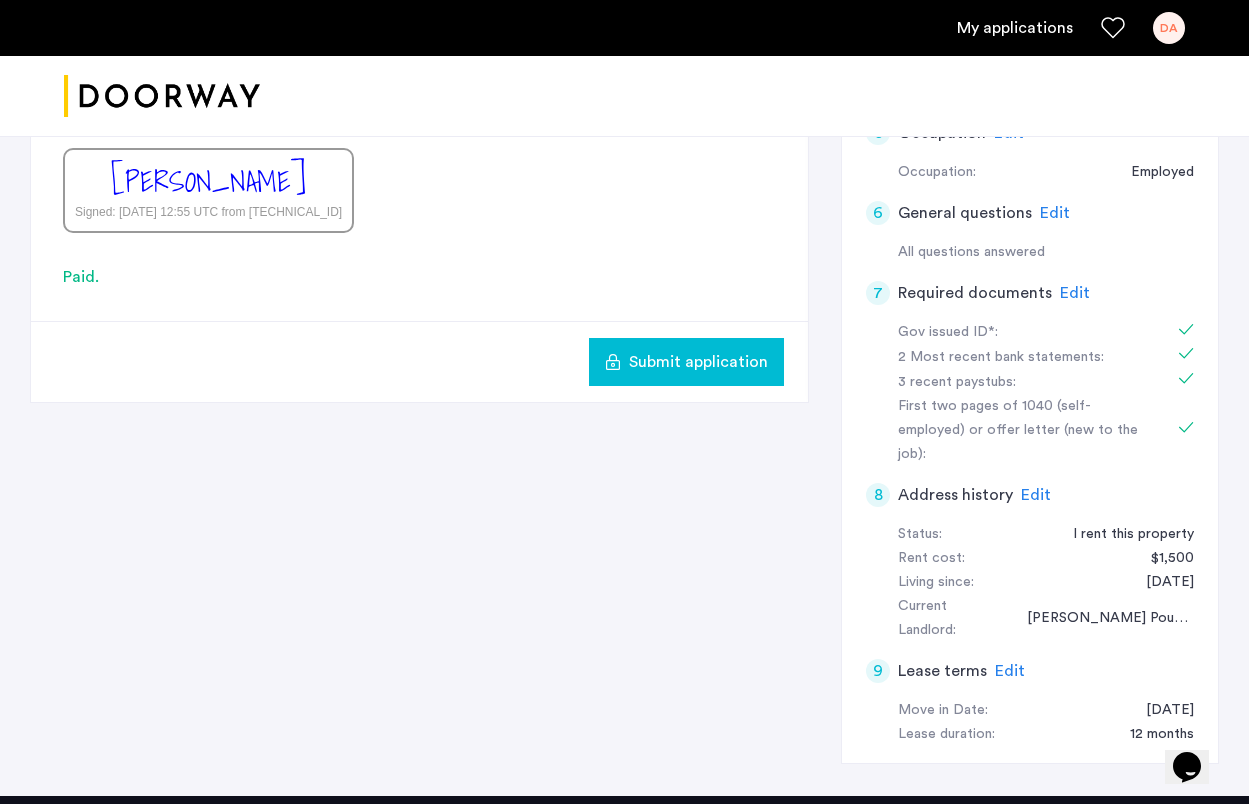 click on "Submit application" 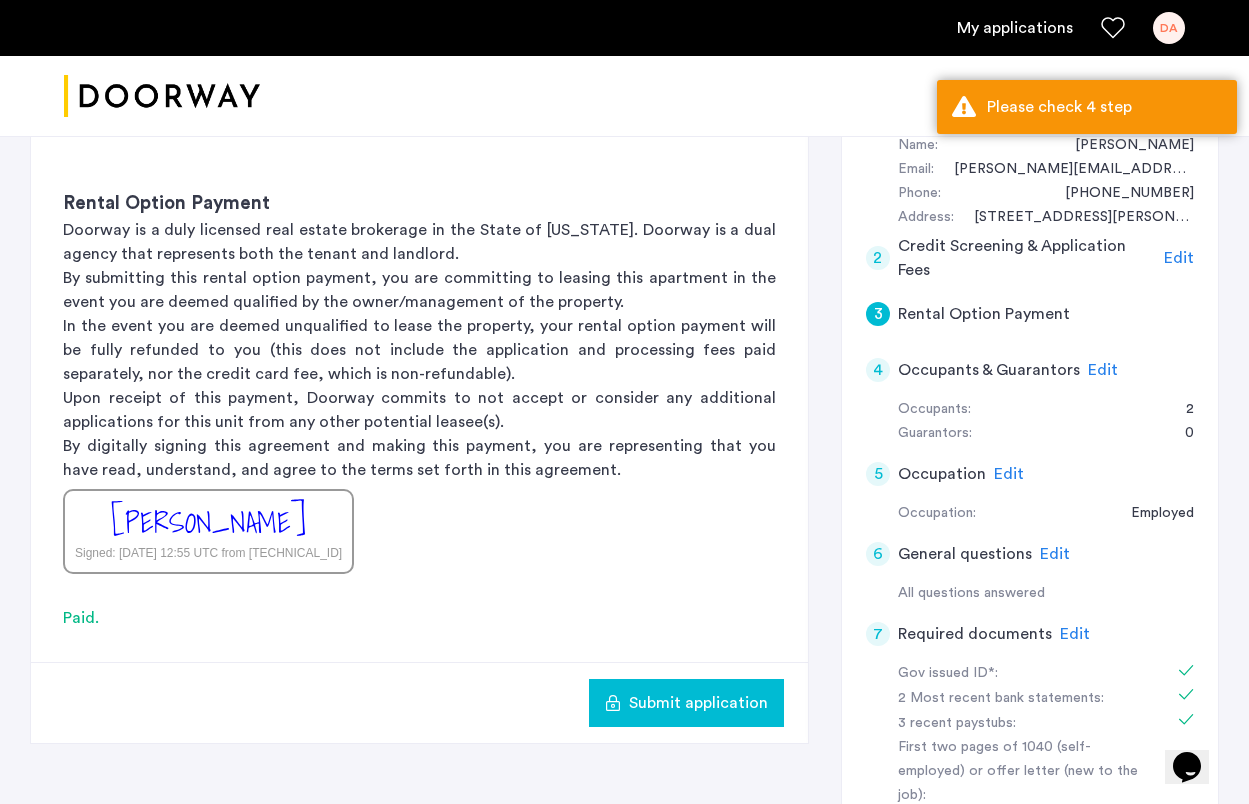 scroll, scrollTop: 384, scrollLeft: 0, axis: vertical 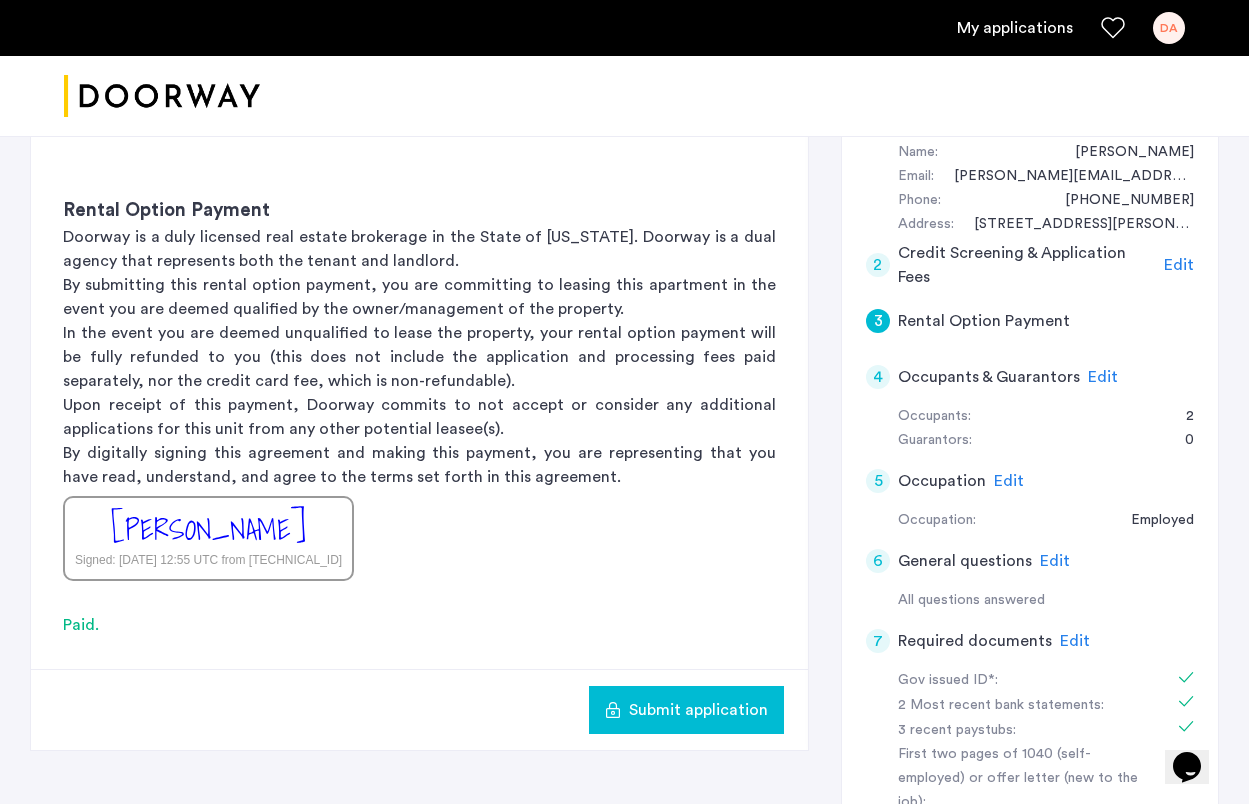 click on "4" 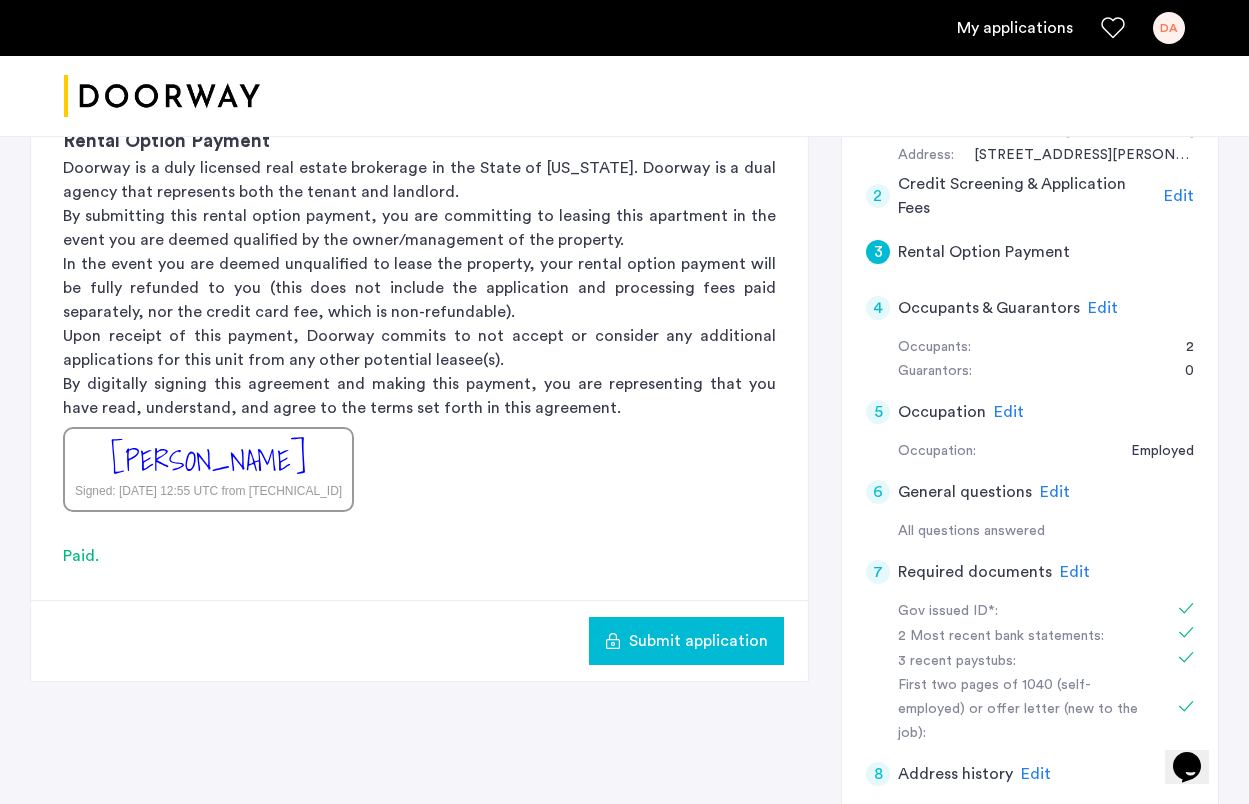 scroll, scrollTop: 917, scrollLeft: 0, axis: vertical 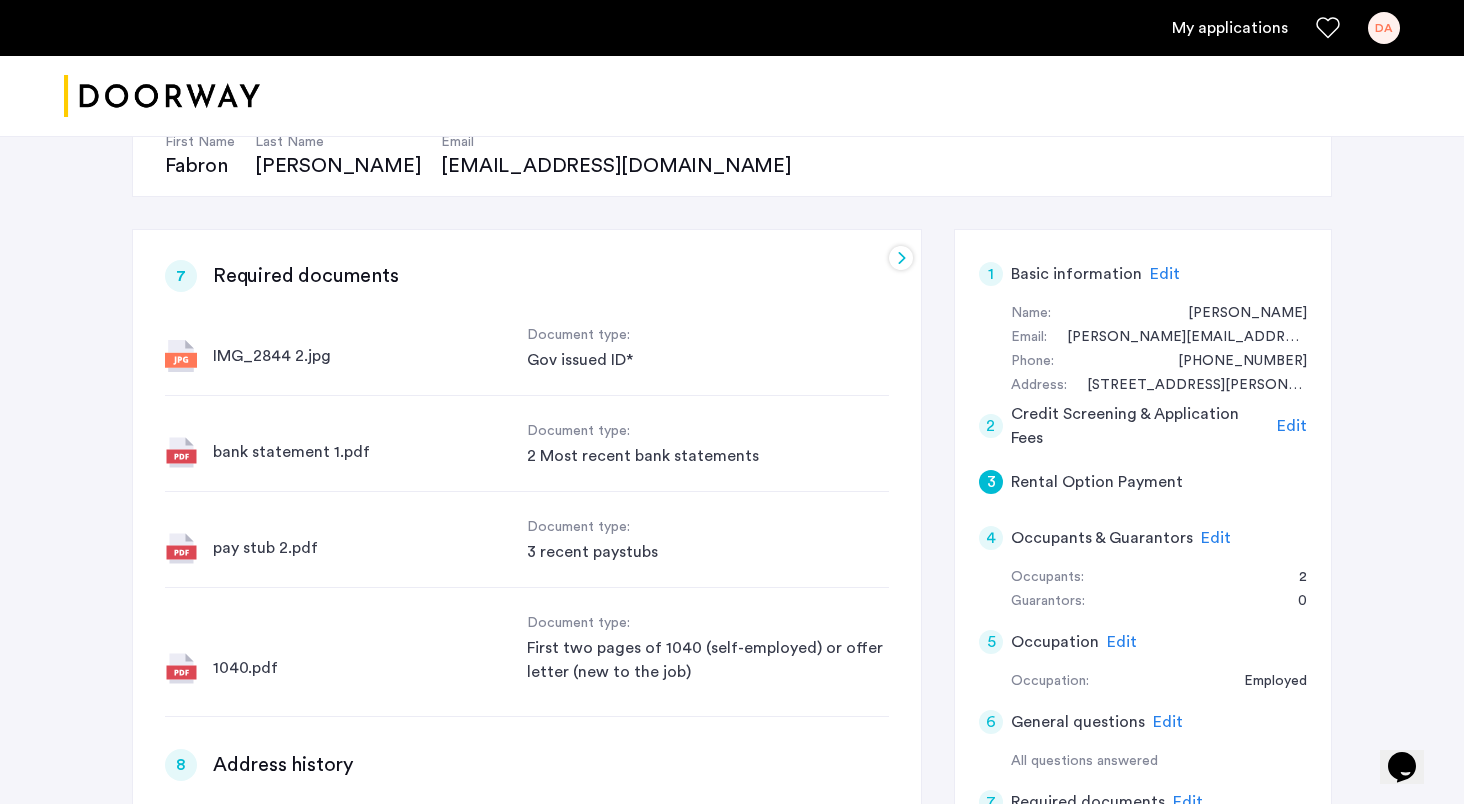 click at bounding box center (901, 258) 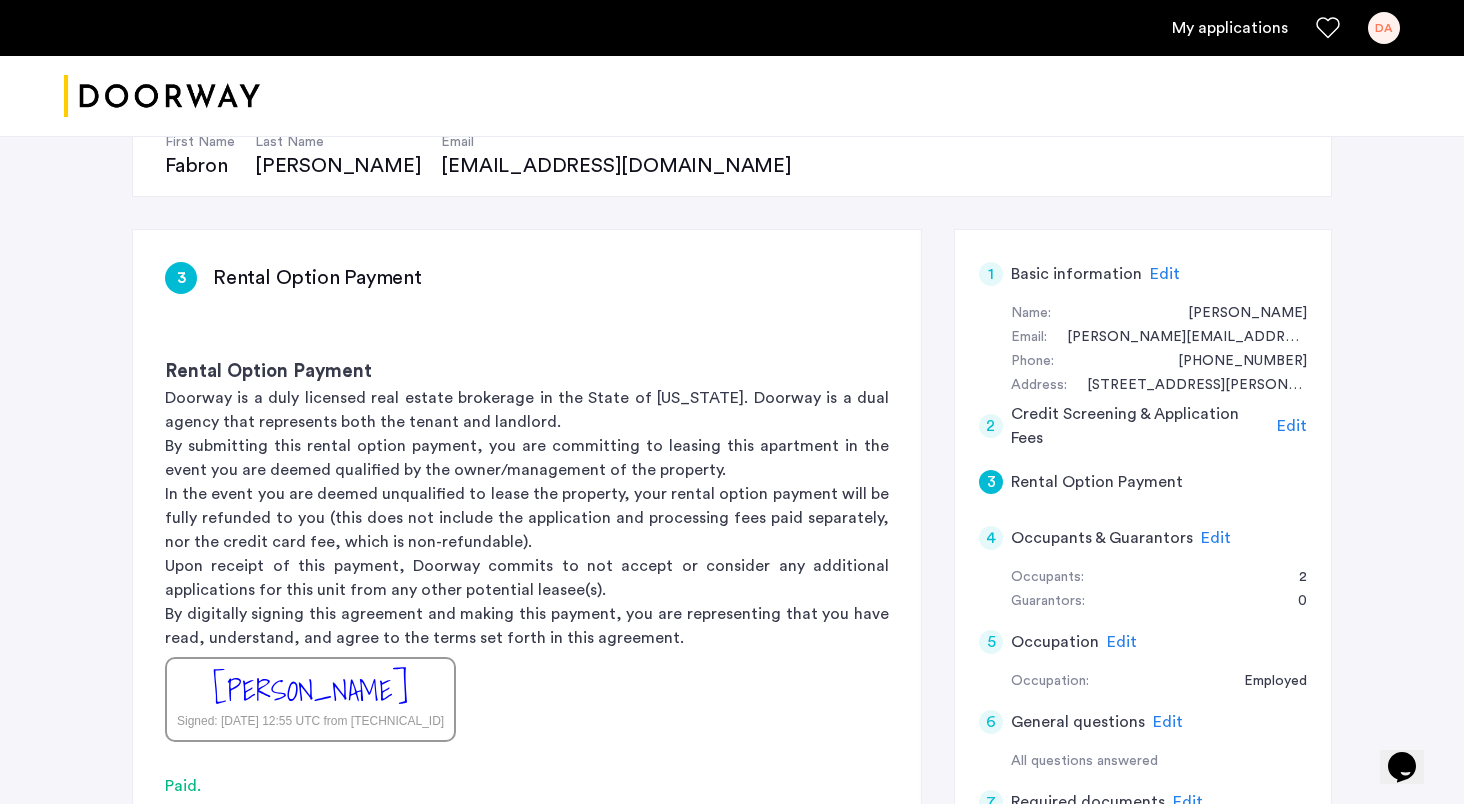 click on "3 Rental Option Payment" 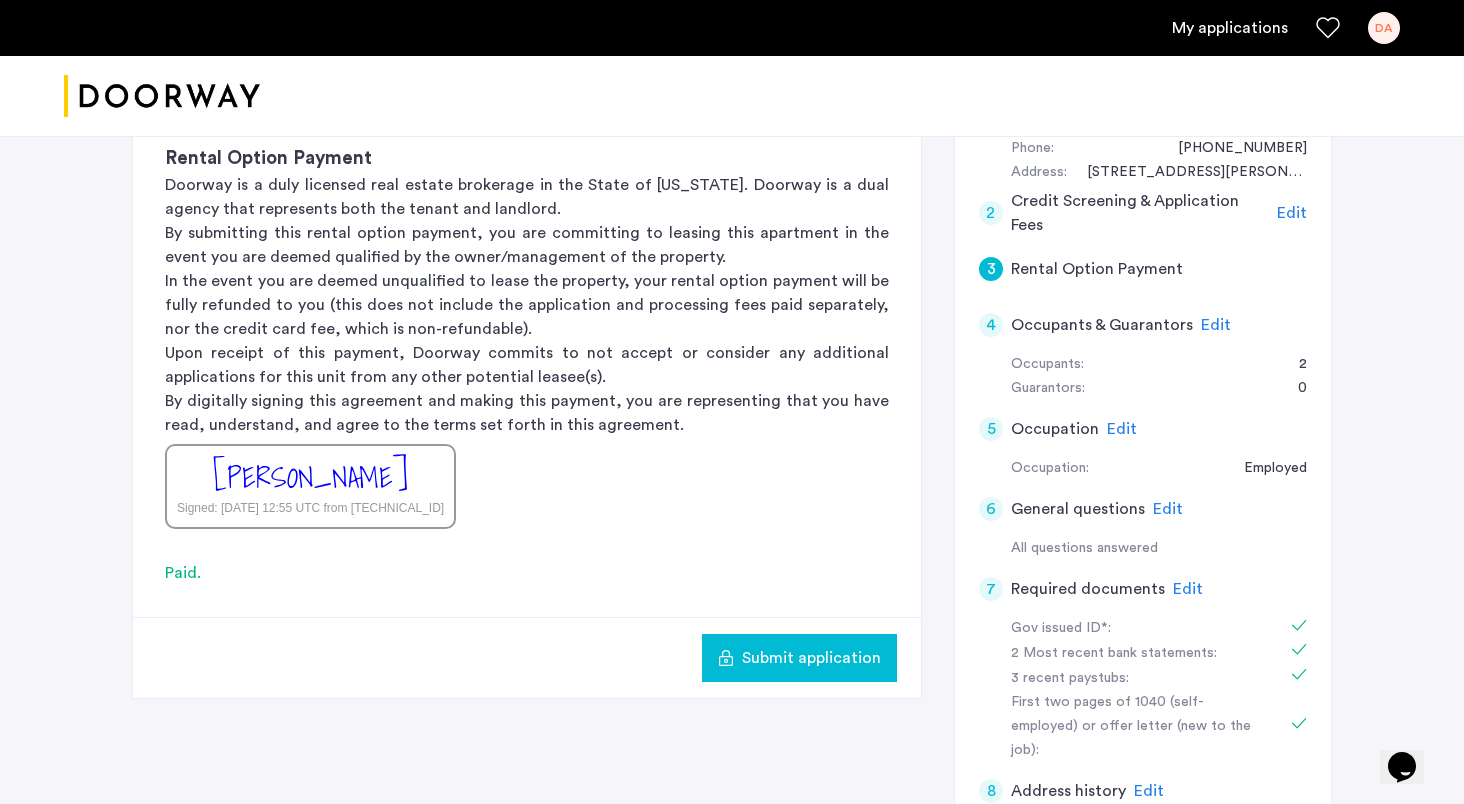 scroll, scrollTop: 509, scrollLeft: 0, axis: vertical 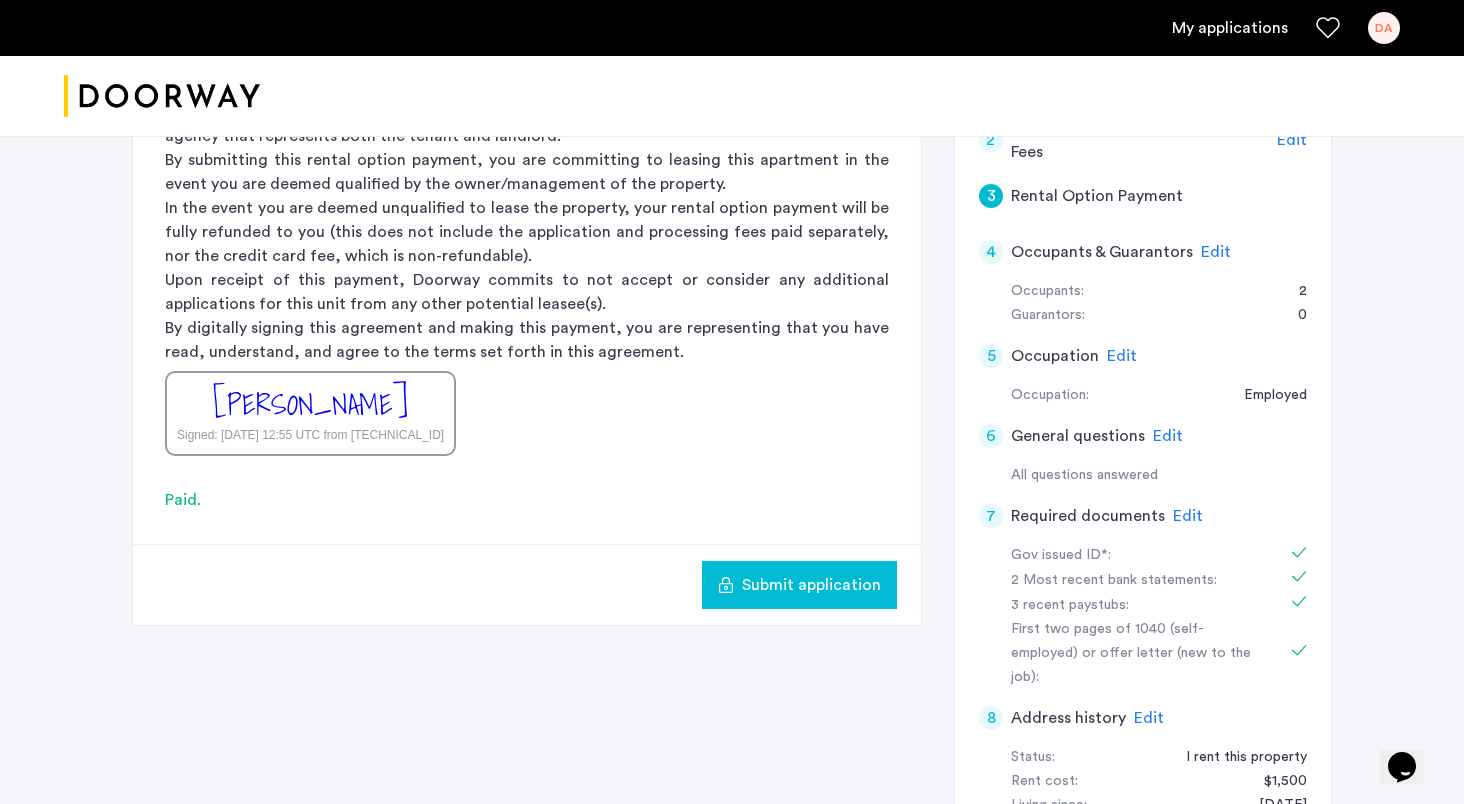click on "3" 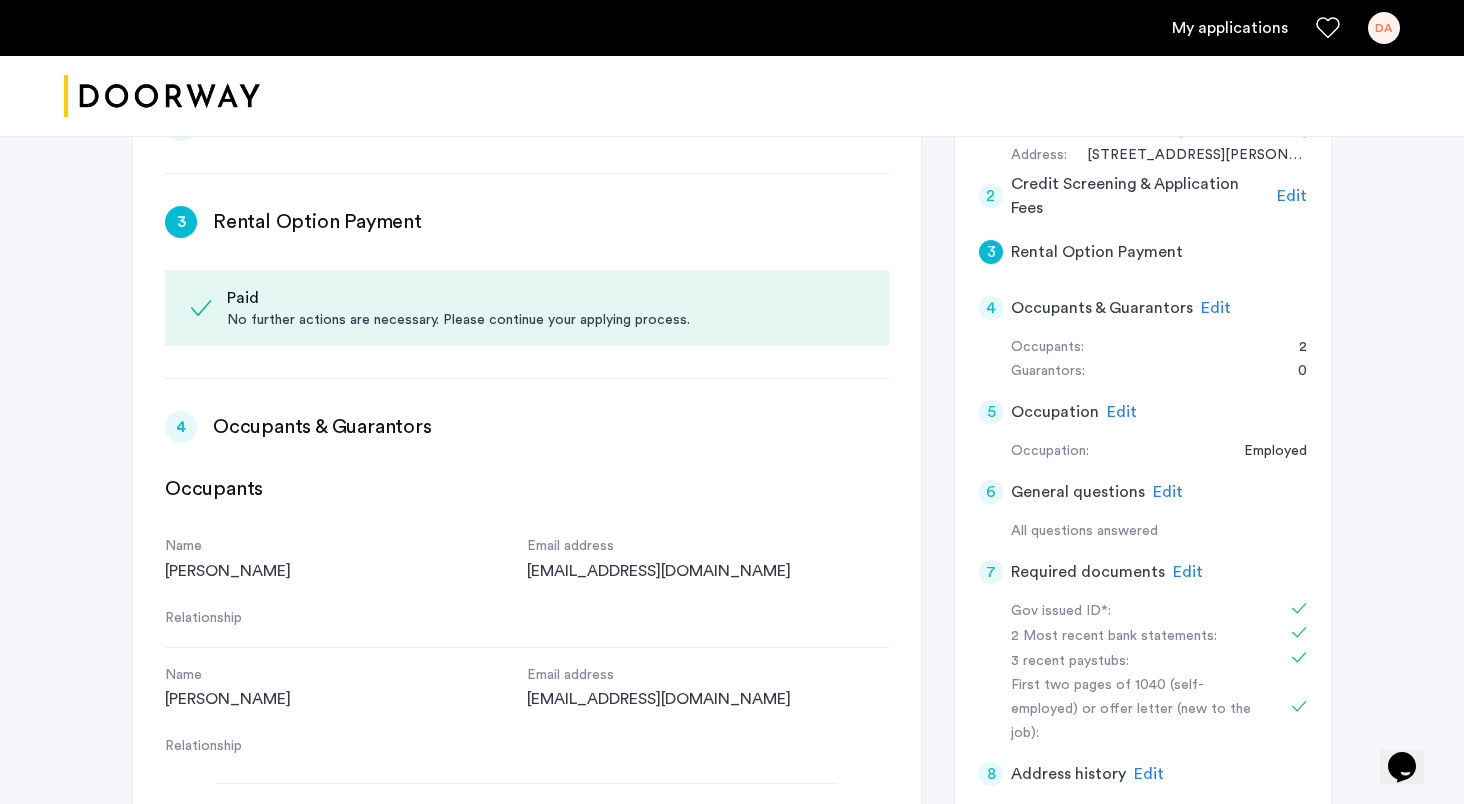 scroll, scrollTop: 567, scrollLeft: 0, axis: vertical 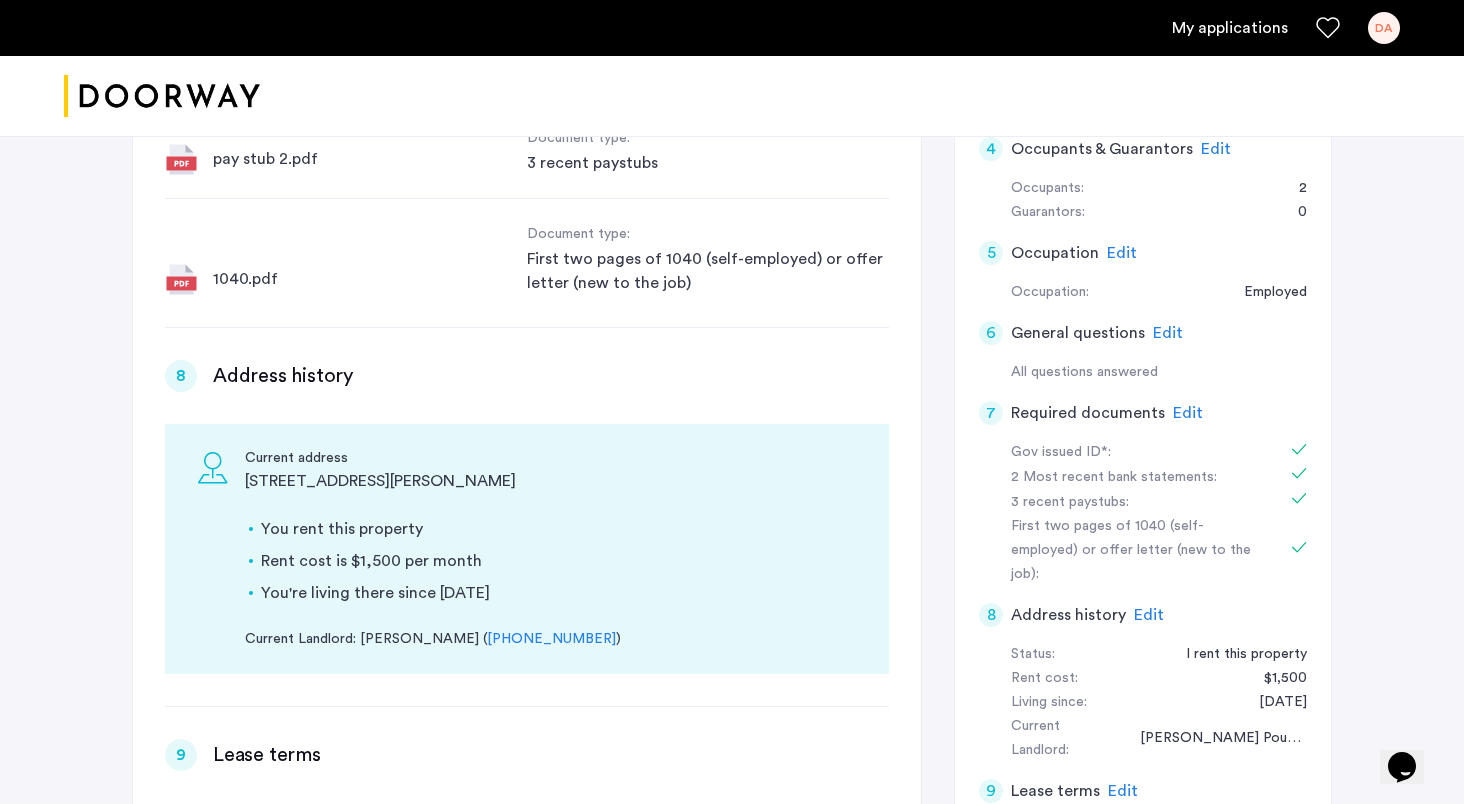 click on "9" 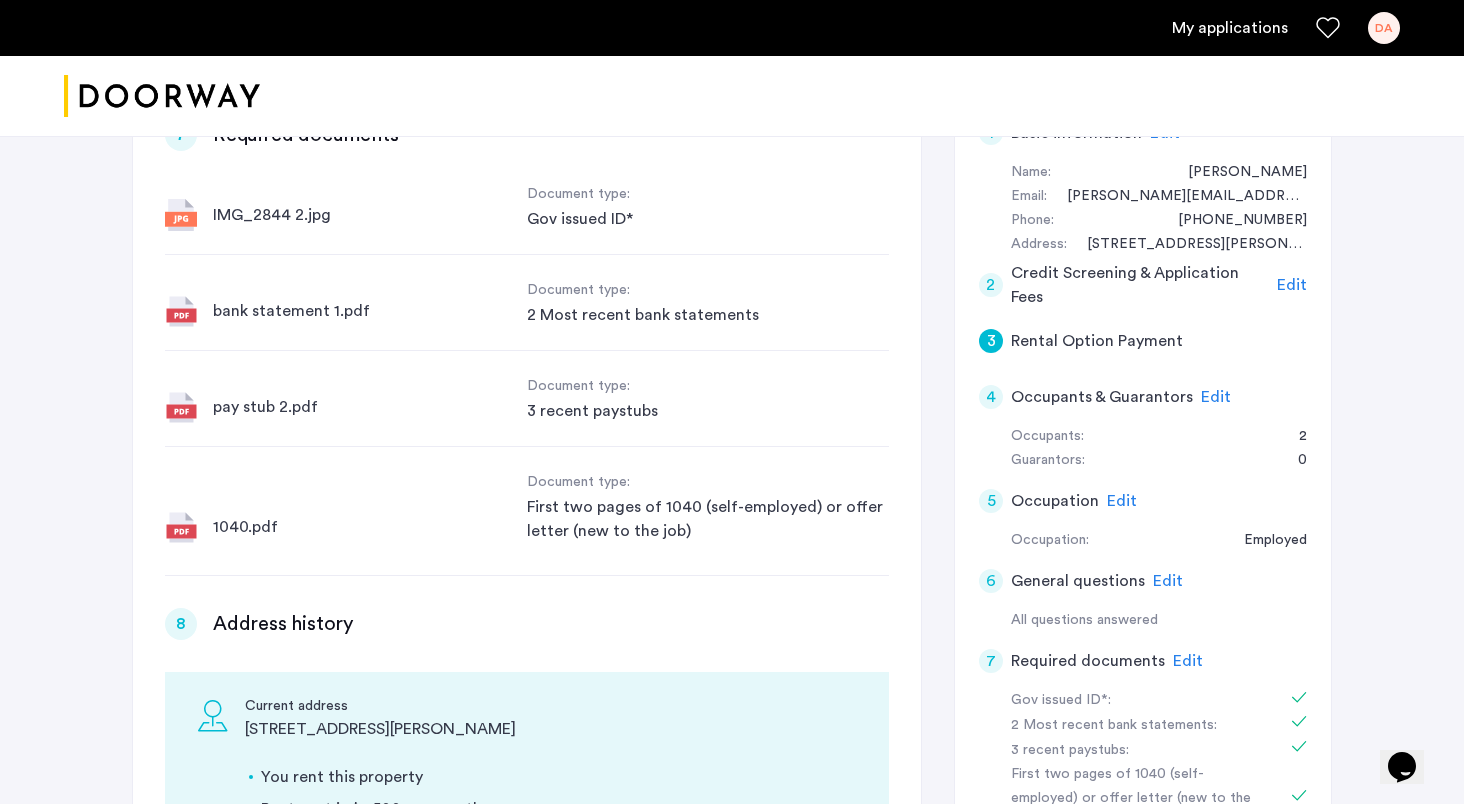 scroll, scrollTop: 122, scrollLeft: 0, axis: vertical 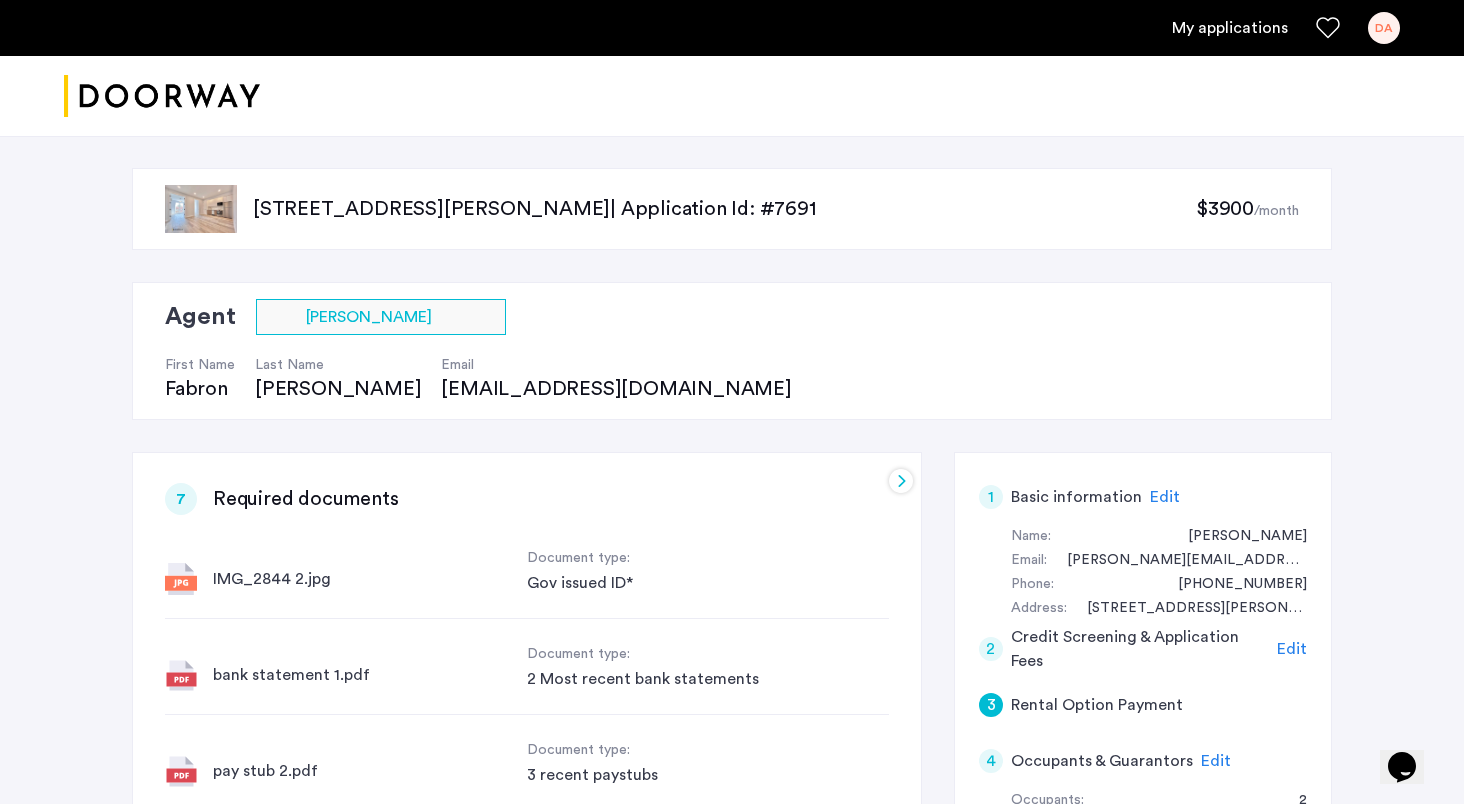 click on "1" 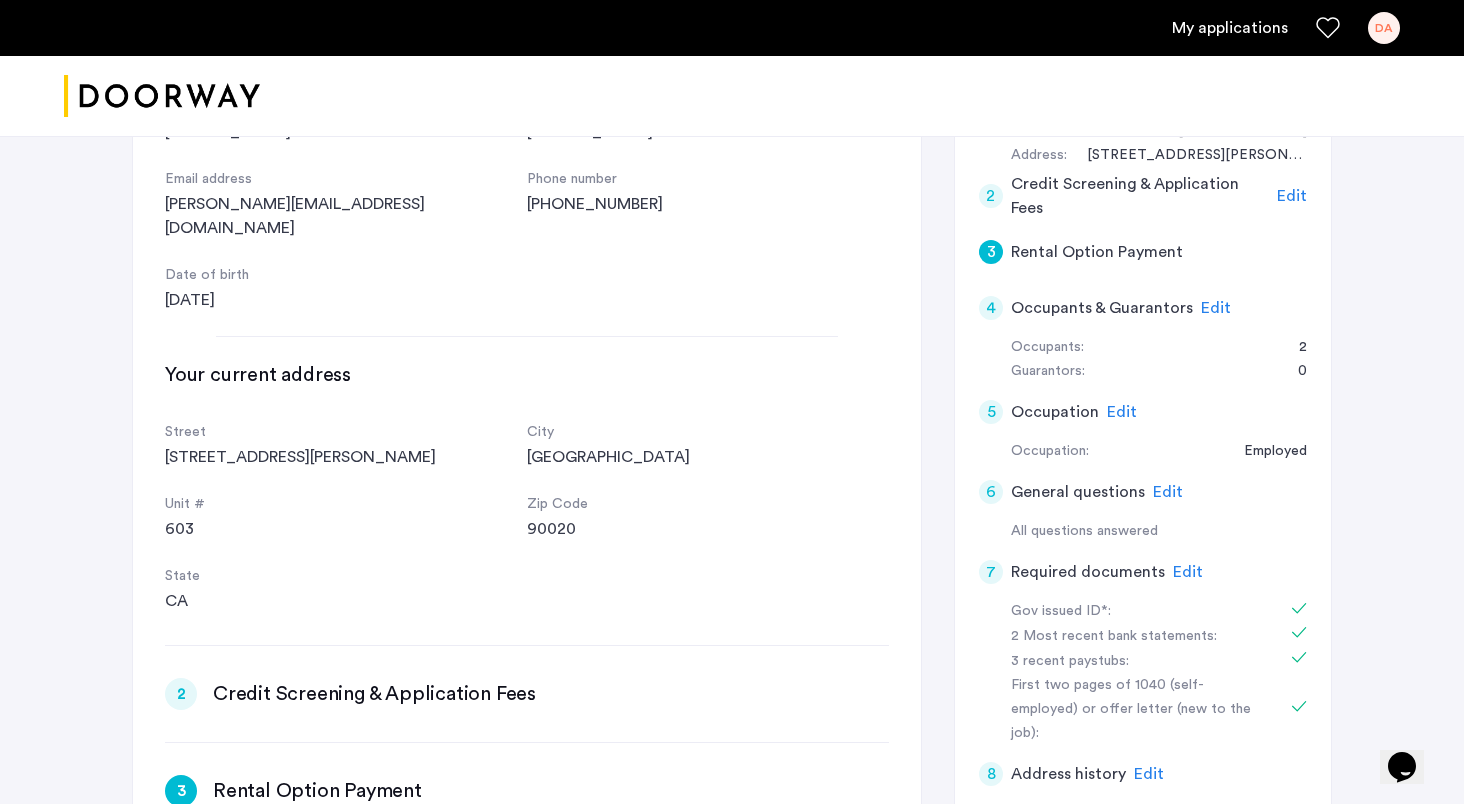 click on "4" 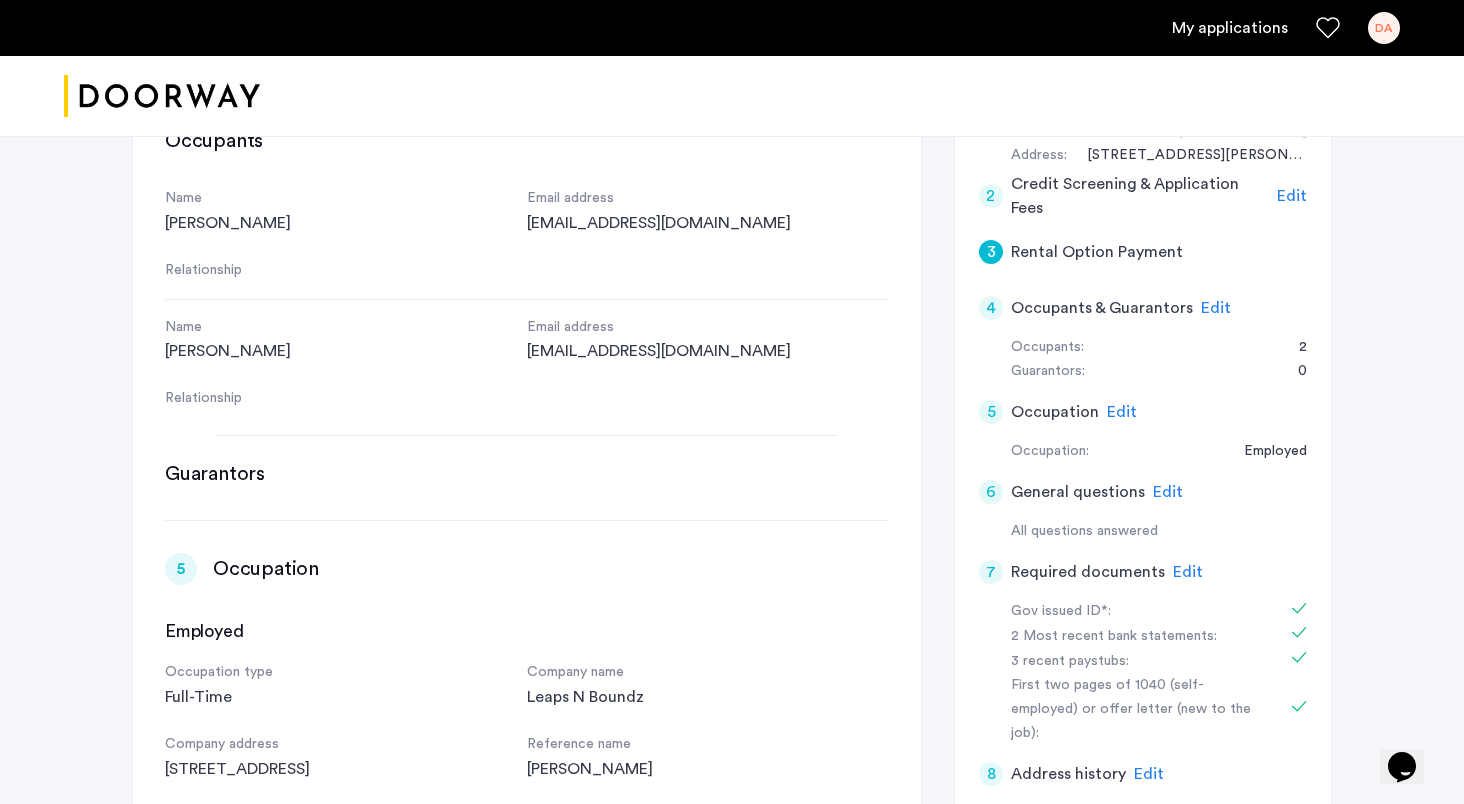 click on "3" 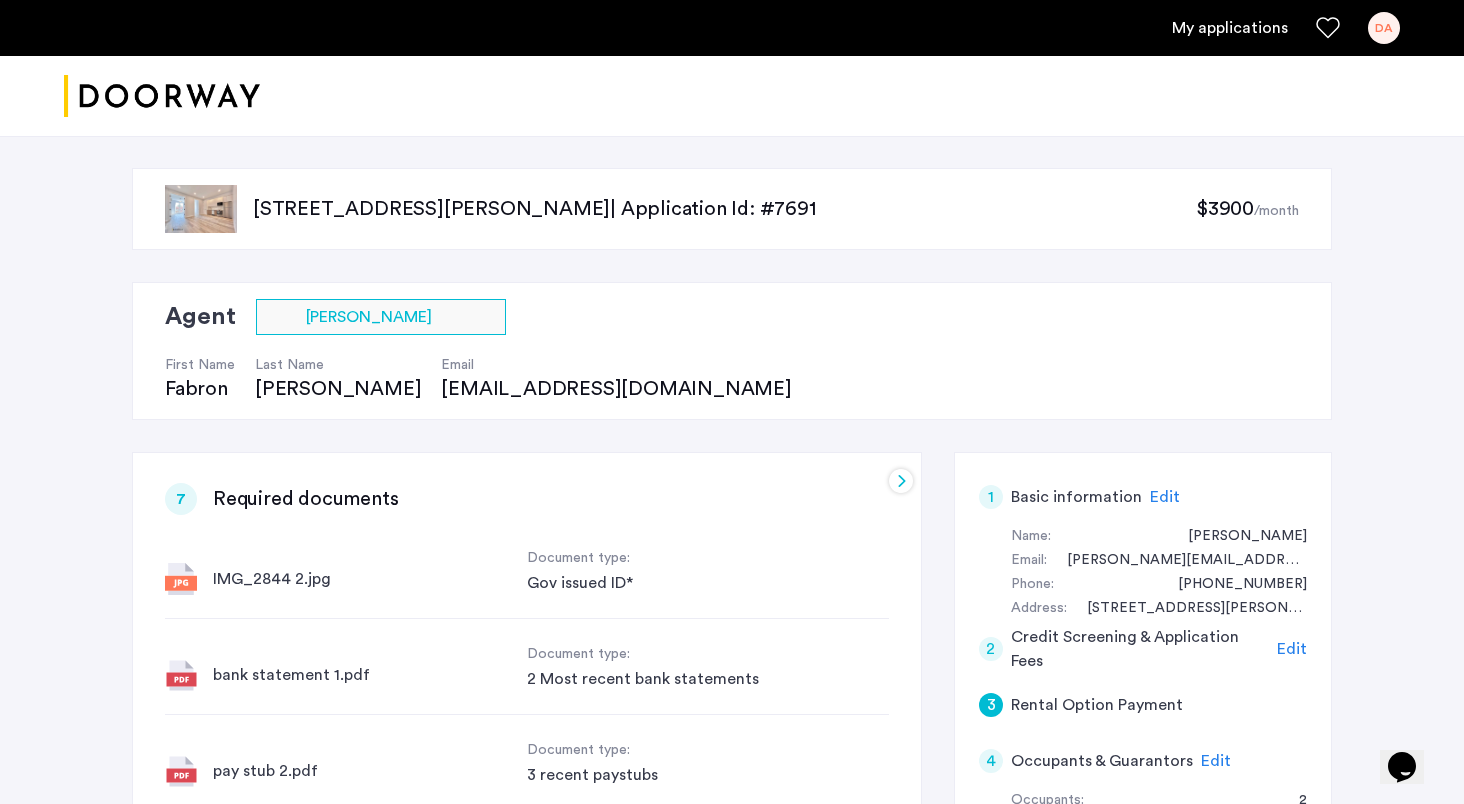click on "Agent" 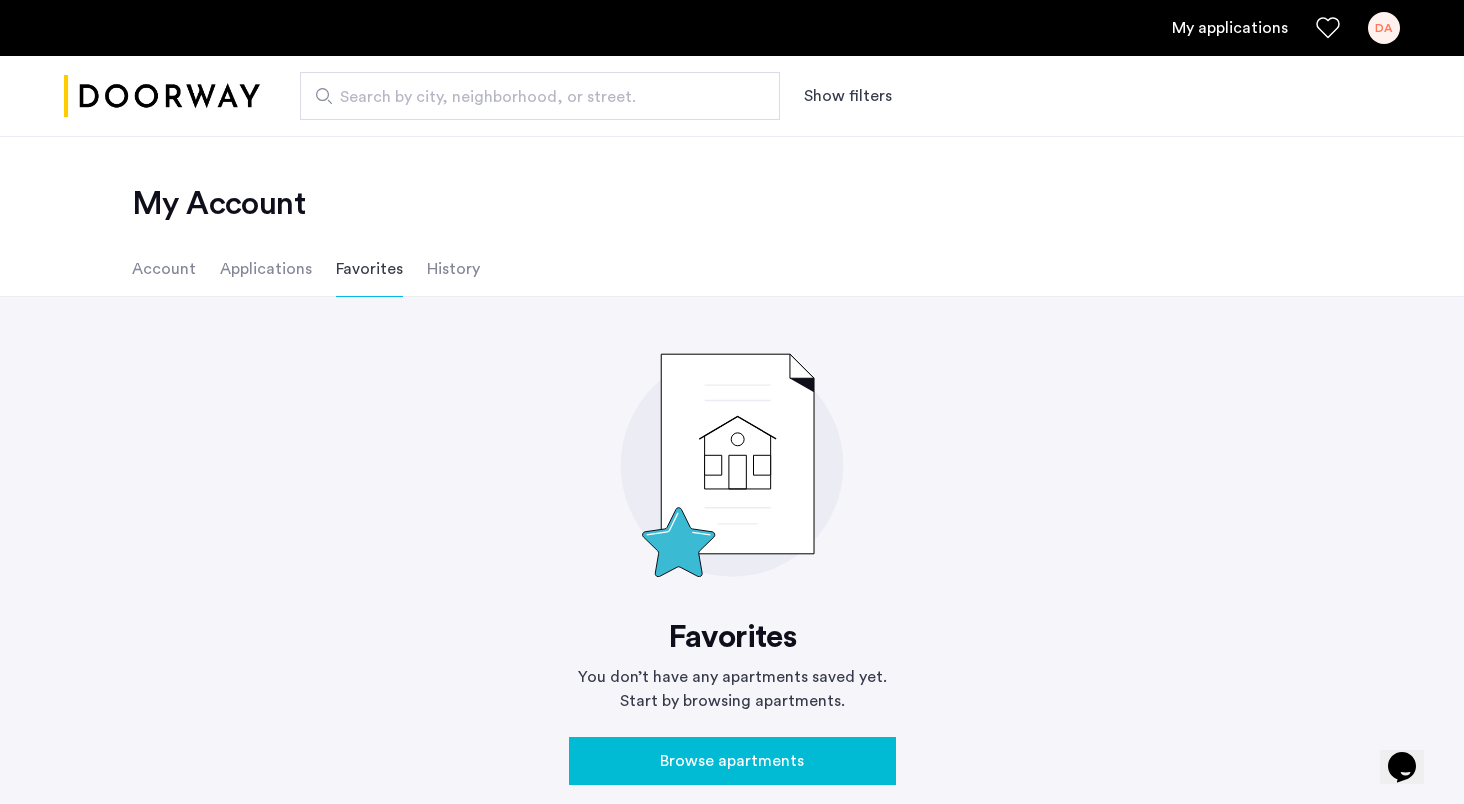 click on "Applications" 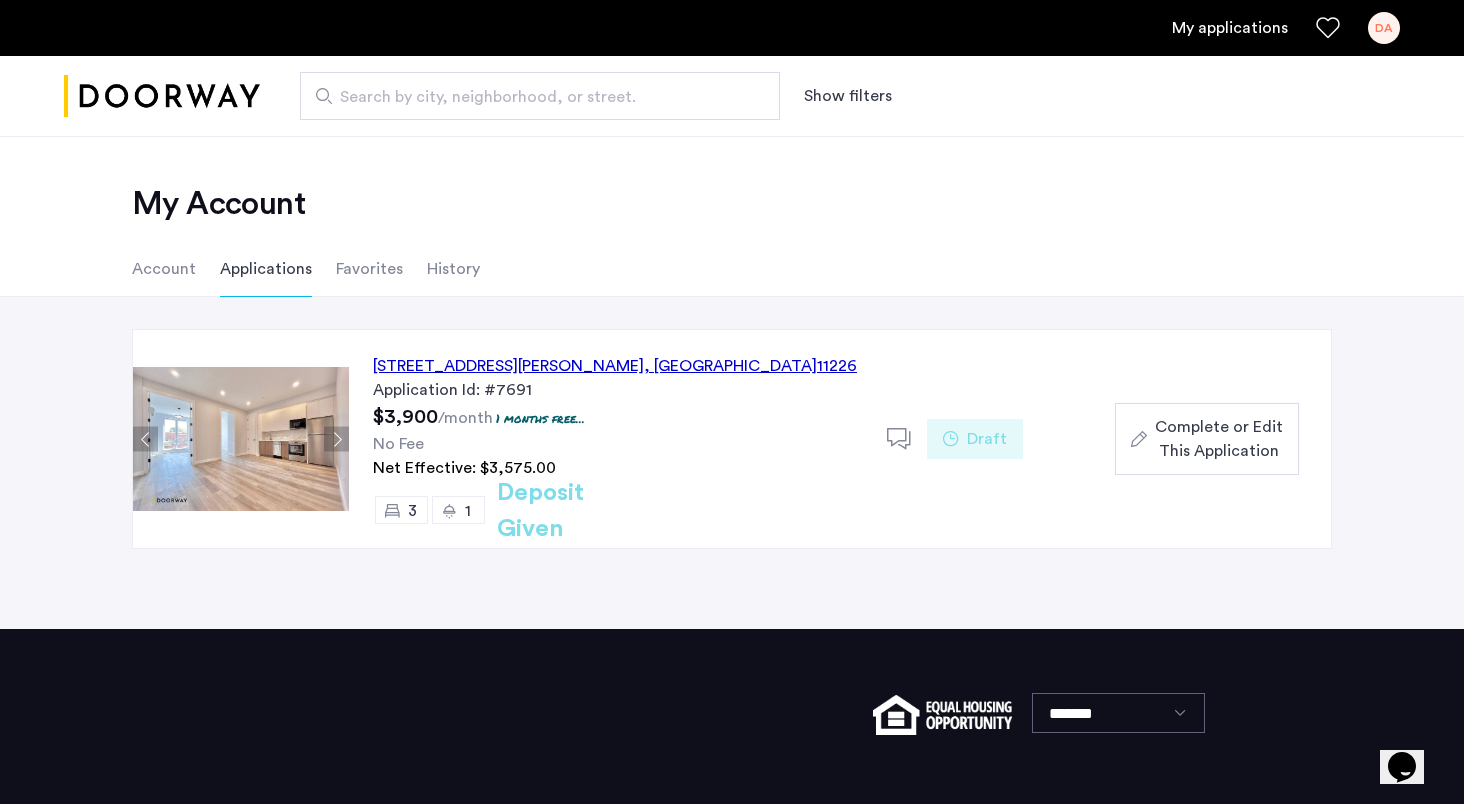 click on "Complete or Edit This Application" 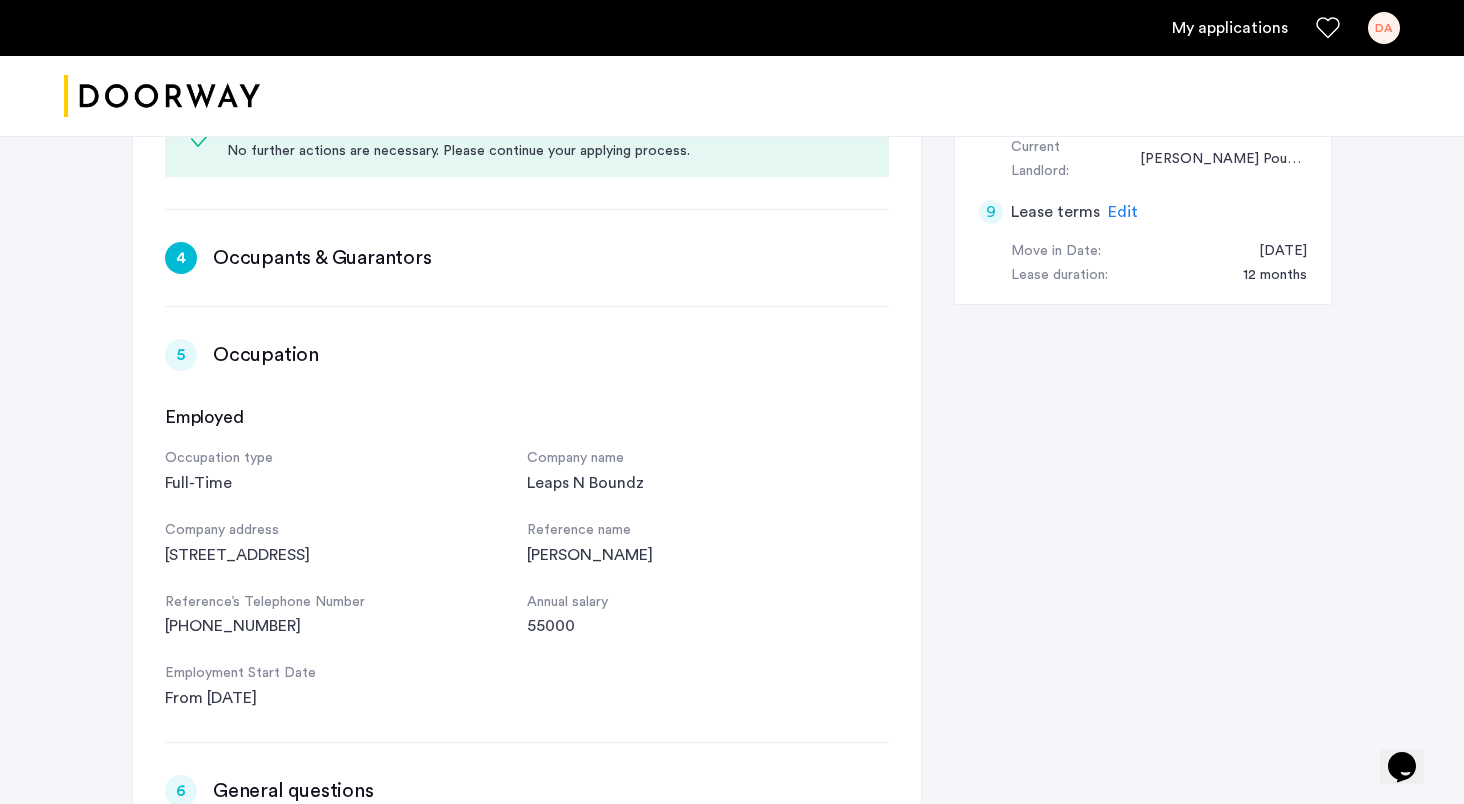 scroll, scrollTop: 1213, scrollLeft: 0, axis: vertical 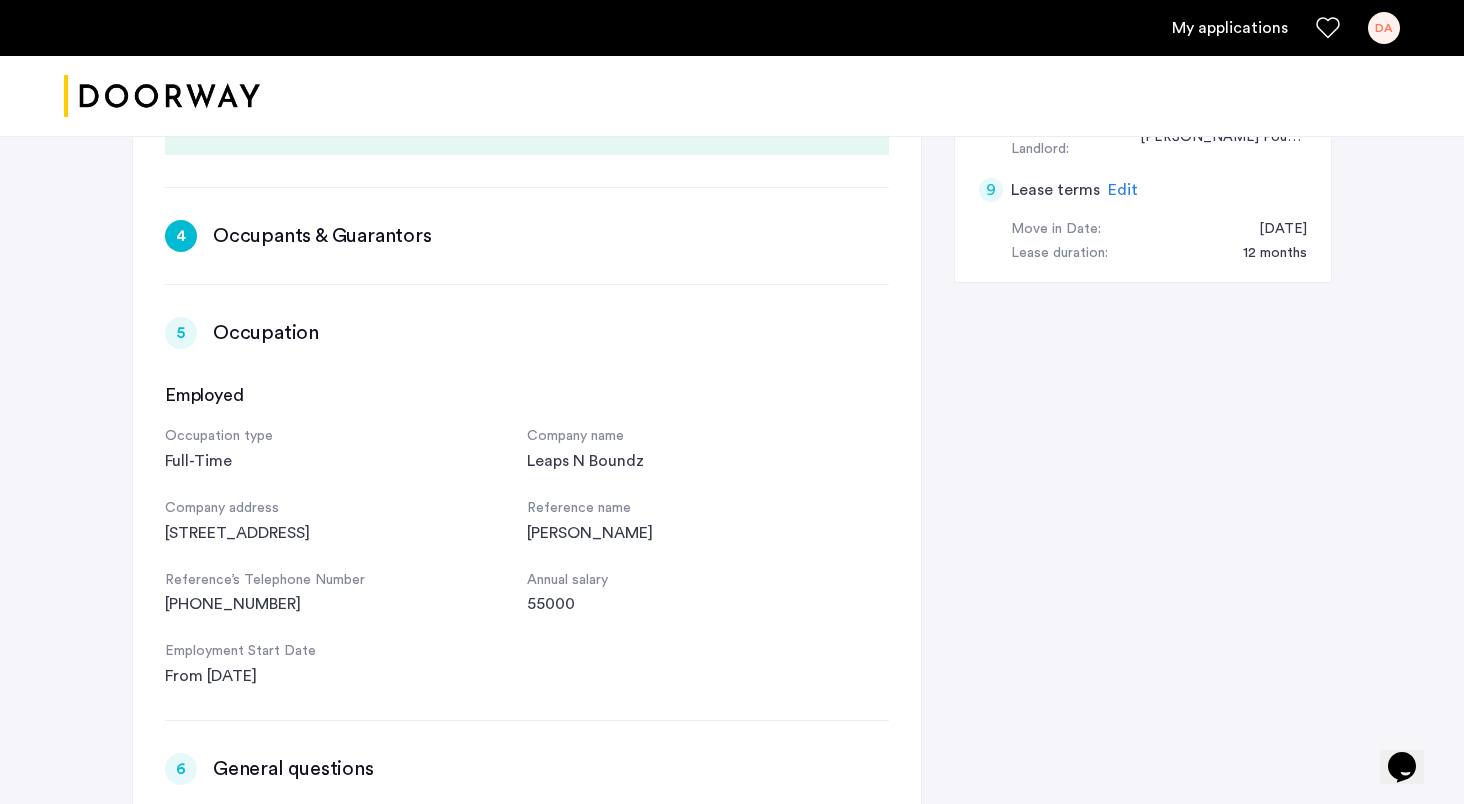 click on "4 Occupants & Guarantors Edit" at bounding box center (527, 236) 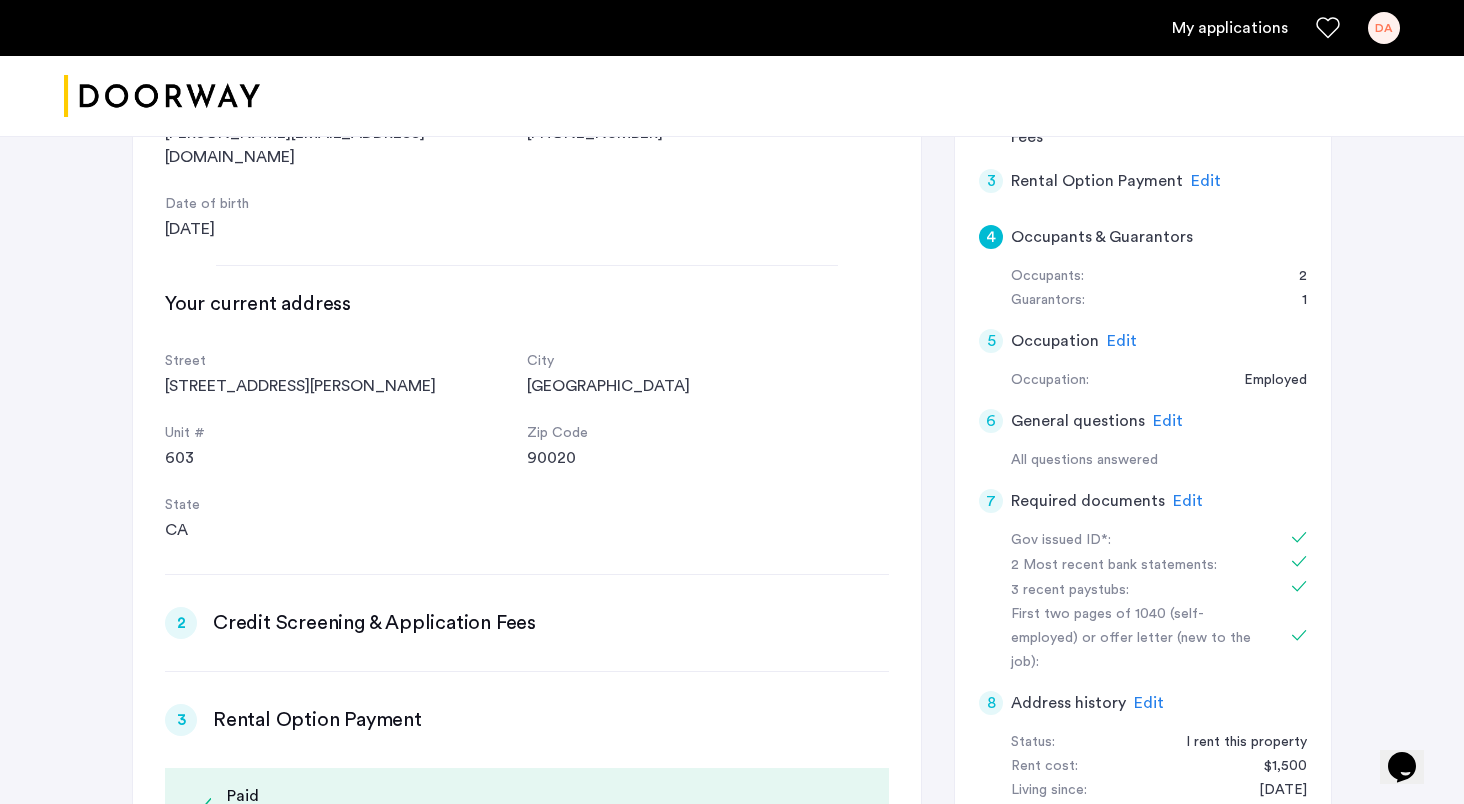 scroll, scrollTop: 519, scrollLeft: 0, axis: vertical 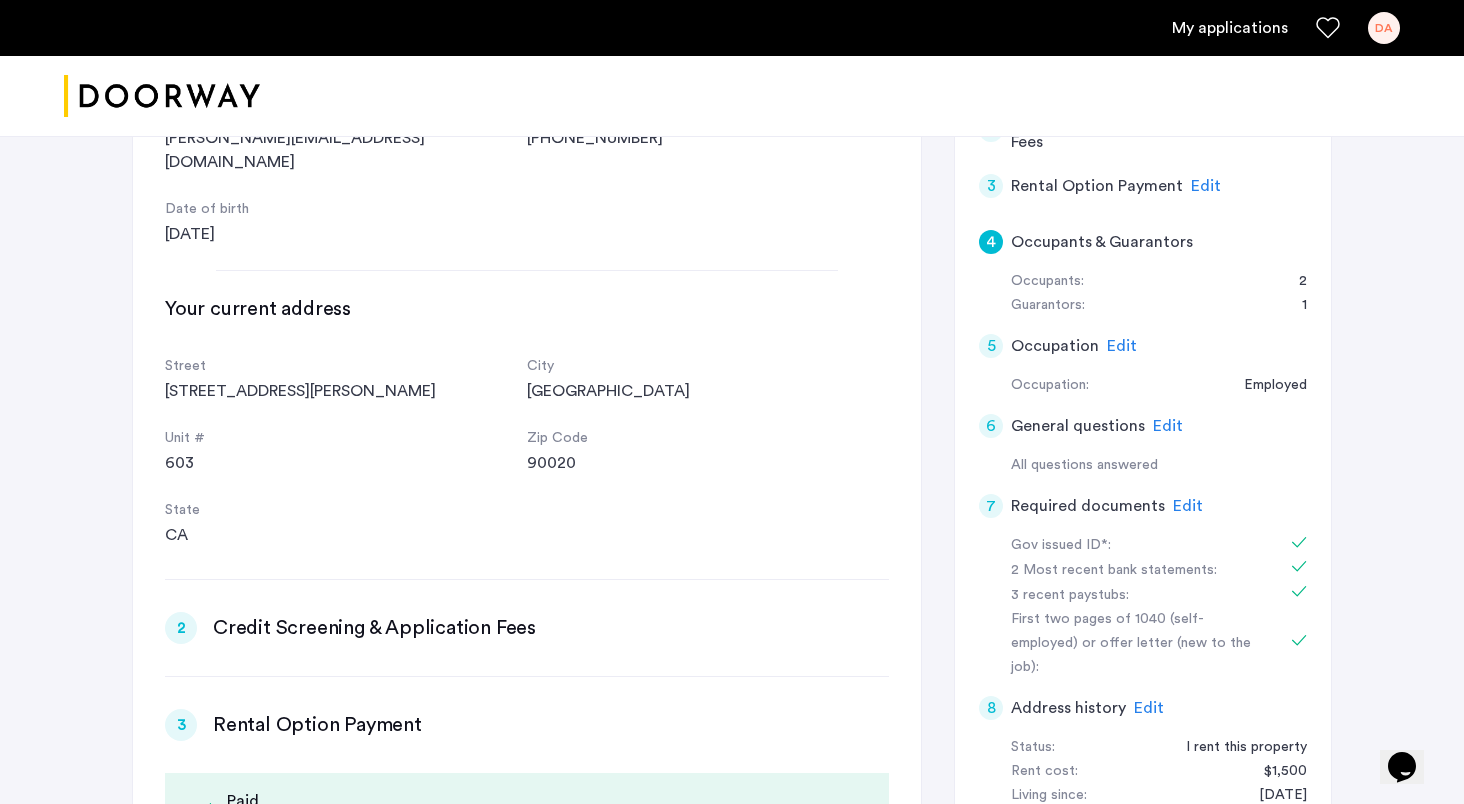 click on "4" 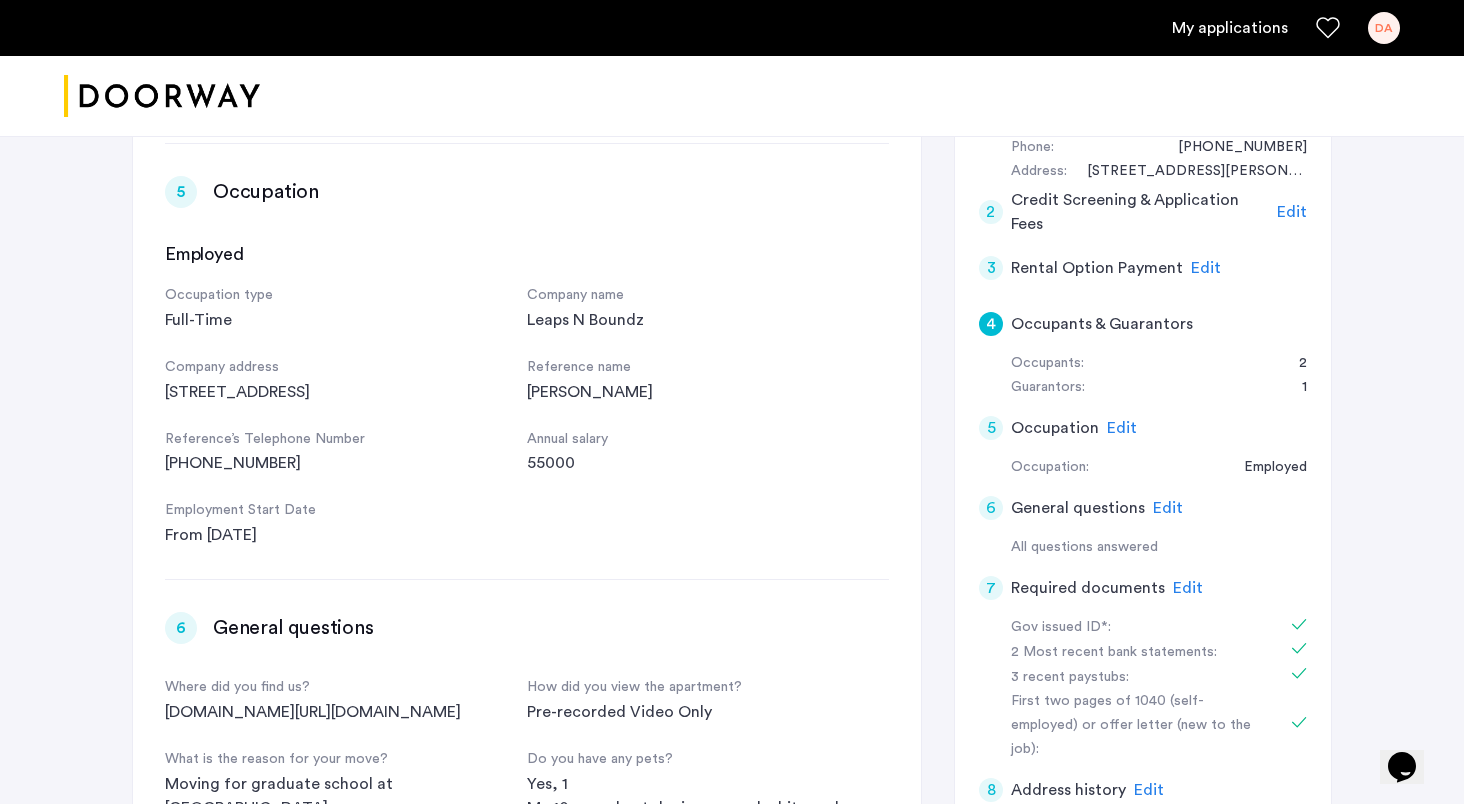 scroll, scrollTop: 454, scrollLeft: 0, axis: vertical 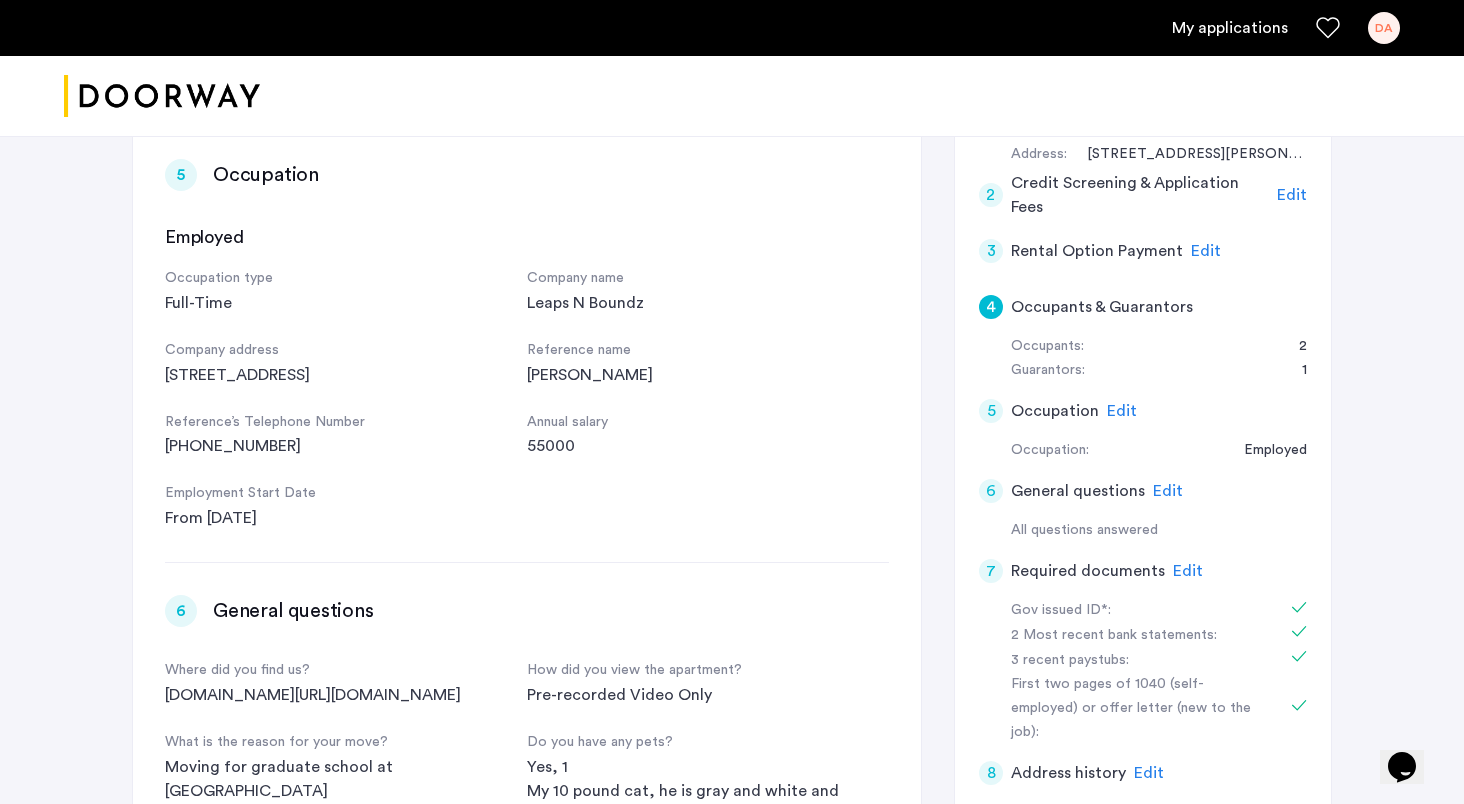 click on "5" 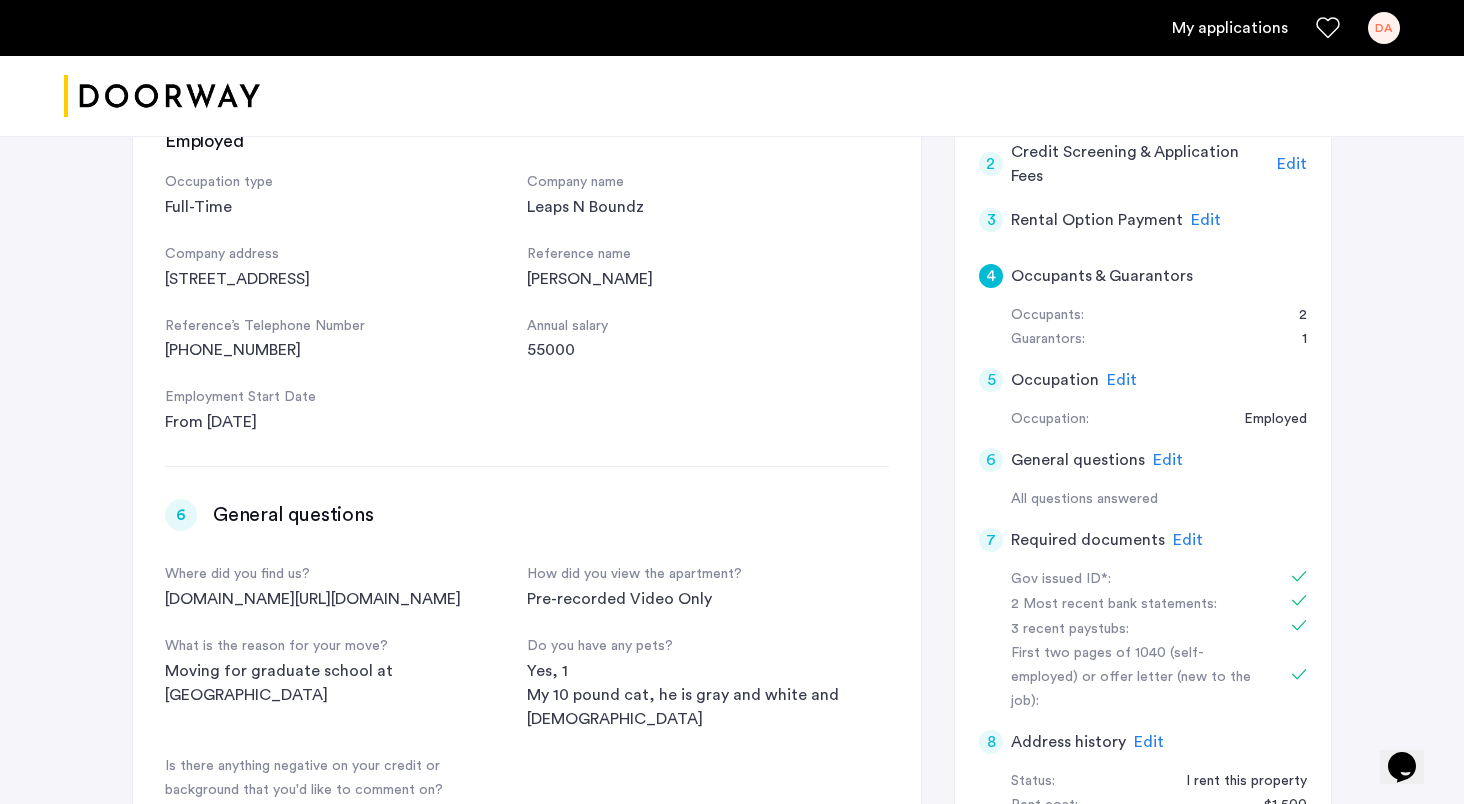 click on "4" 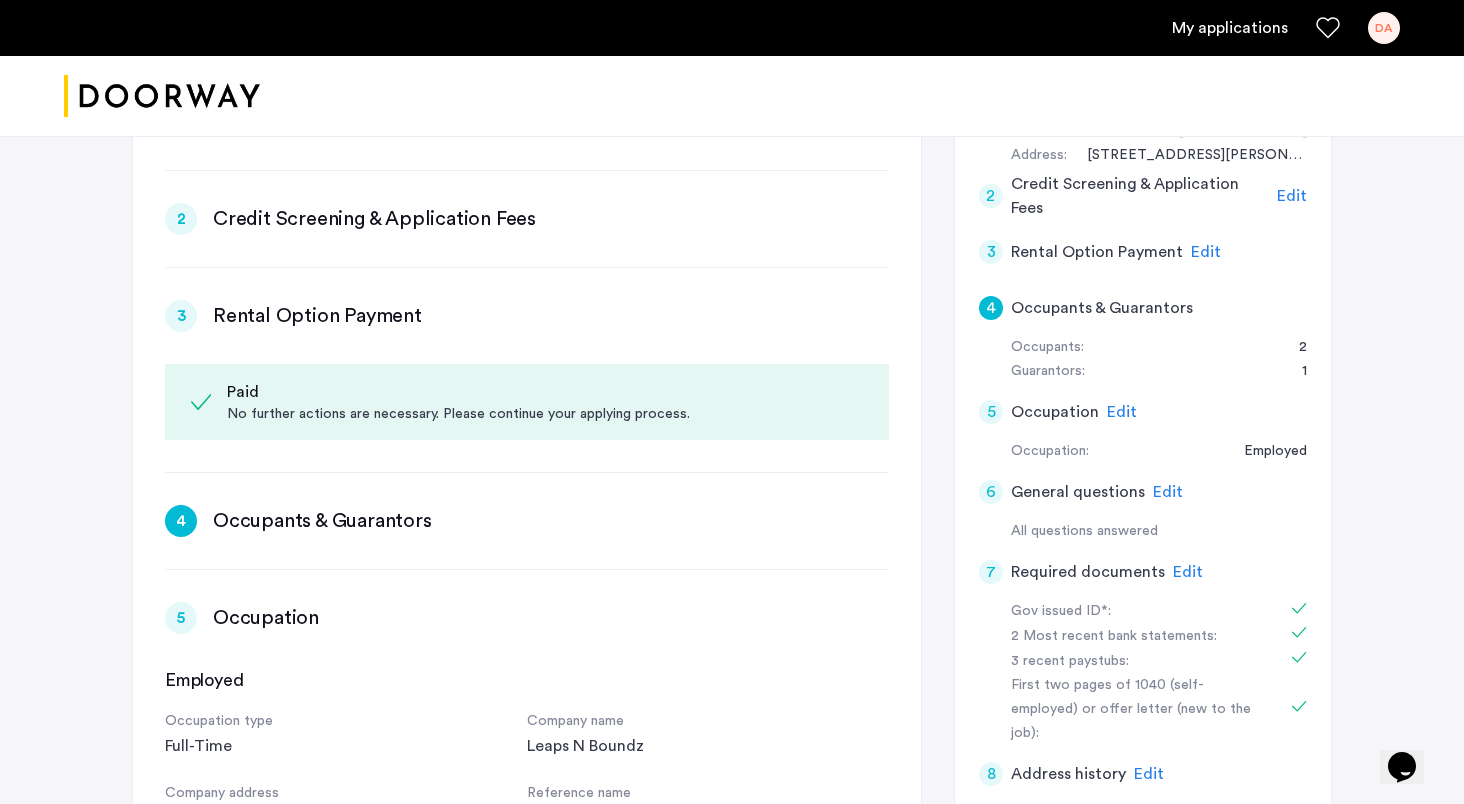 click on "4 Occupants & Guarantors Edit" at bounding box center [527, 521] 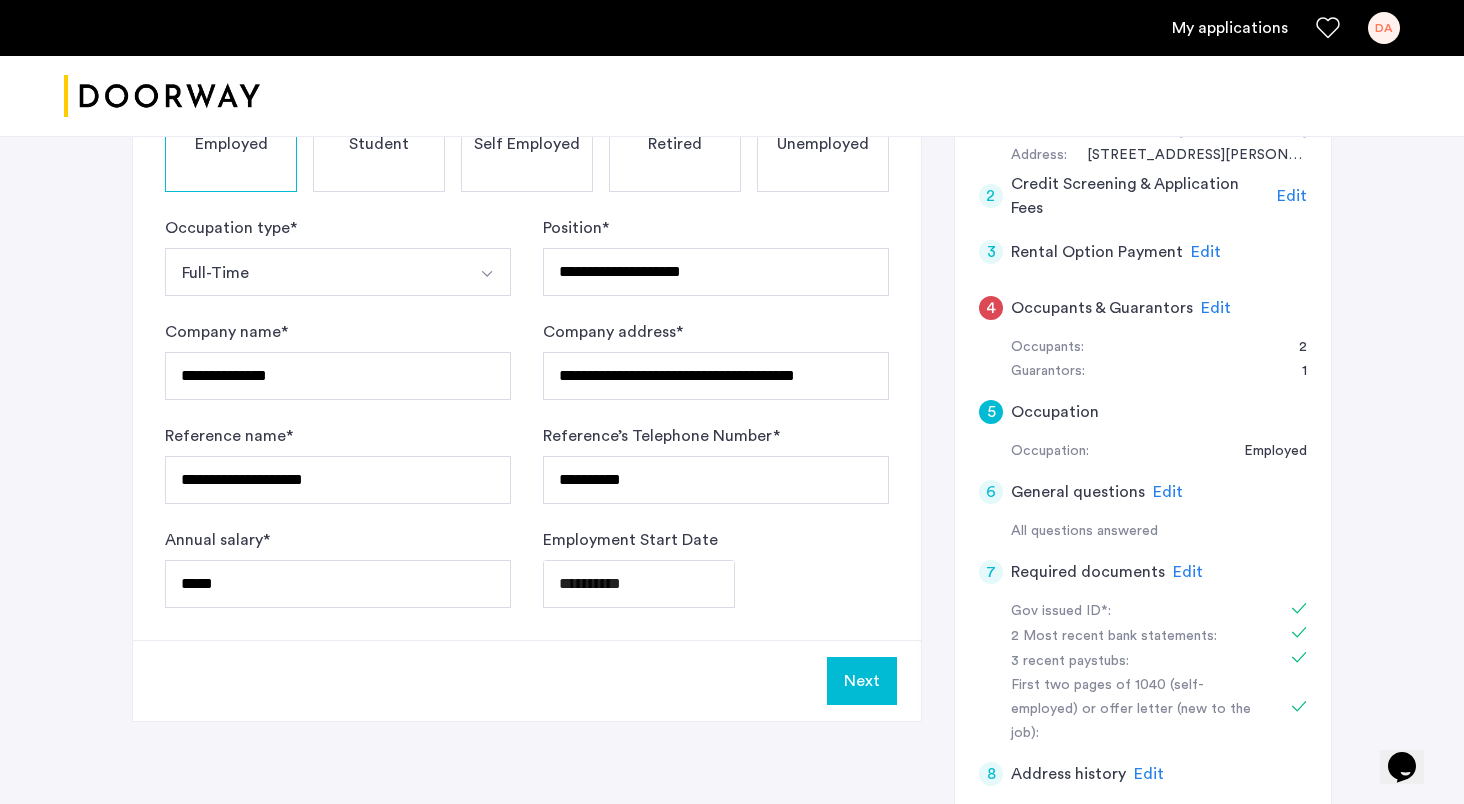 click on "5 Occupation" 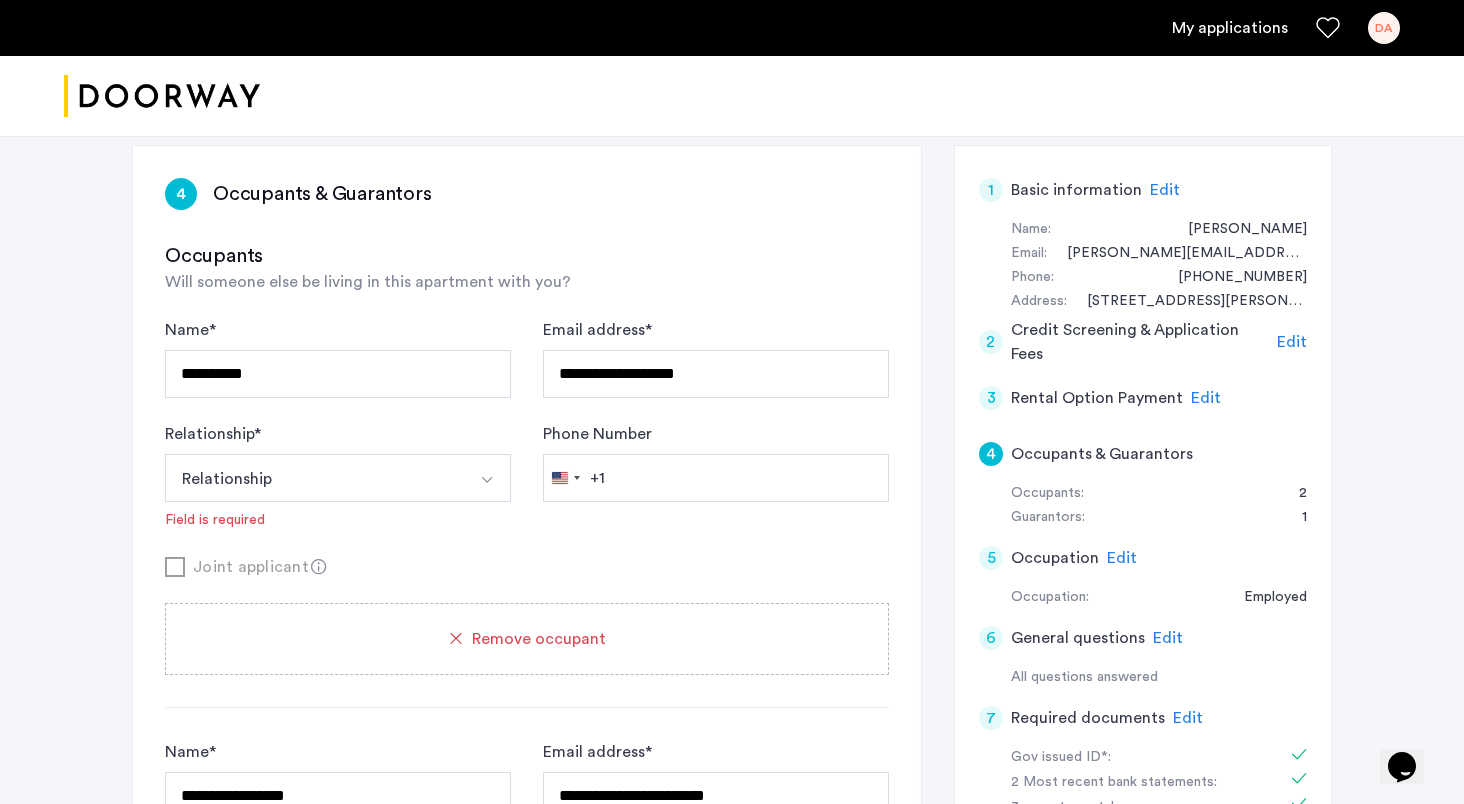 scroll, scrollTop: 300, scrollLeft: 0, axis: vertical 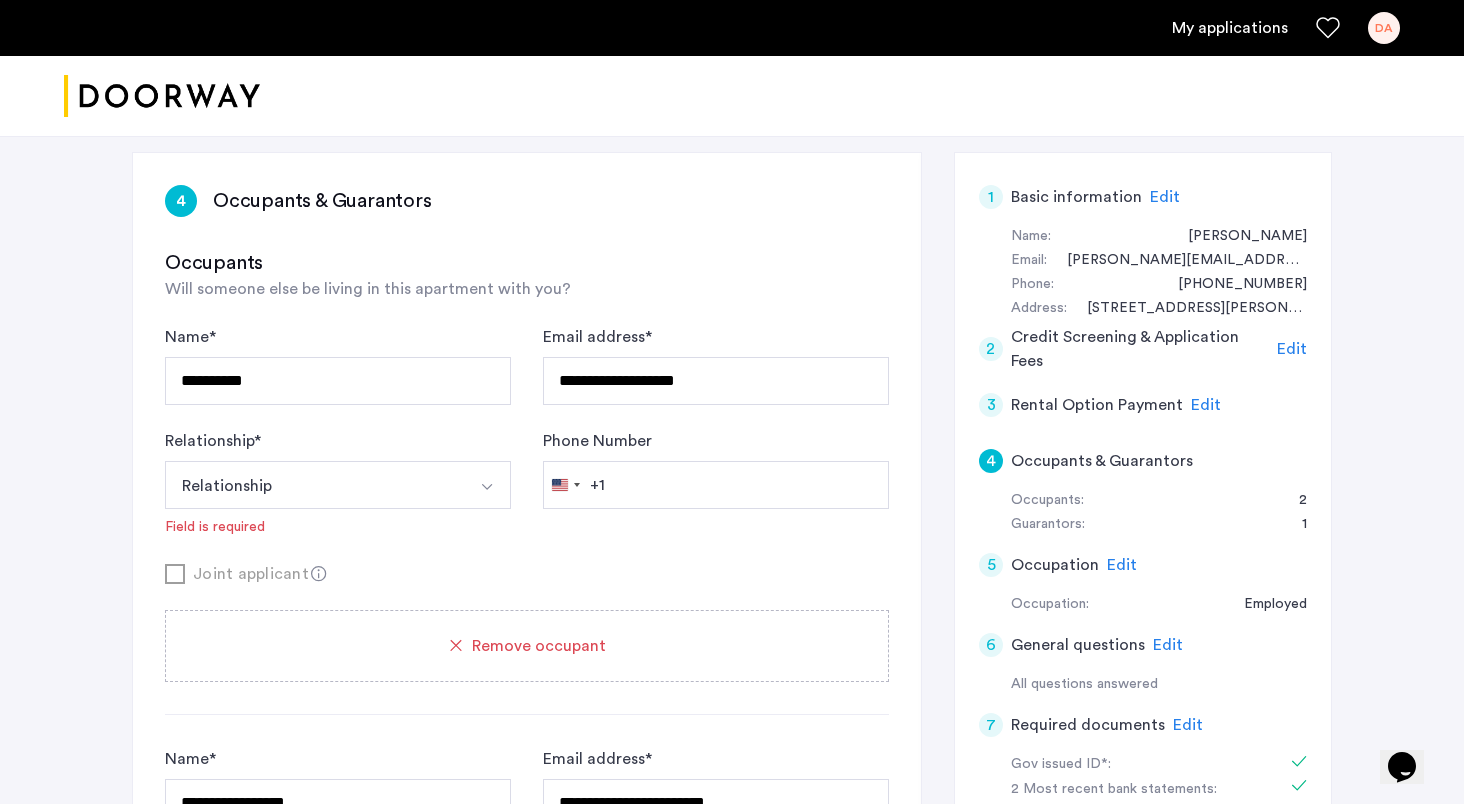 click on "Relationship" at bounding box center [314, 485] 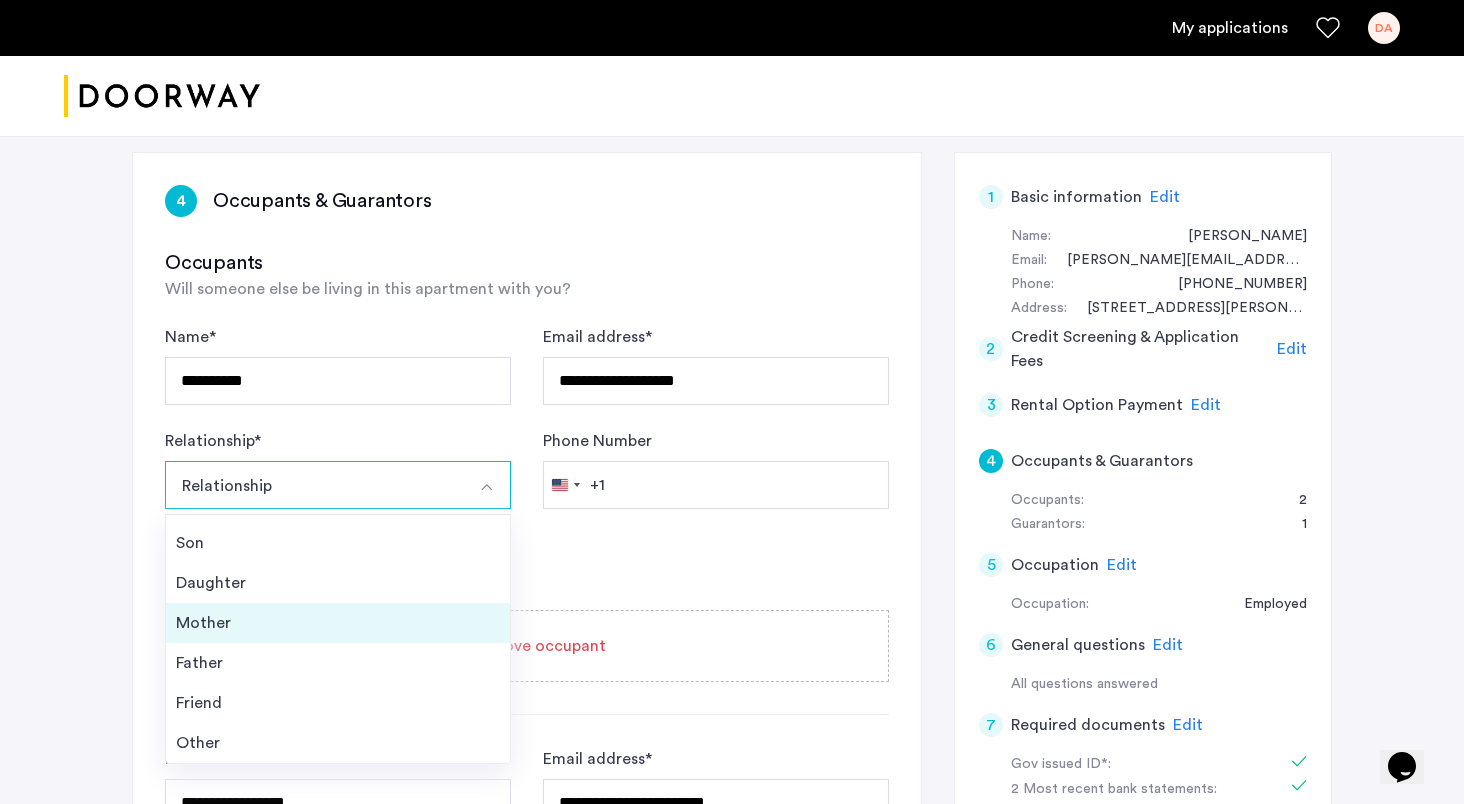 scroll, scrollTop: 72, scrollLeft: 0, axis: vertical 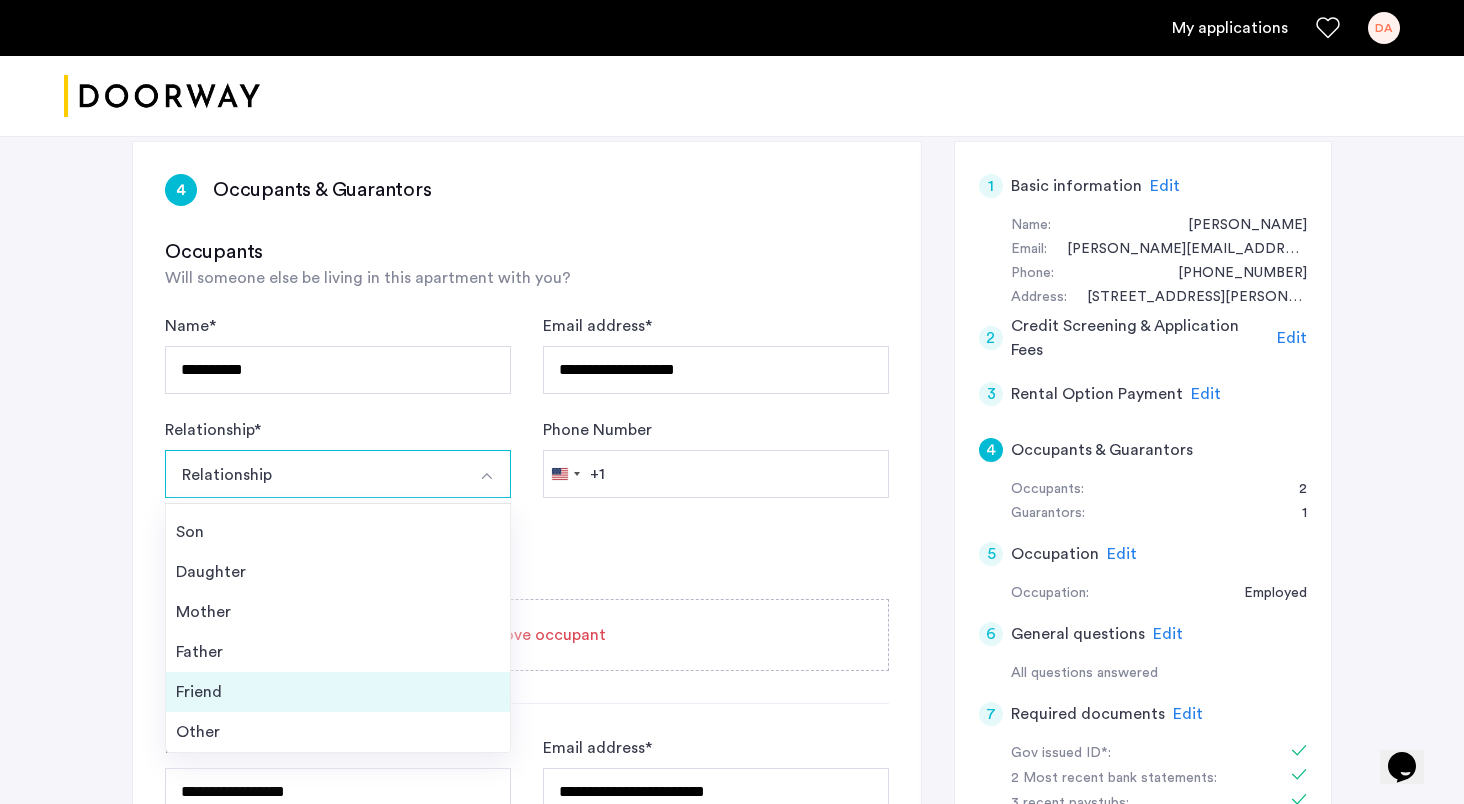 click on "Friend" at bounding box center [338, 692] 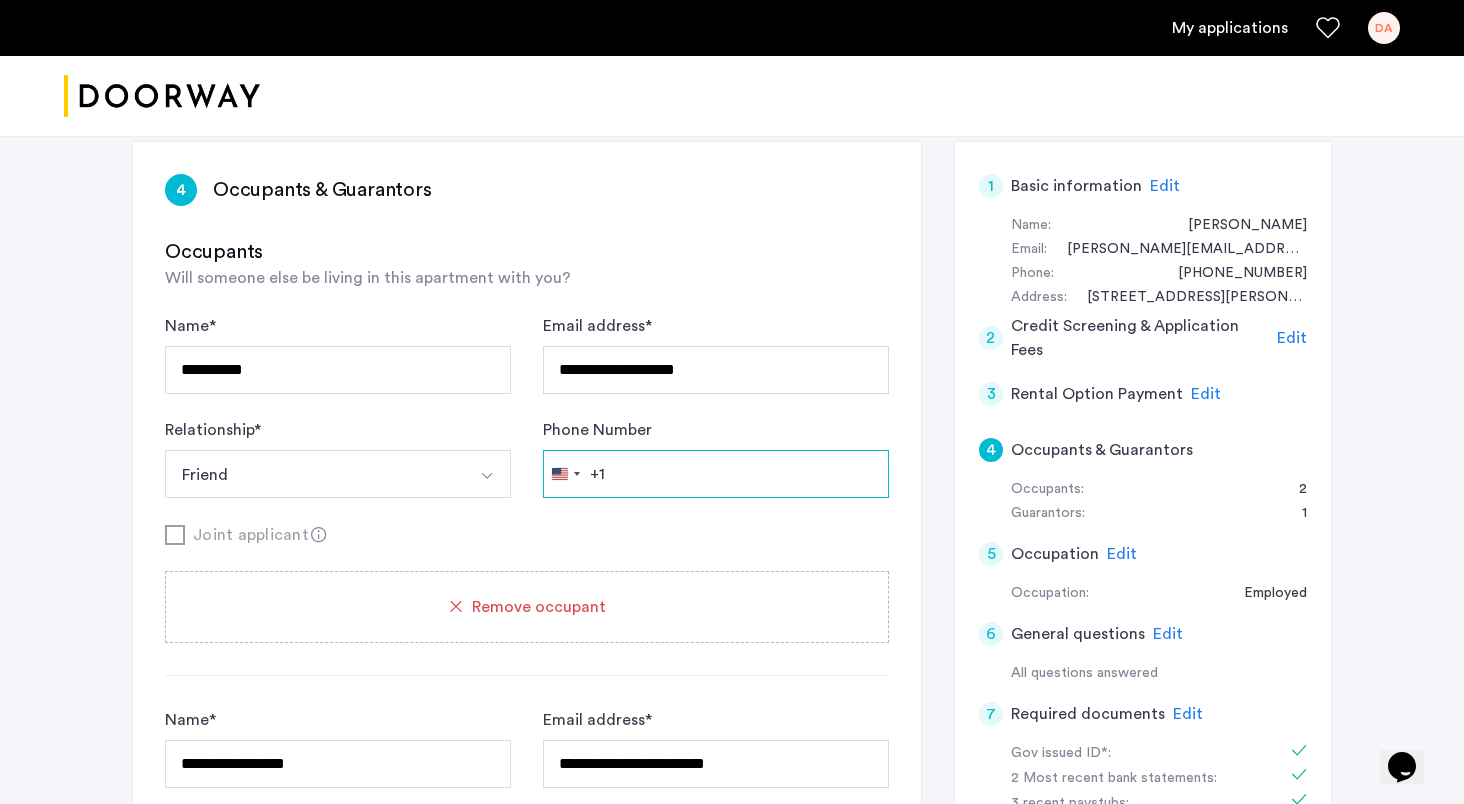 click on "Phone Number" at bounding box center [716, 474] 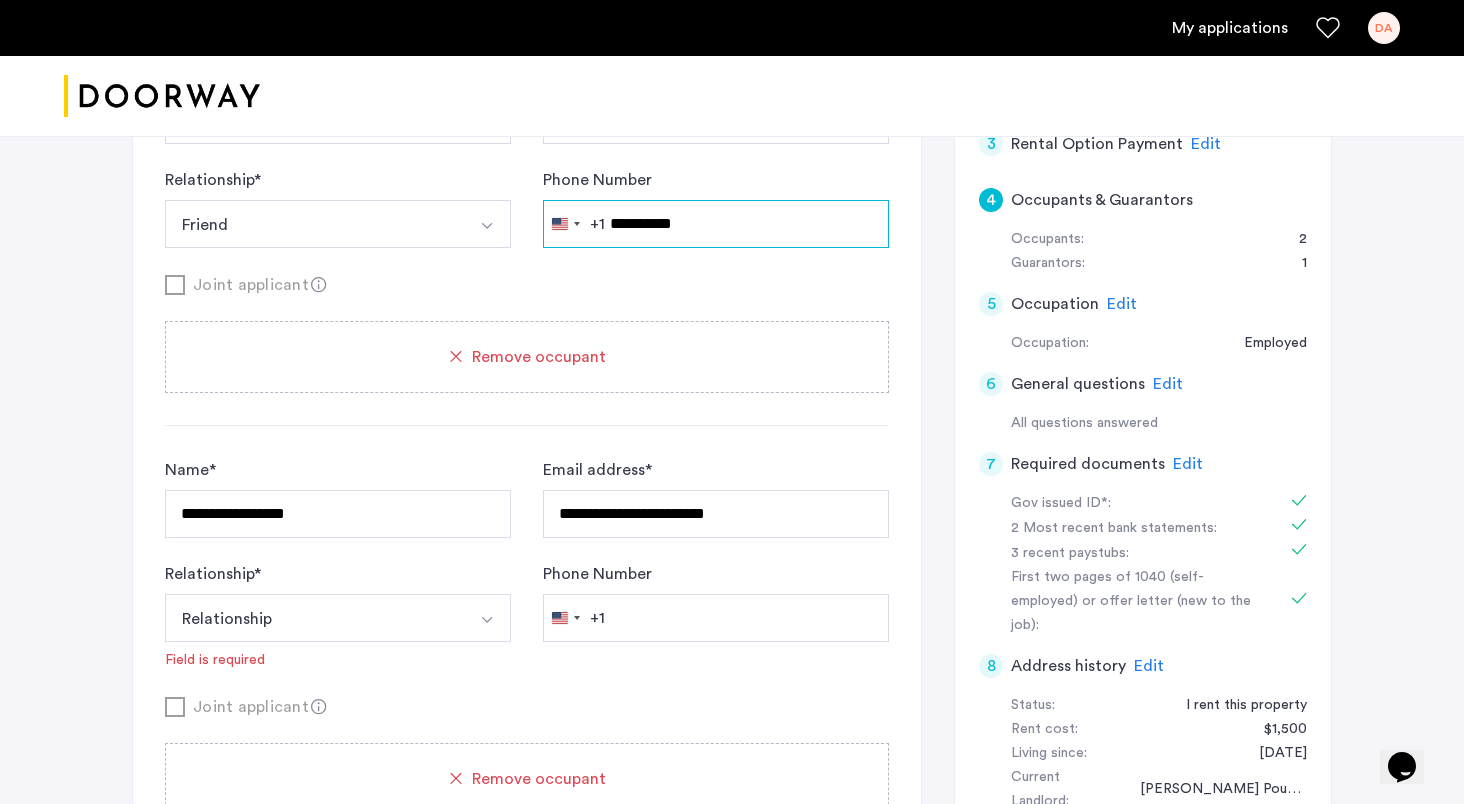 scroll, scrollTop: 580, scrollLeft: 0, axis: vertical 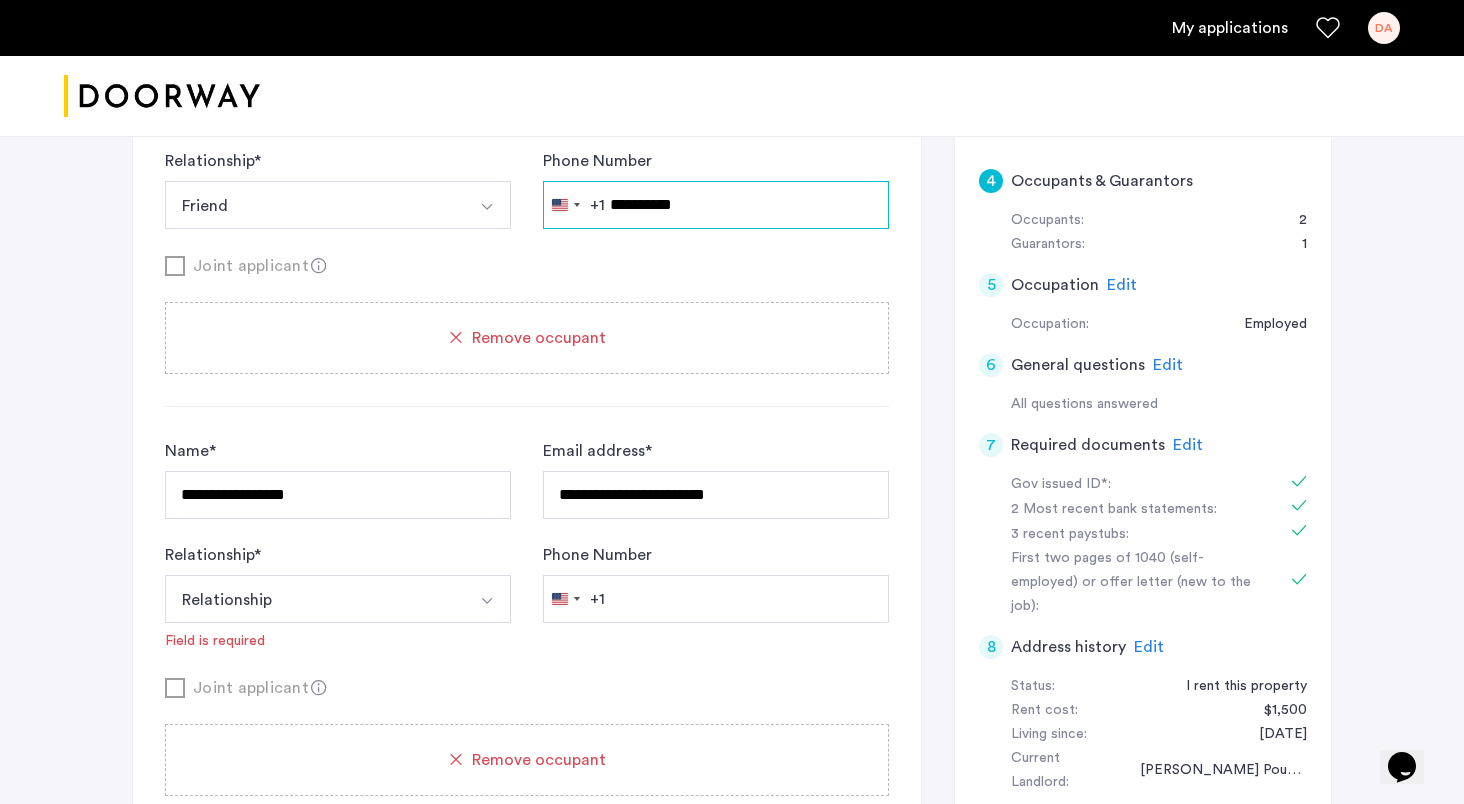 type on "**********" 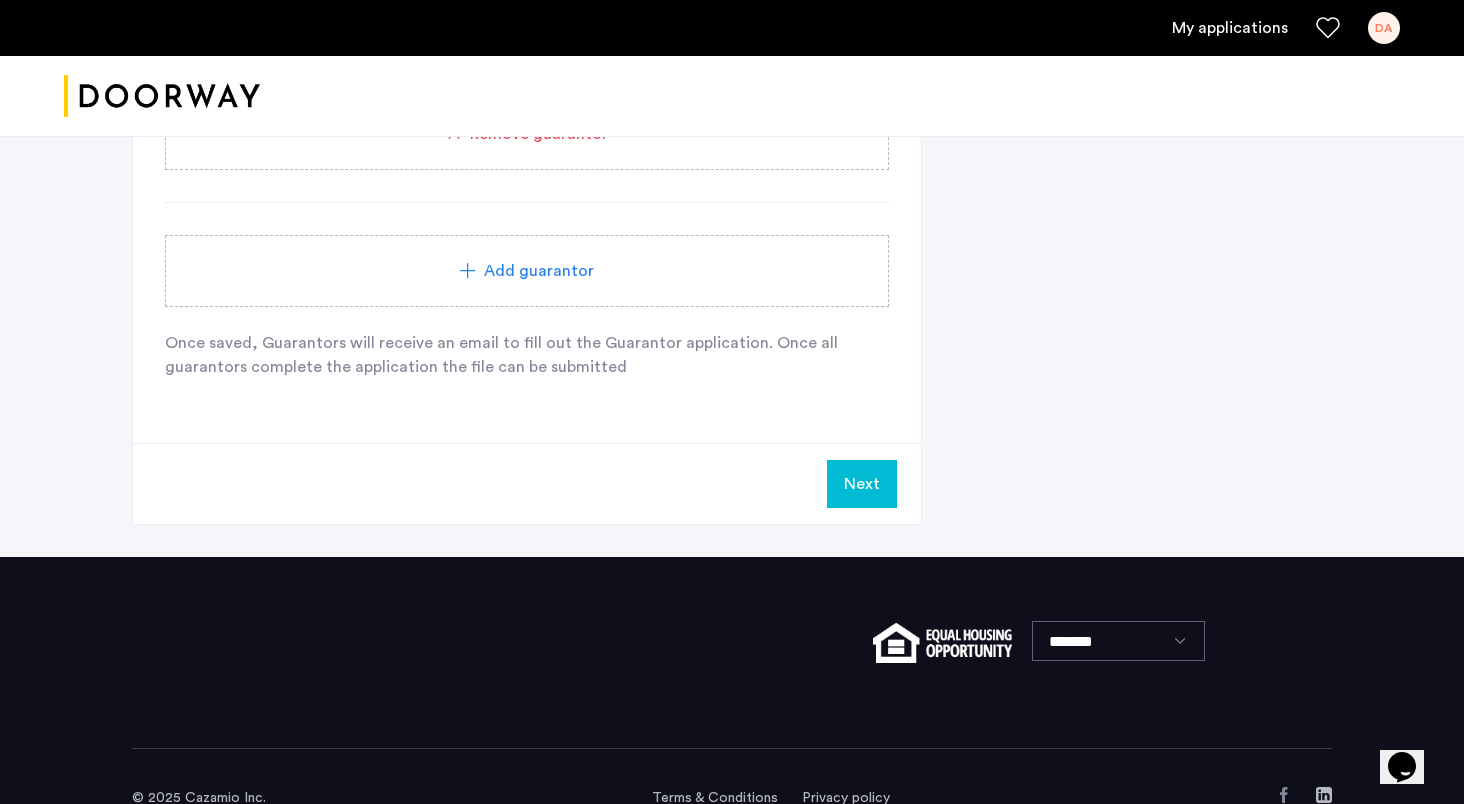 scroll, scrollTop: 1804, scrollLeft: 0, axis: vertical 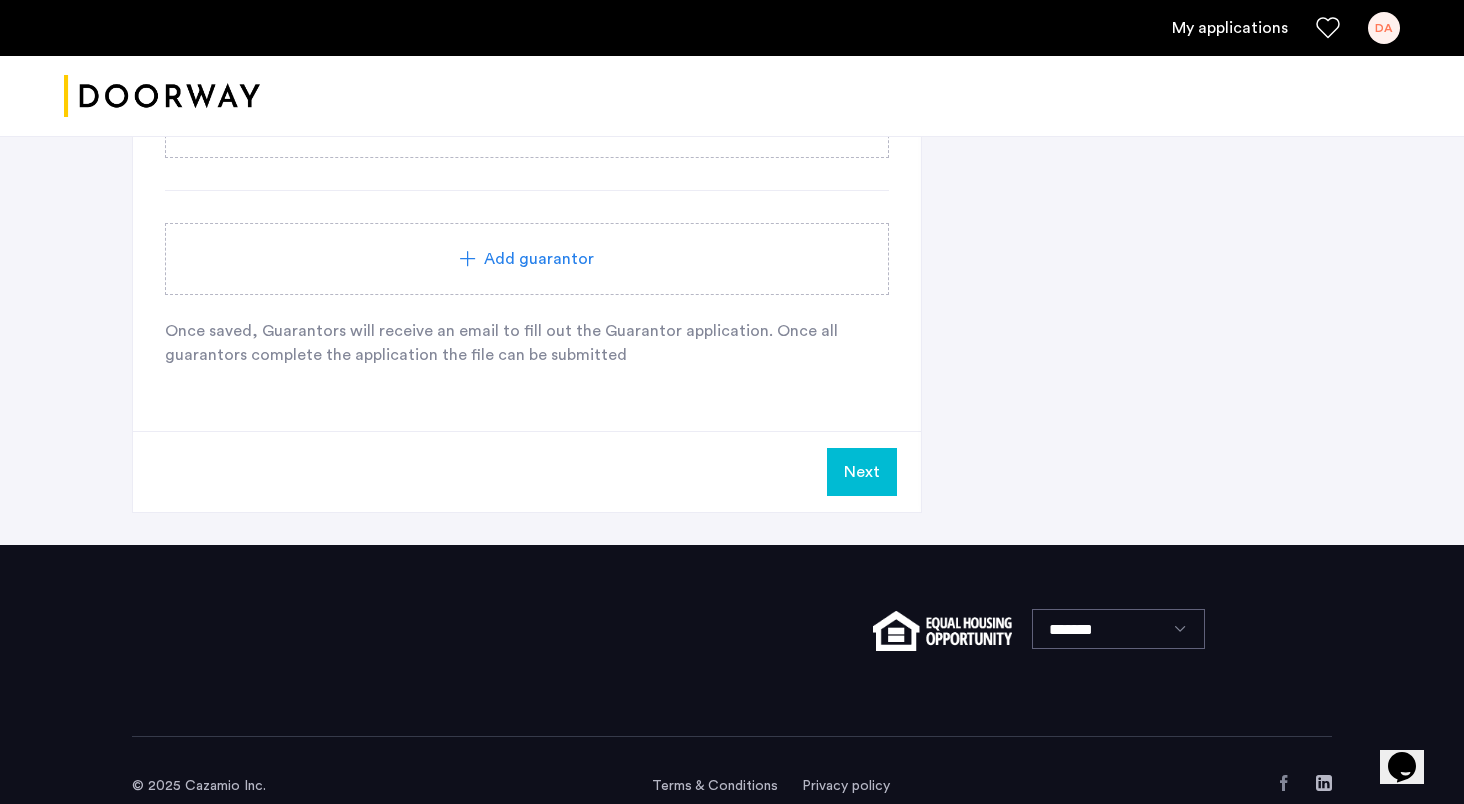 type on "**********" 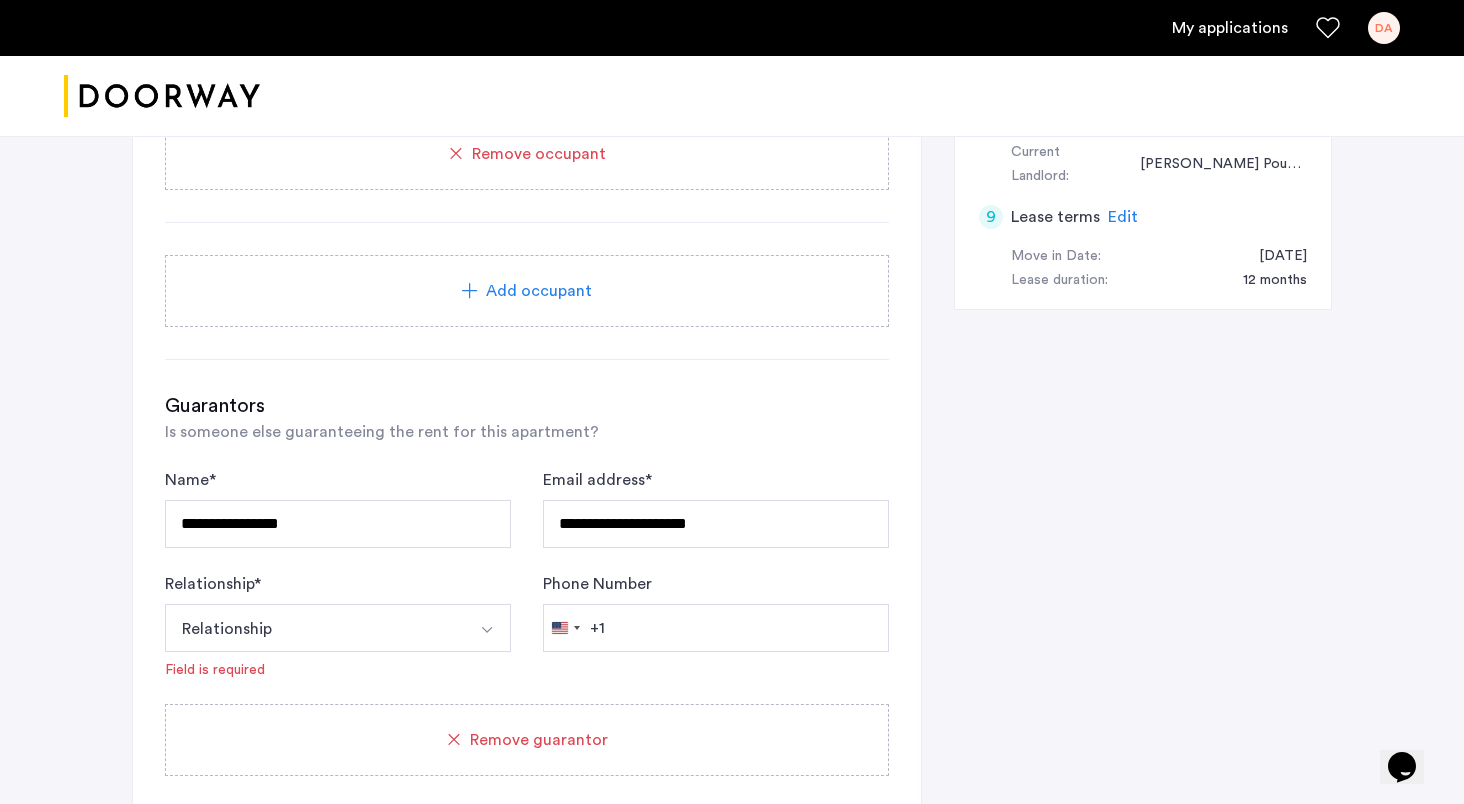scroll, scrollTop: 1187, scrollLeft: 0, axis: vertical 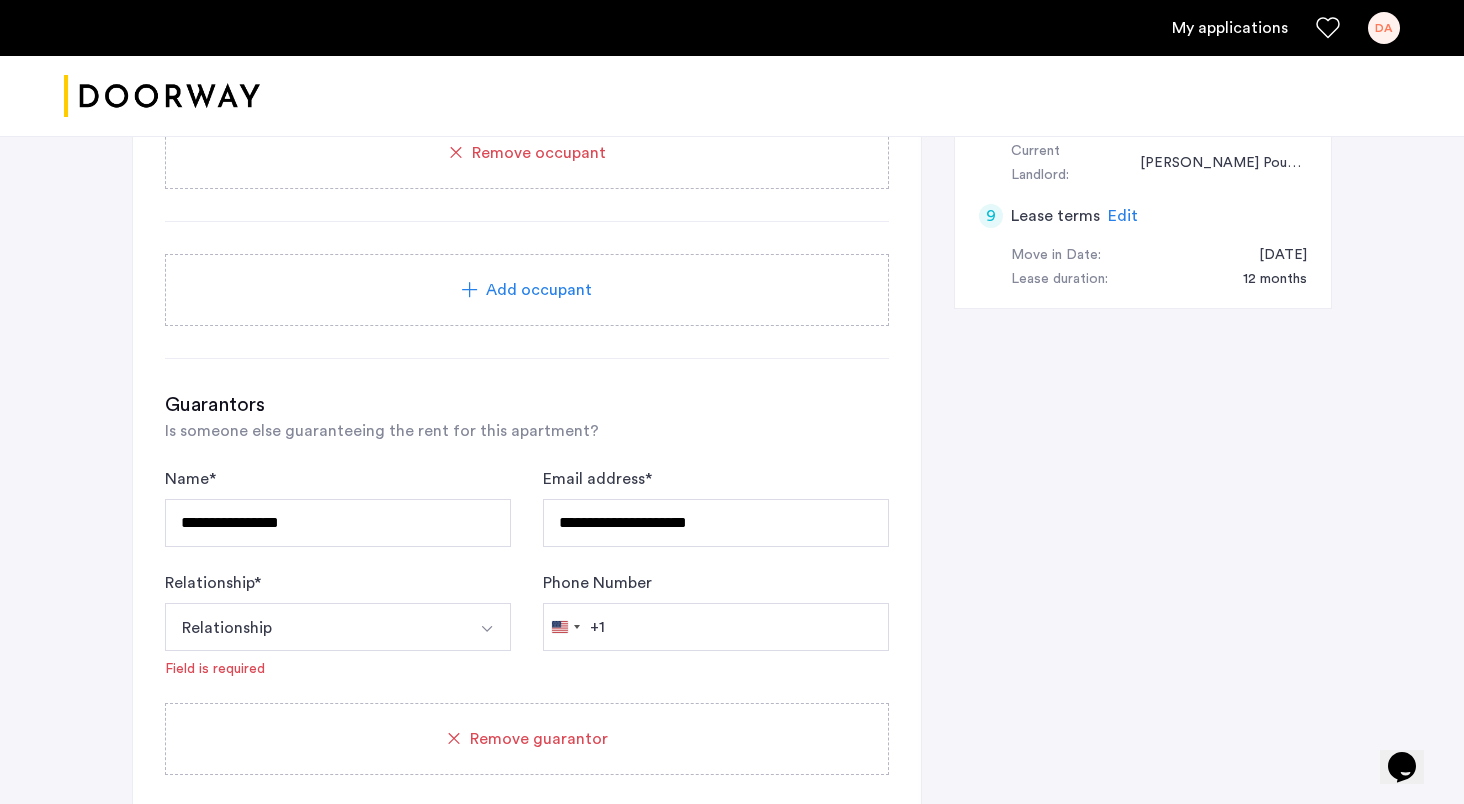 click on "Relationship" at bounding box center [314, 627] 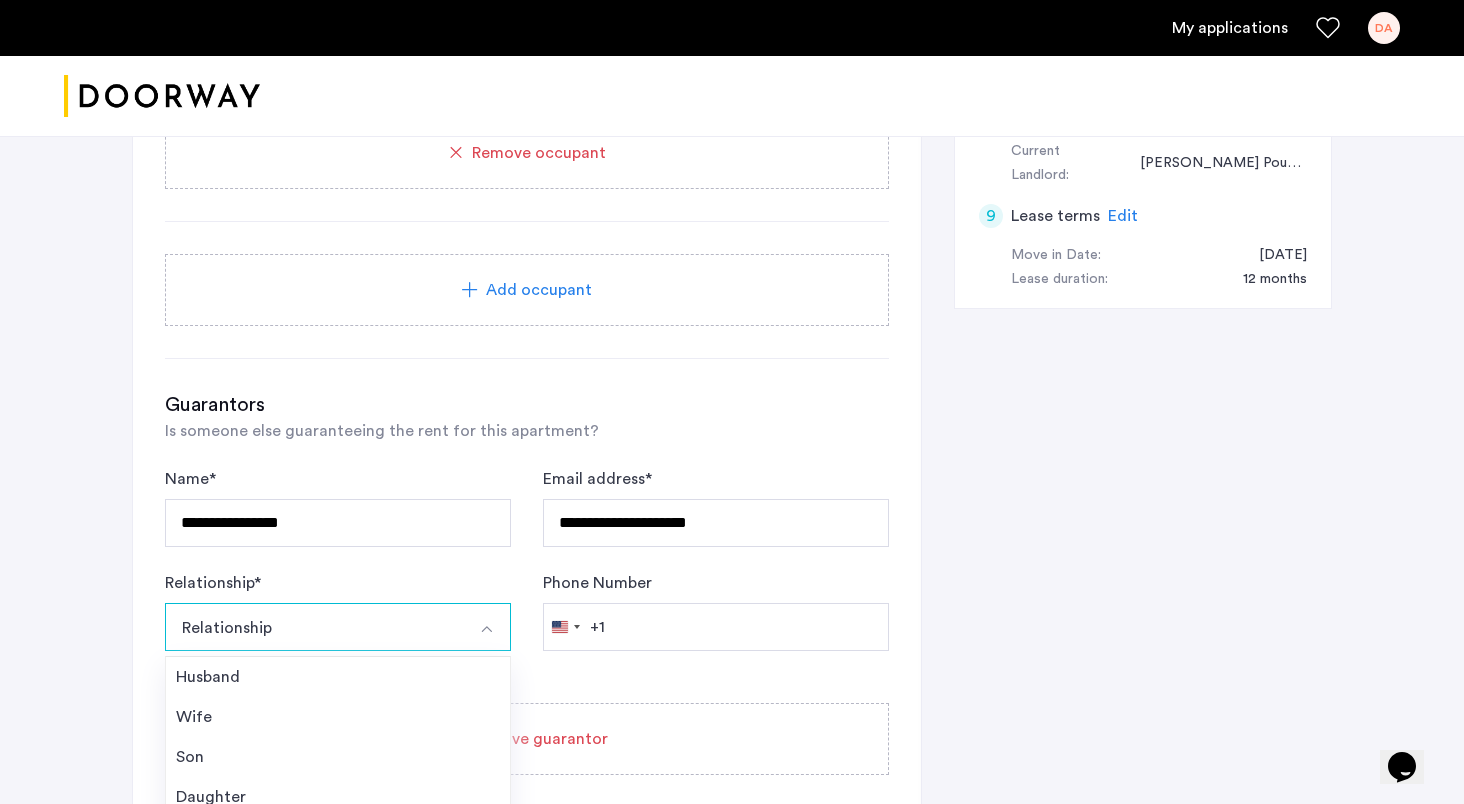 scroll, scrollTop: 1315, scrollLeft: 0, axis: vertical 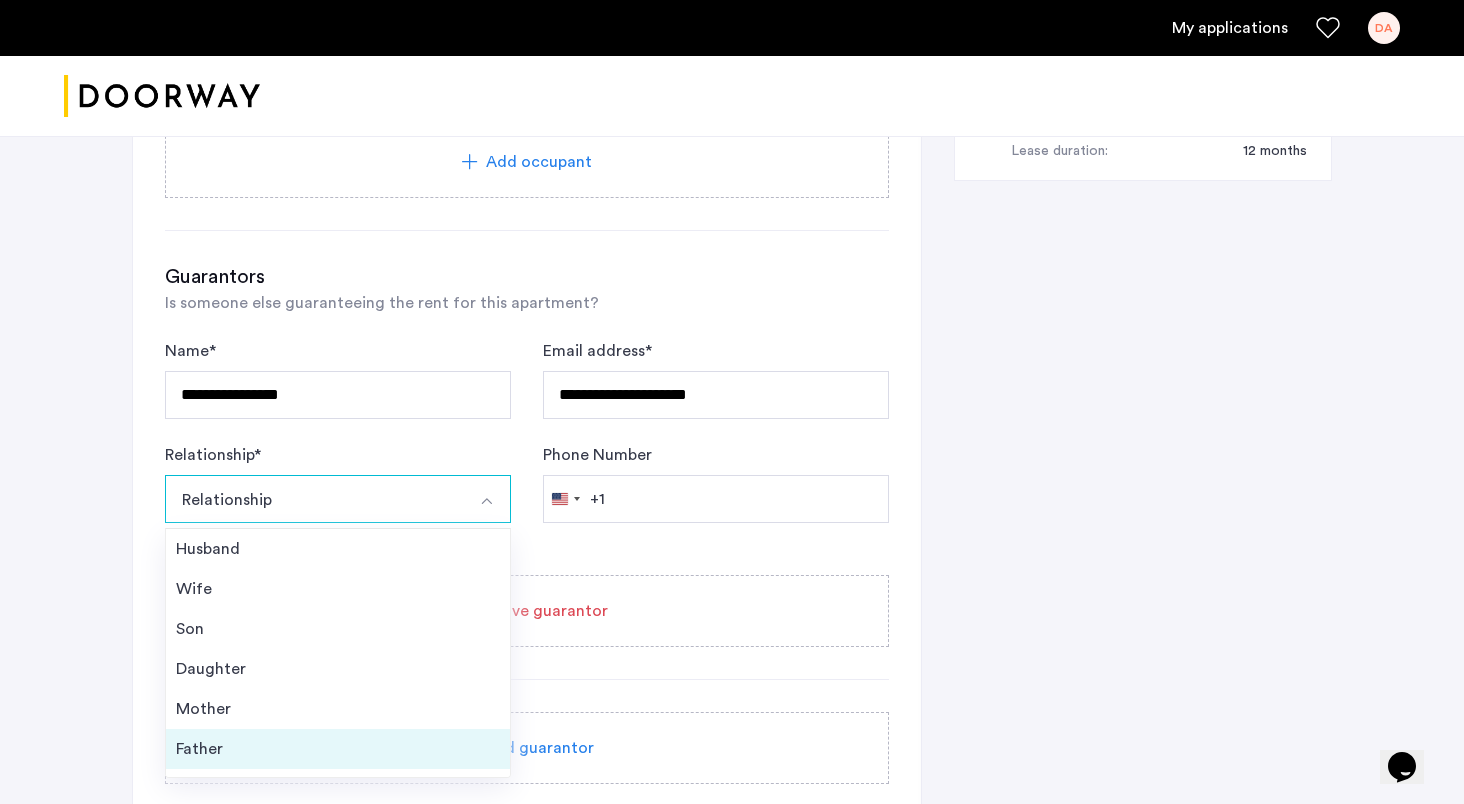 click on "Father" at bounding box center [338, 749] 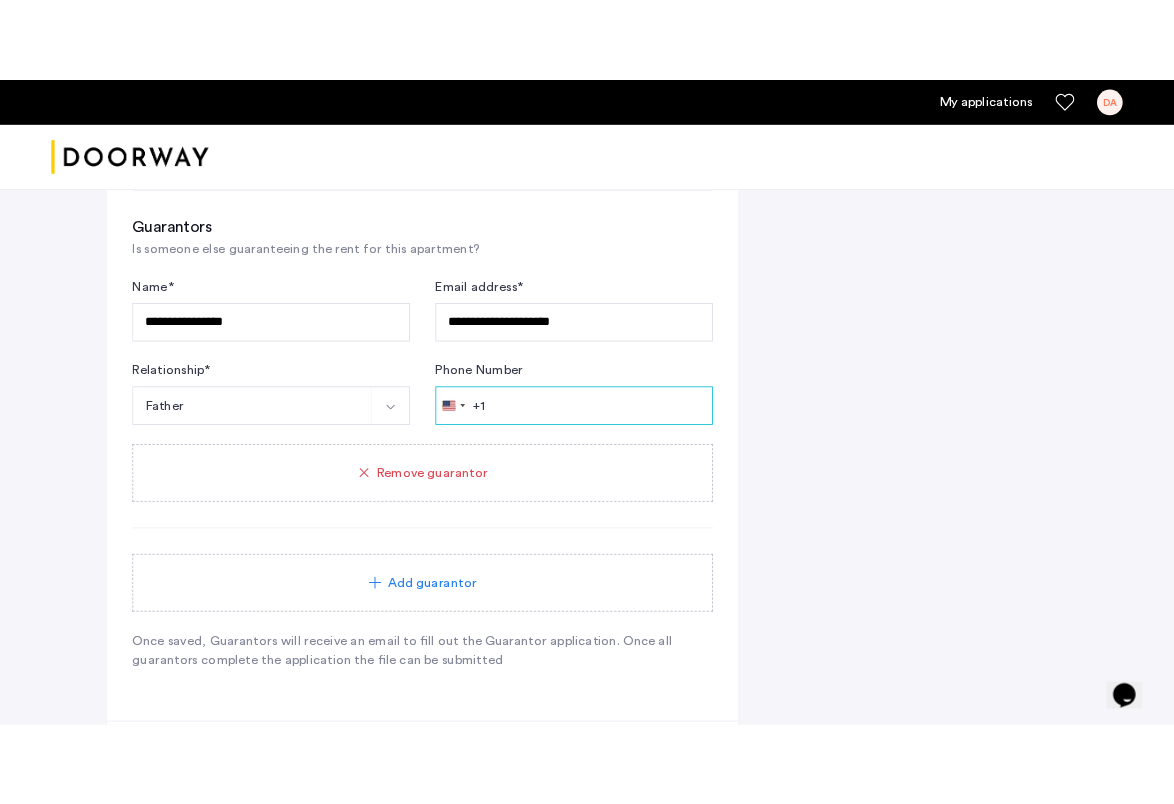 scroll, scrollTop: 1394, scrollLeft: 0, axis: vertical 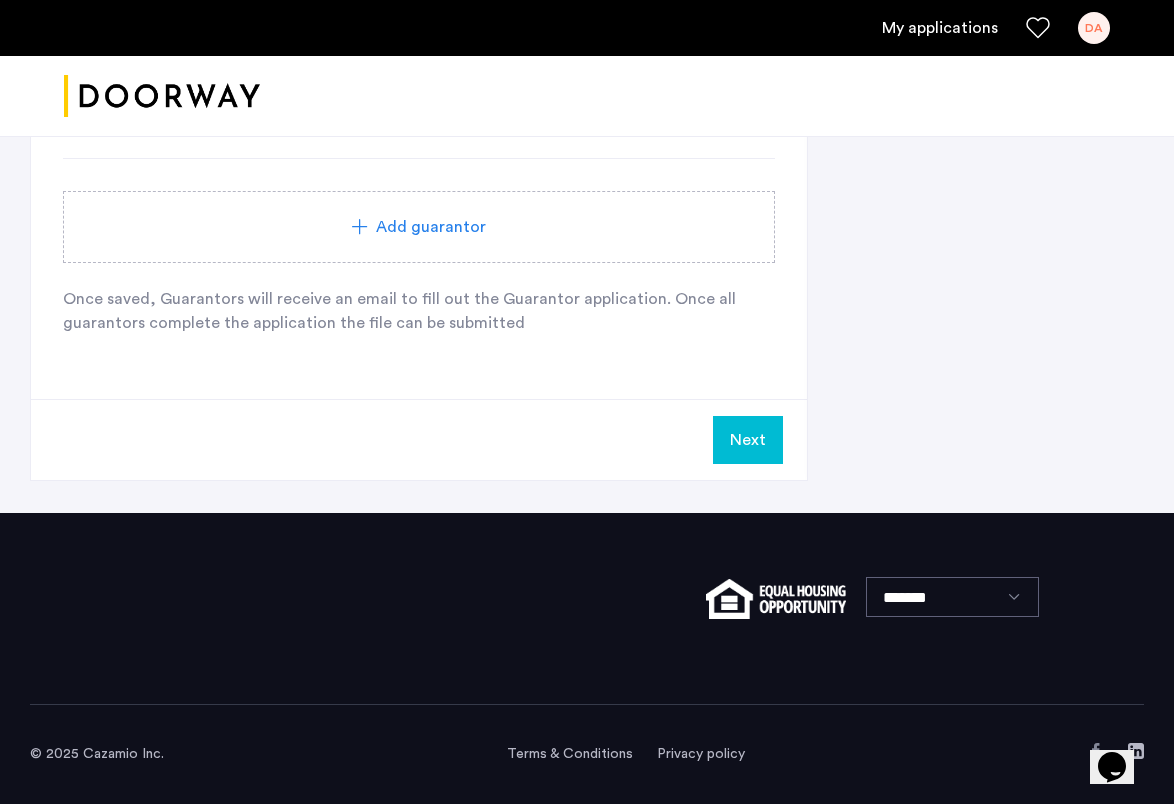 type on "**********" 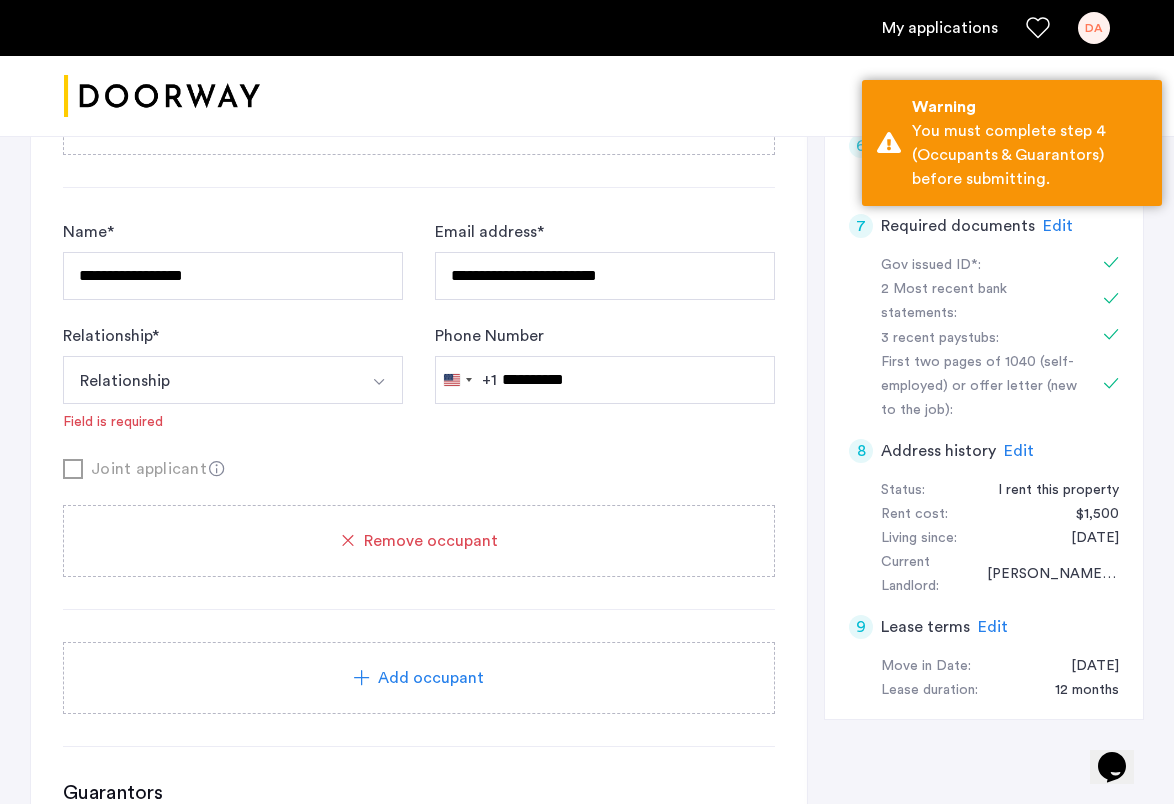 scroll, scrollTop: 779, scrollLeft: 0, axis: vertical 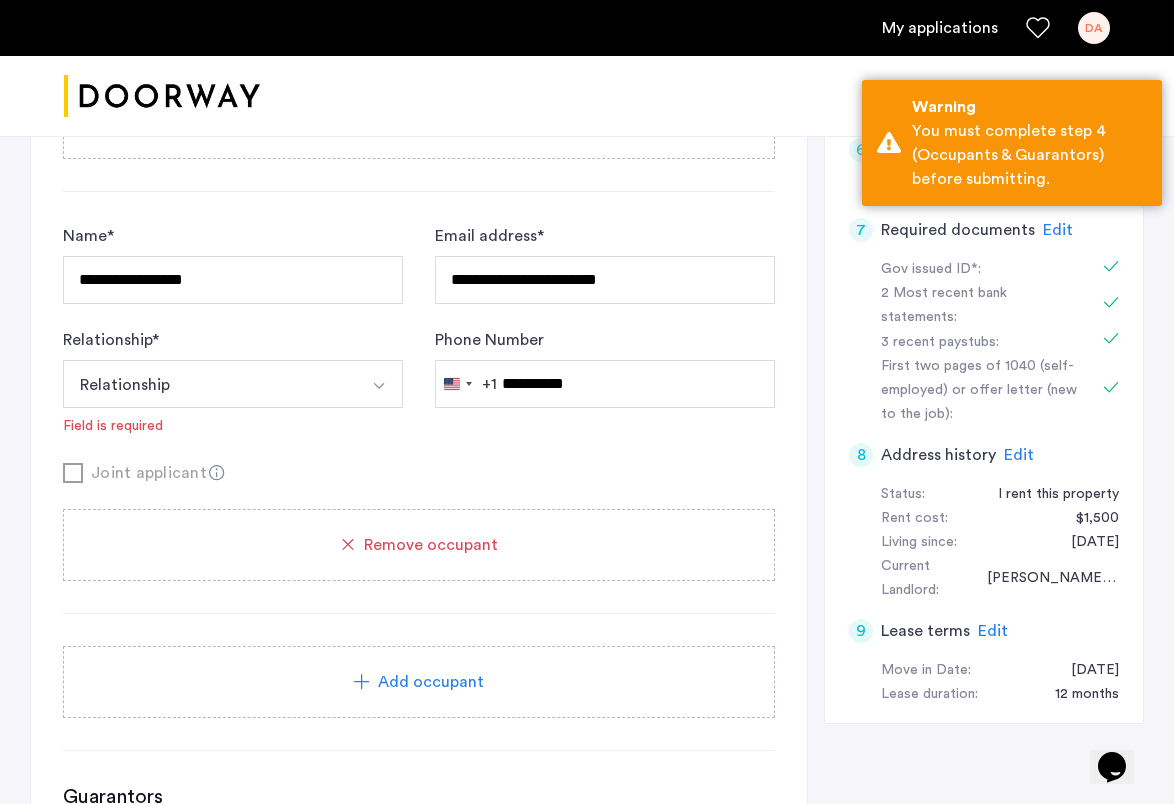 click on "Relationship" at bounding box center [209, 384] 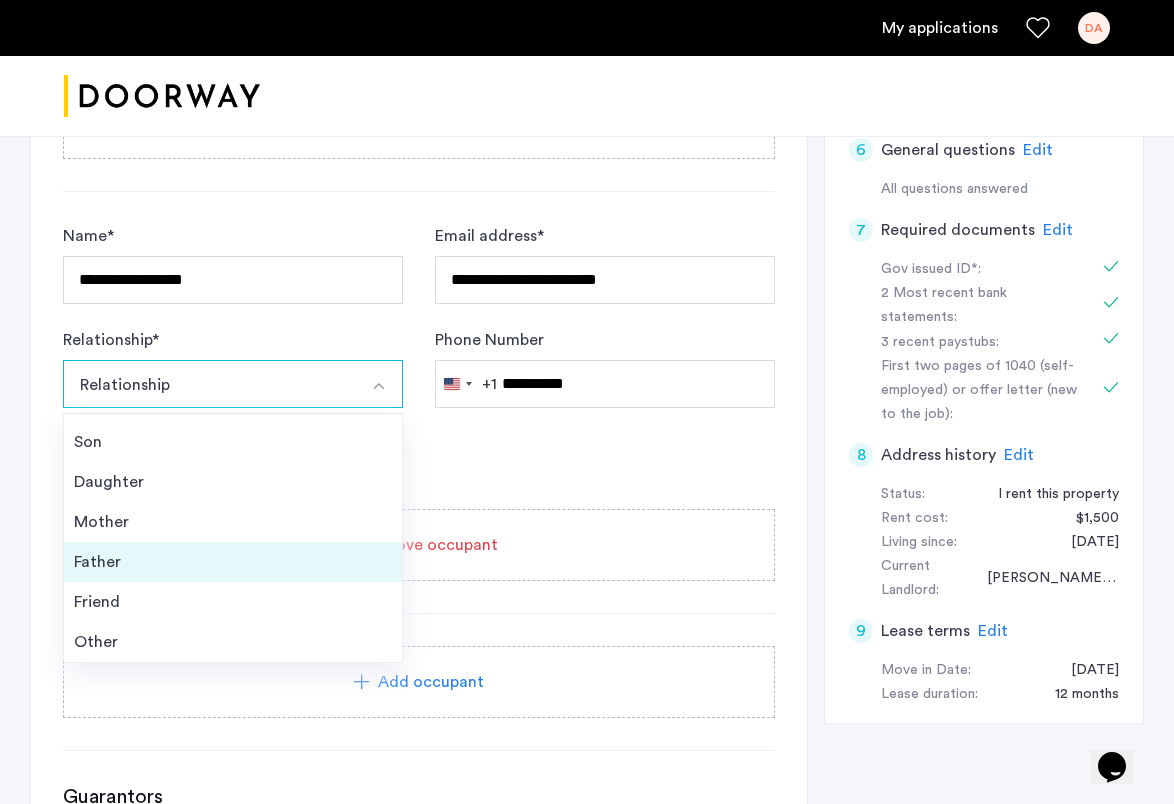 scroll, scrollTop: 72, scrollLeft: 0, axis: vertical 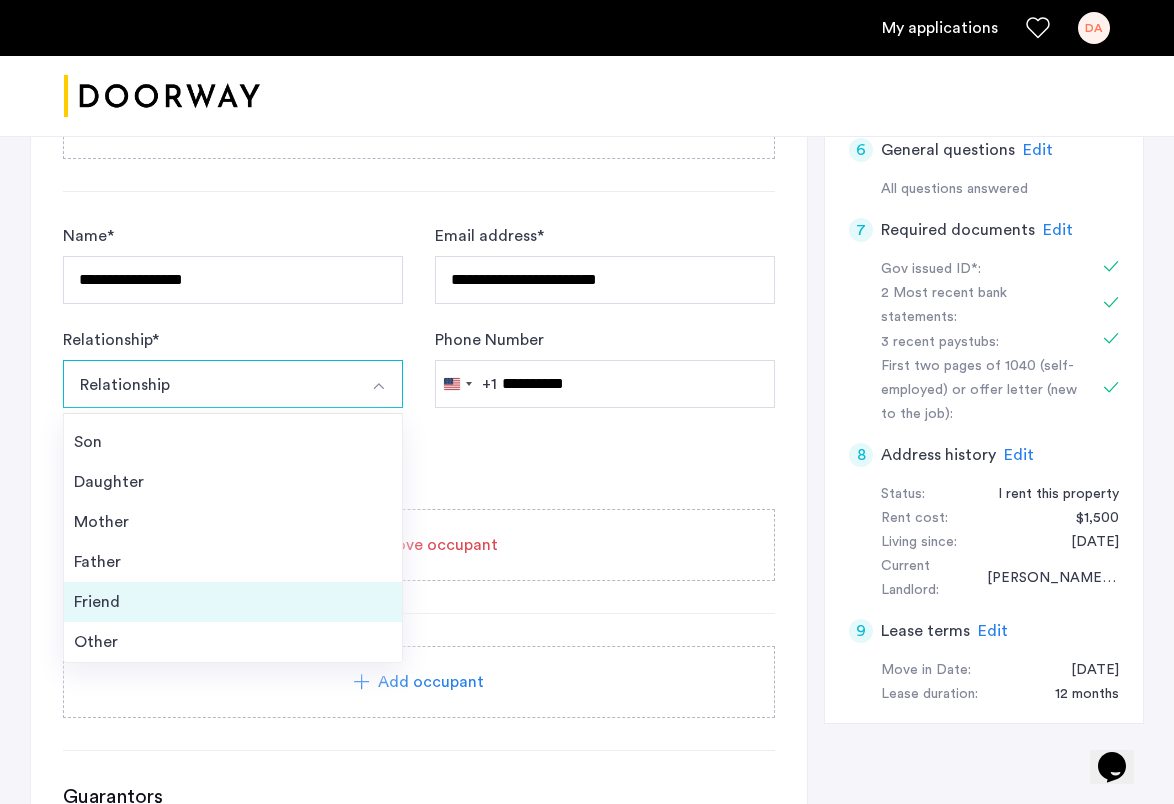 click on "Friend" at bounding box center [233, 602] 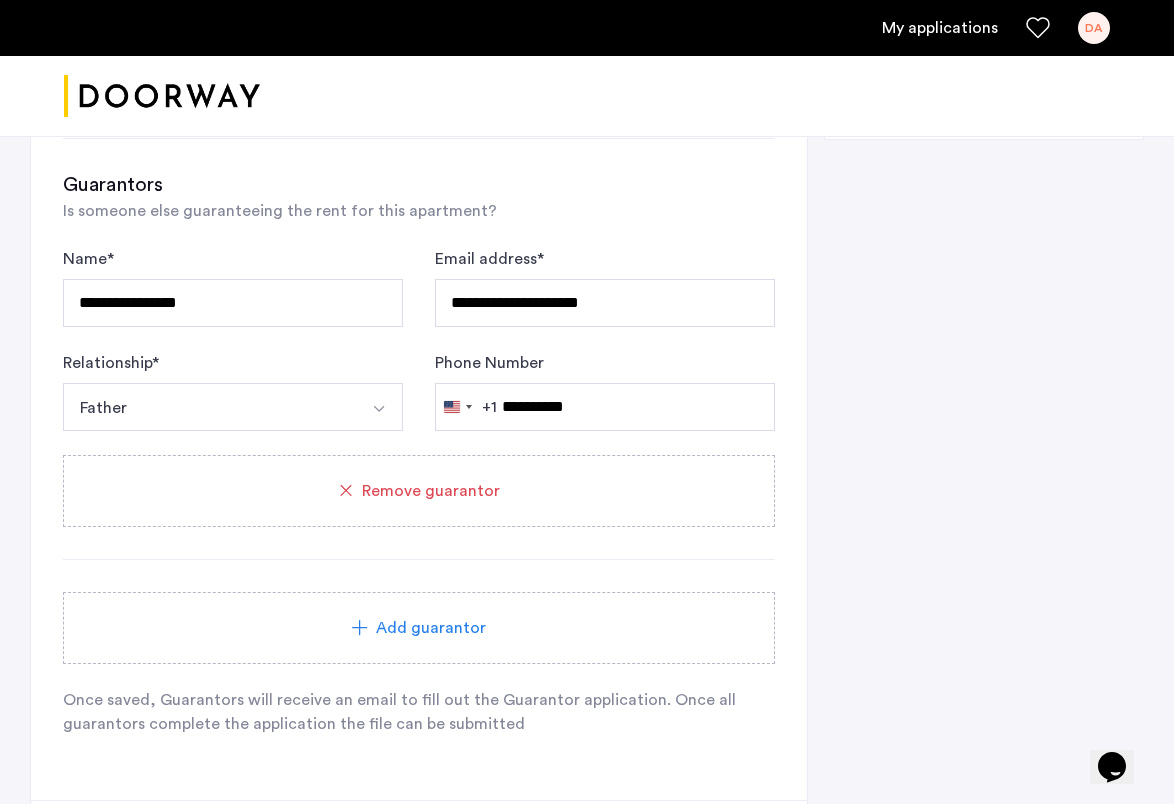 scroll, scrollTop: 1483, scrollLeft: 0, axis: vertical 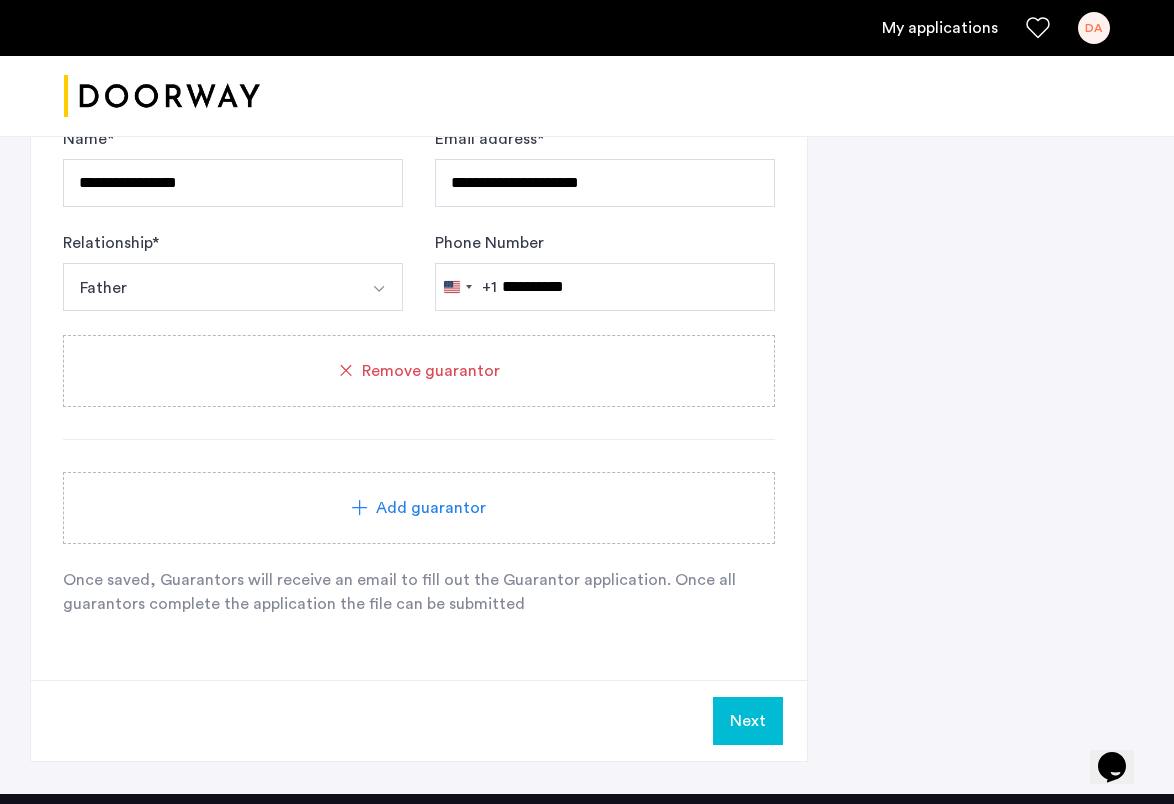 click on "Next" 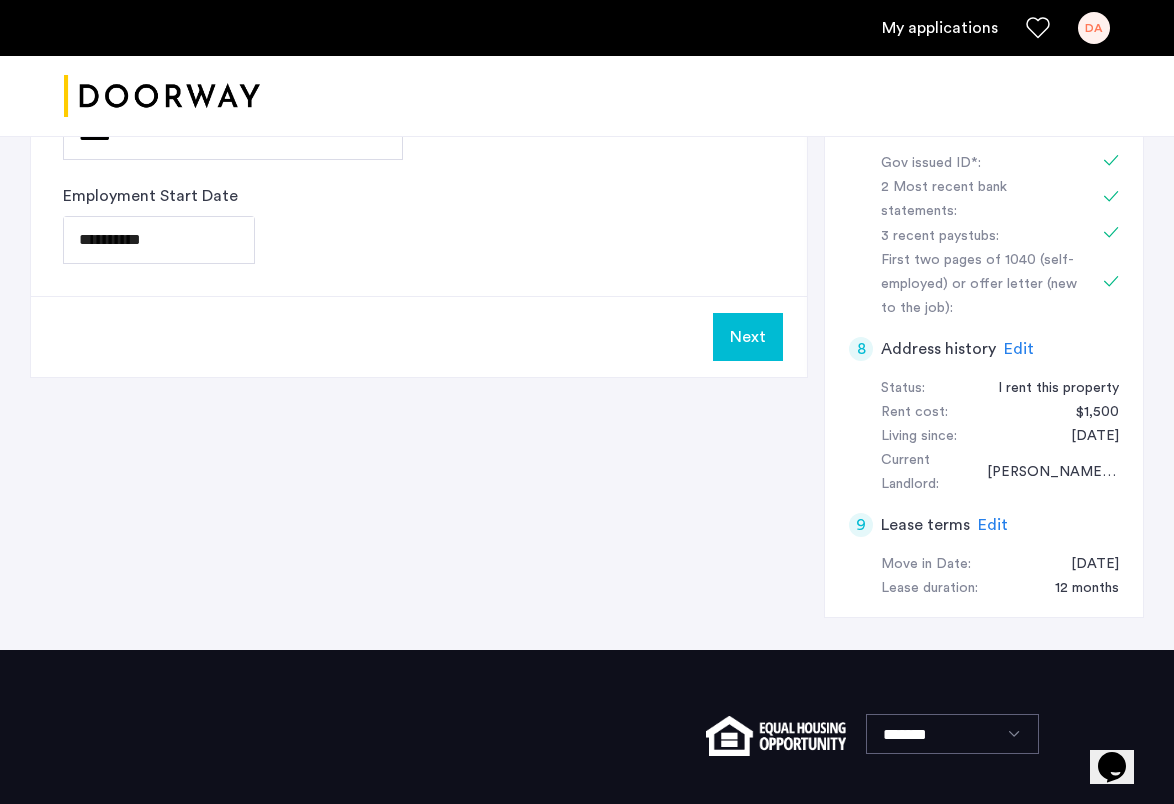 scroll, scrollTop: 953, scrollLeft: 0, axis: vertical 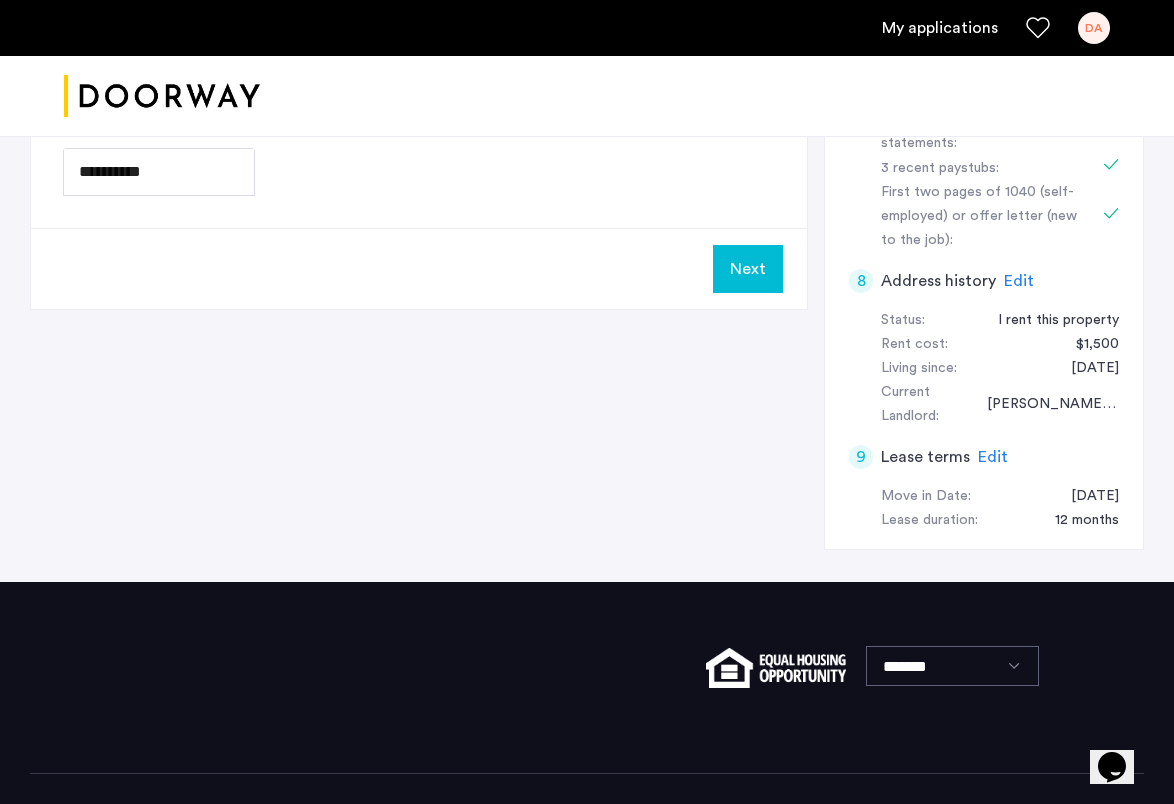 click on "Next" 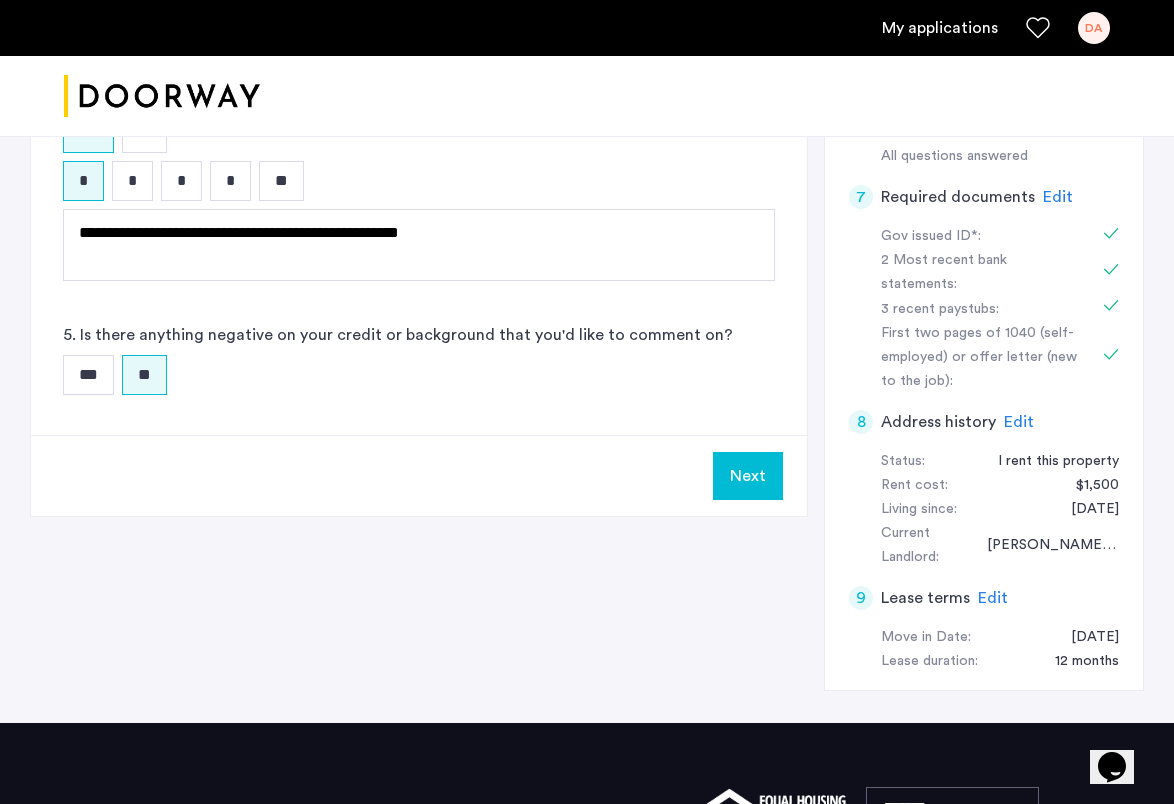 scroll, scrollTop: 953, scrollLeft: 0, axis: vertical 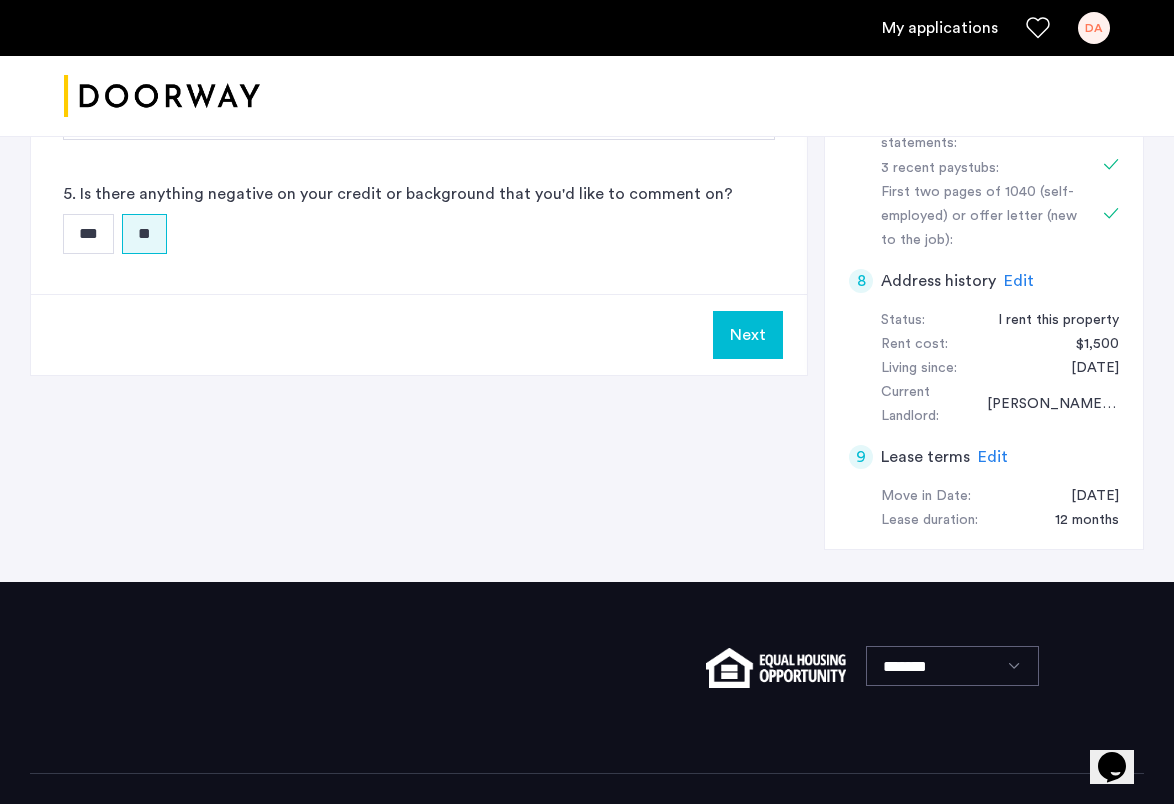 click on "Next" at bounding box center [748, 335] 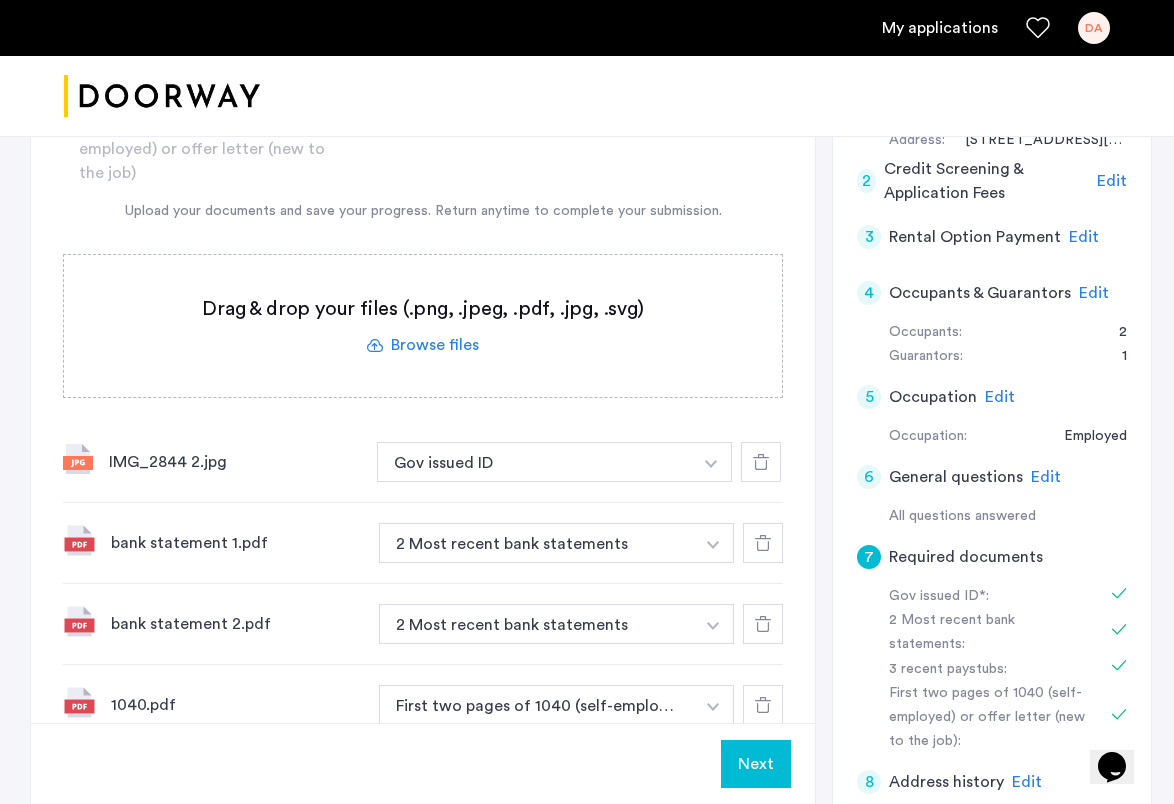scroll, scrollTop: 1074, scrollLeft: 0, axis: vertical 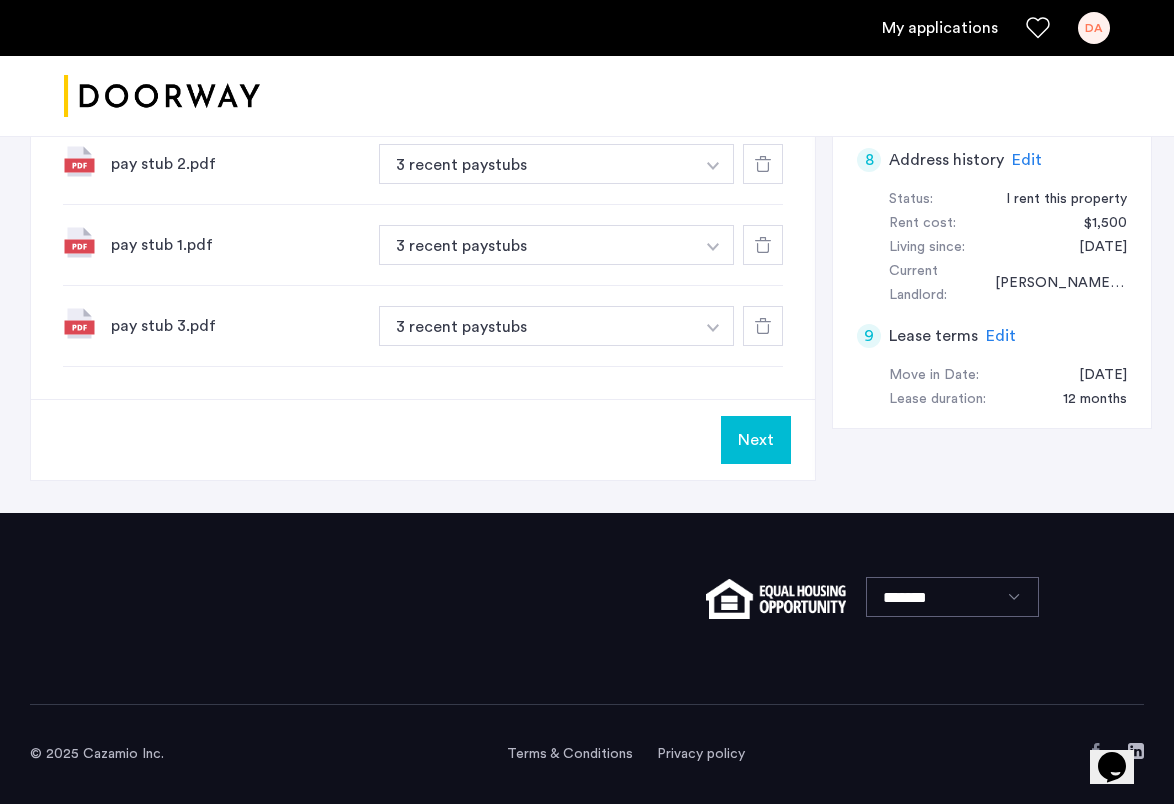 click on "Next" 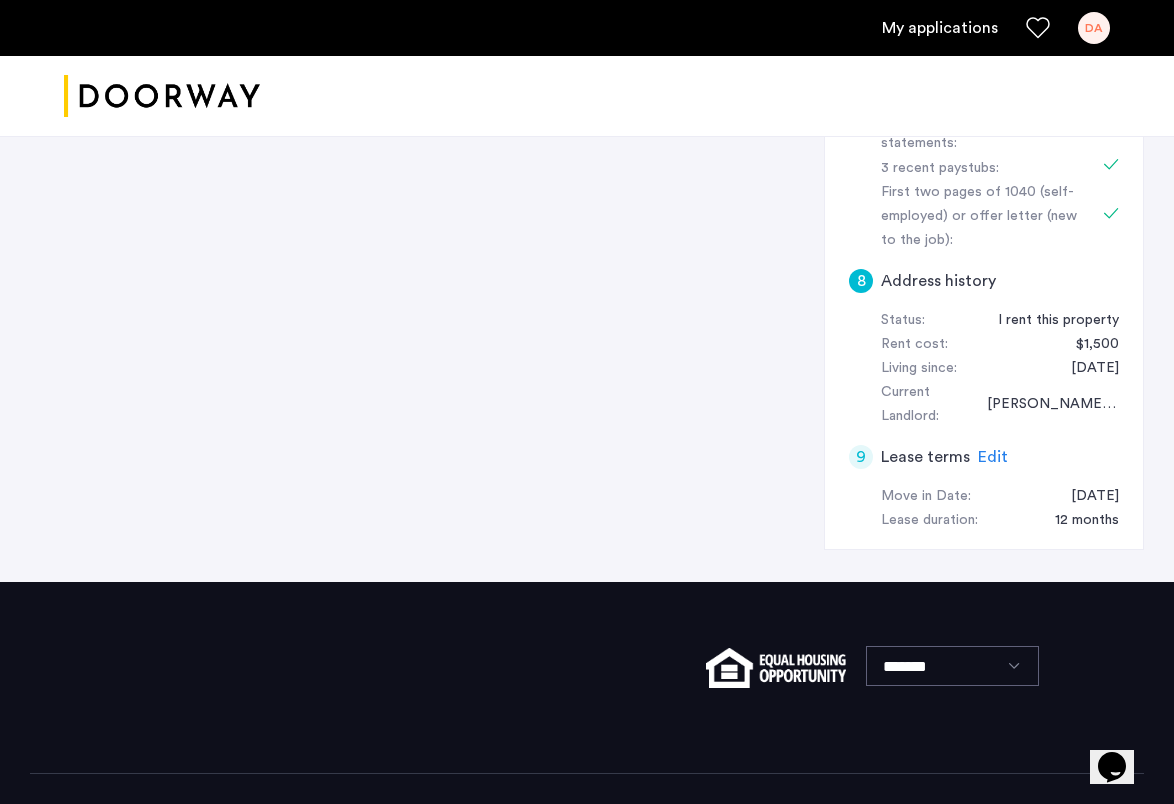 scroll, scrollTop: 618, scrollLeft: 0, axis: vertical 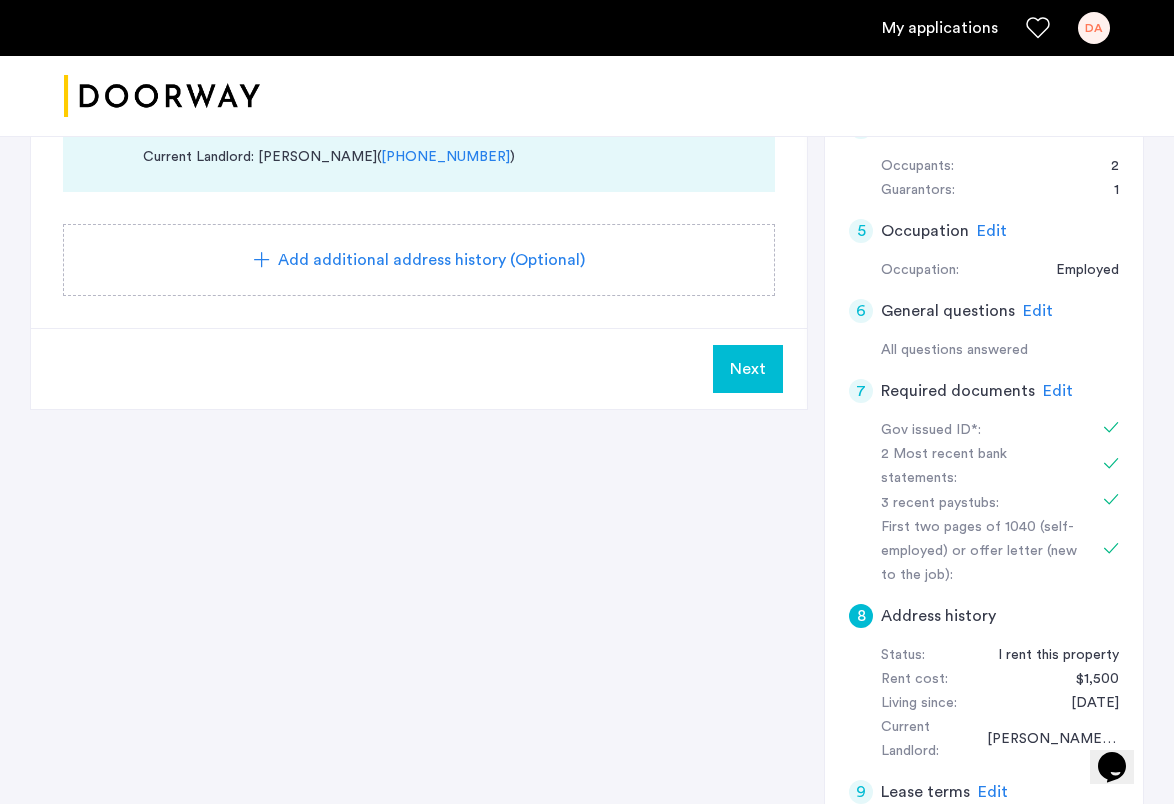 click on "Next" 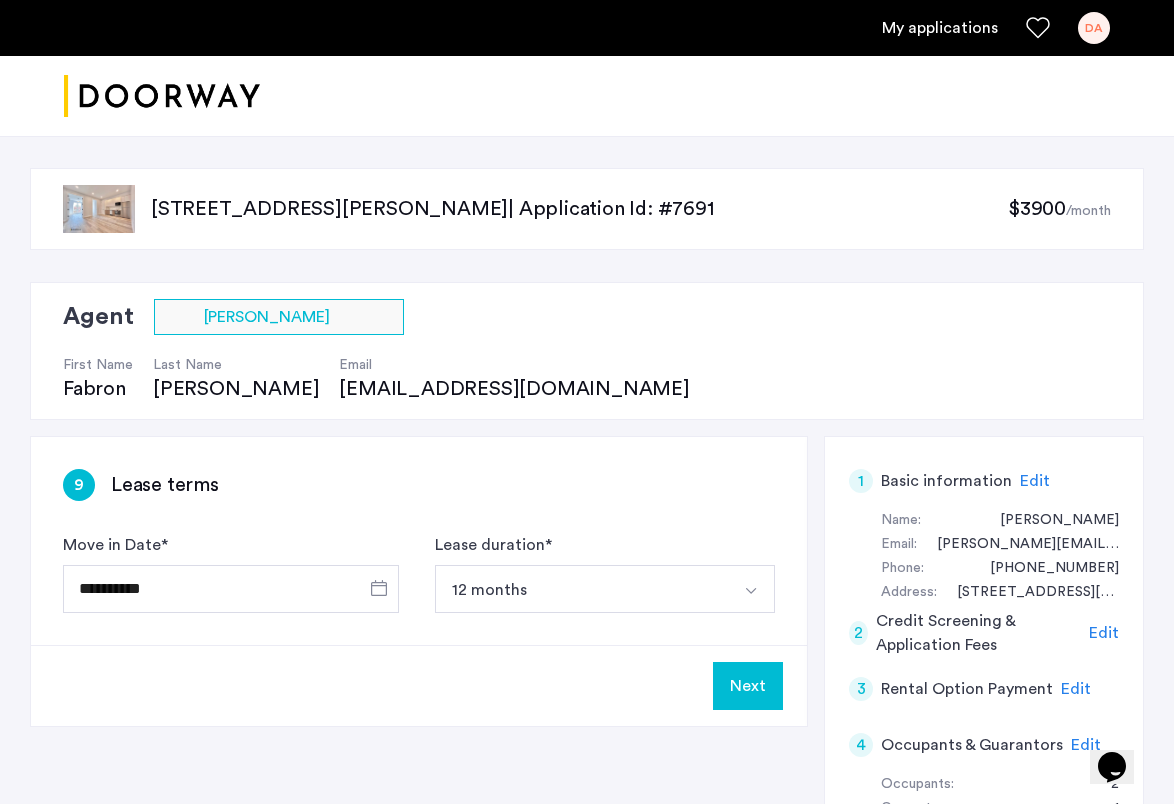 click on "Next" 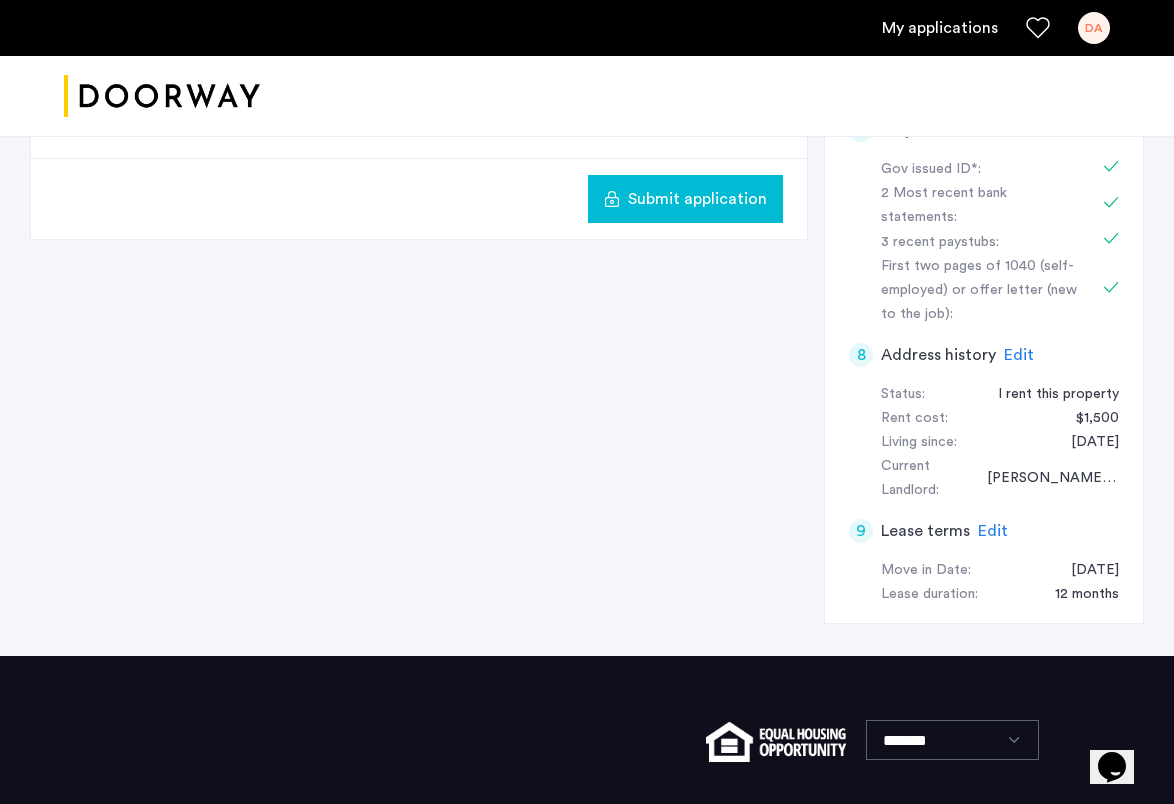scroll, scrollTop: 844, scrollLeft: 0, axis: vertical 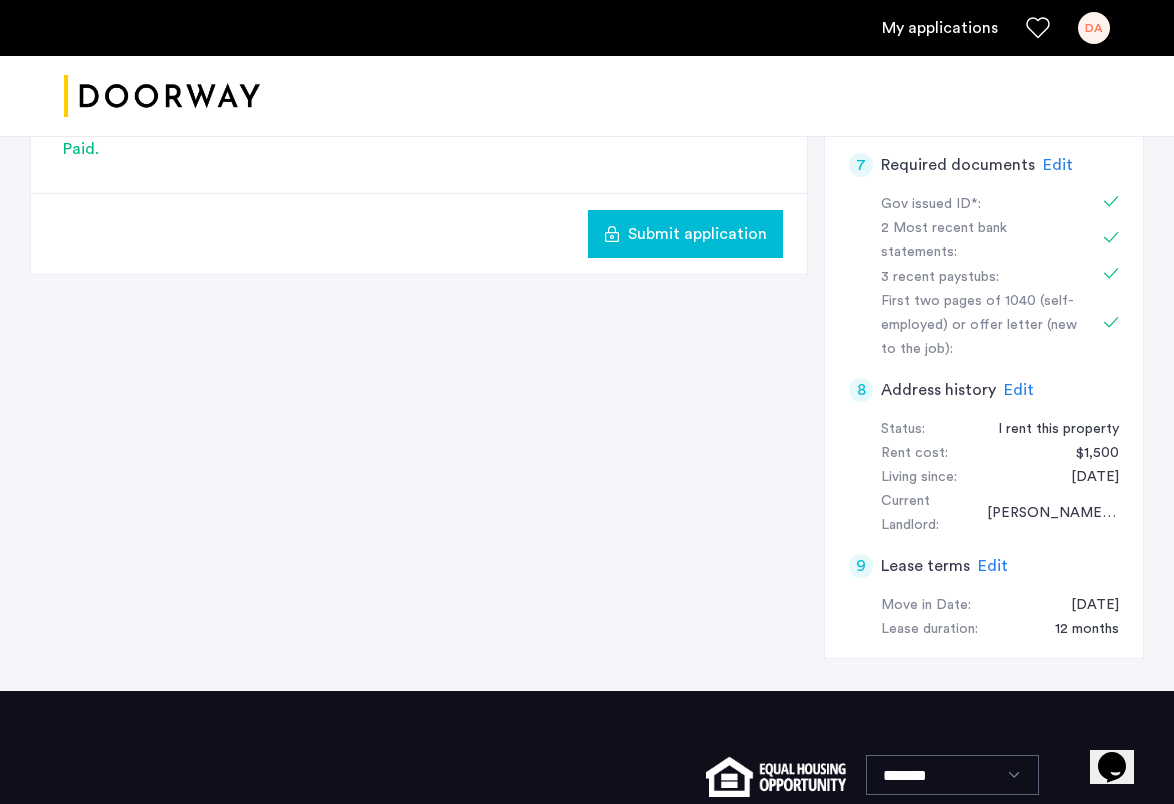 click on "Submit application" 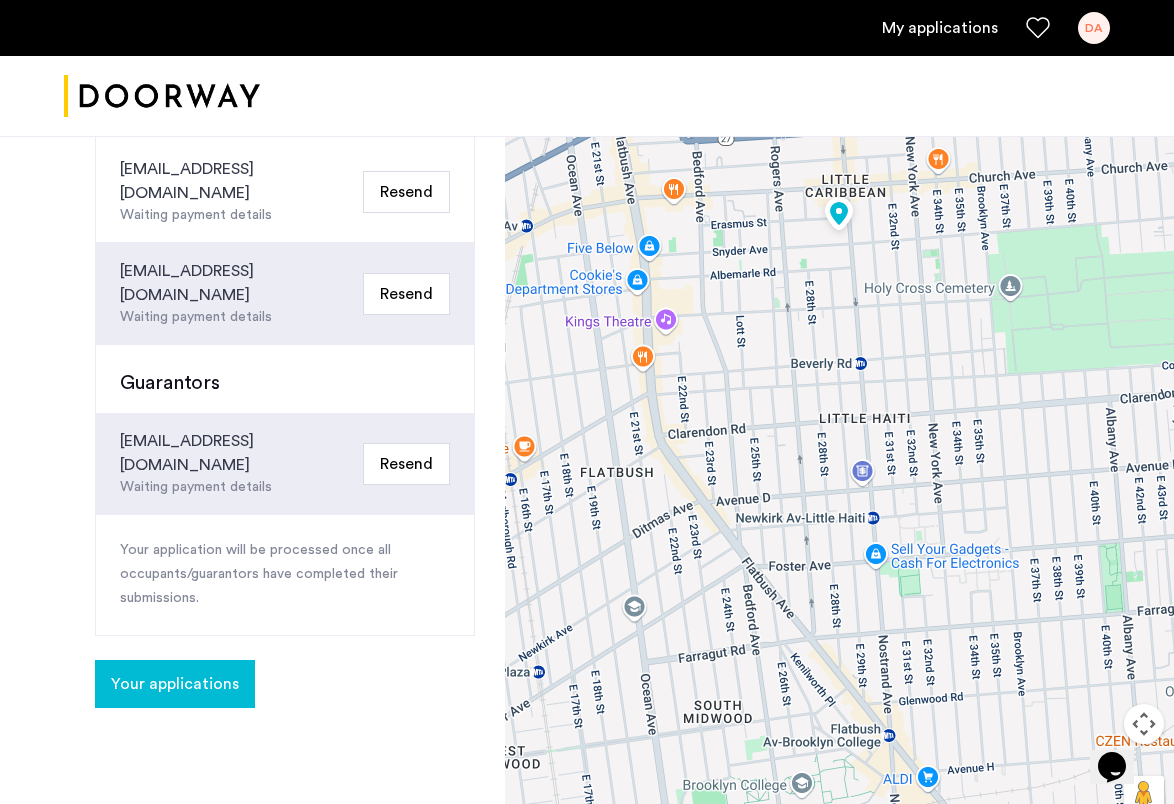 scroll, scrollTop: 492, scrollLeft: 0, axis: vertical 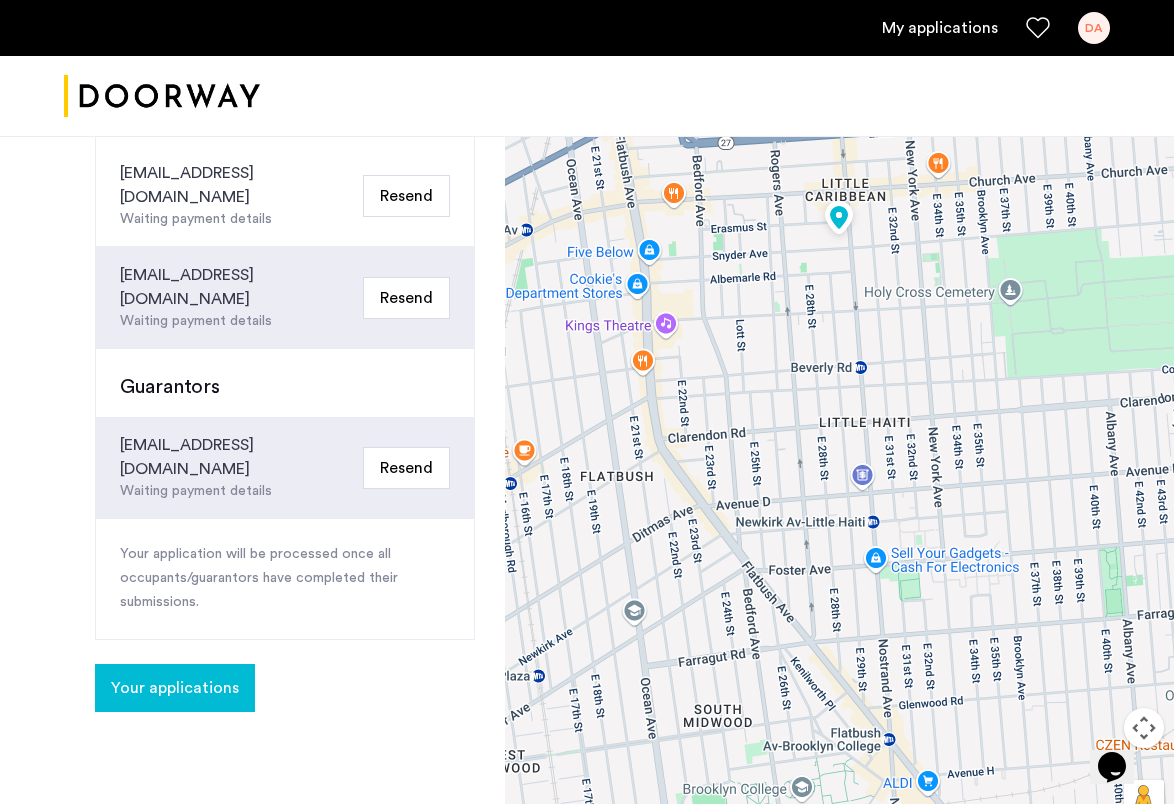 click on "Your applications" 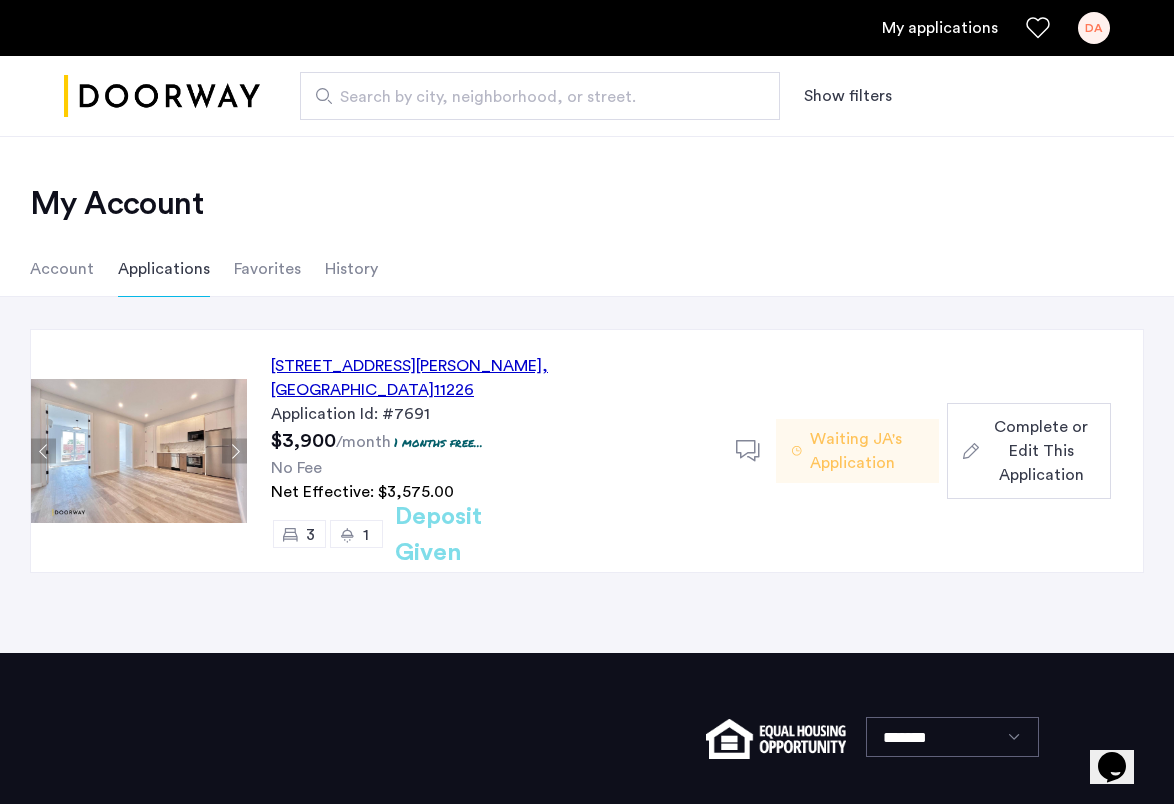 click on "Complete or Edit This Application" 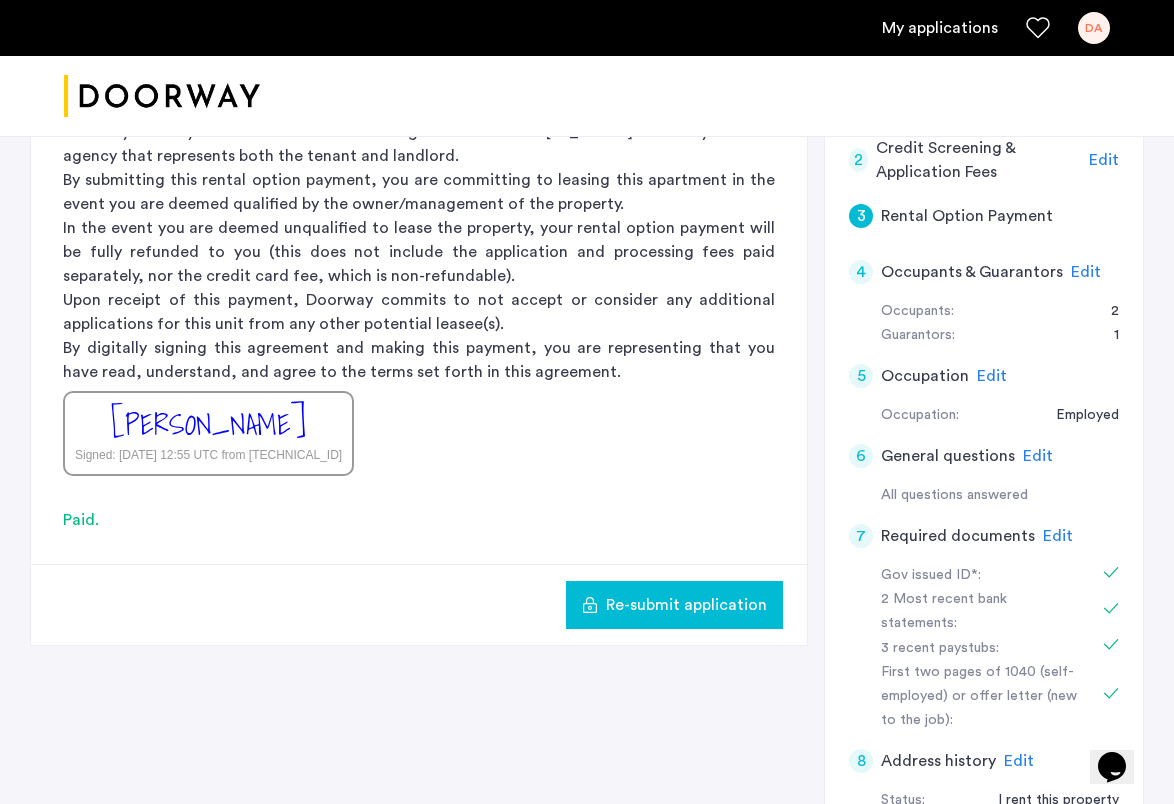 scroll, scrollTop: 0, scrollLeft: 0, axis: both 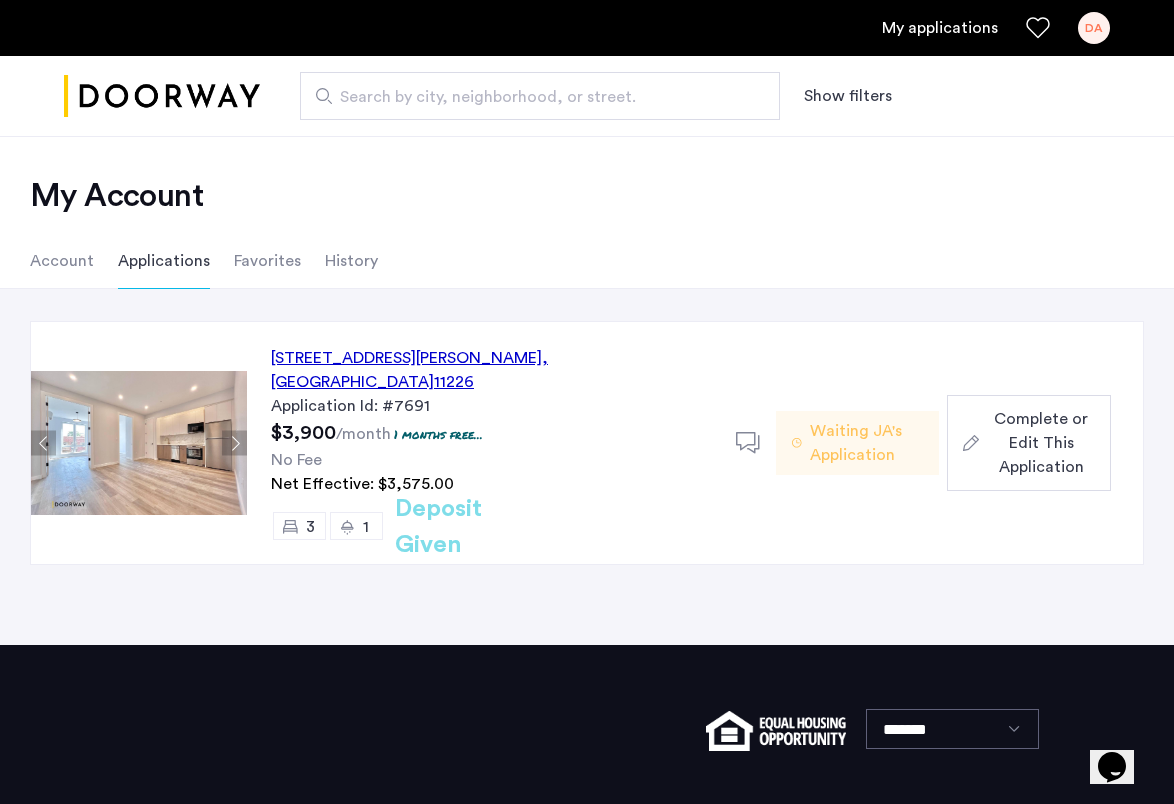click on "1" 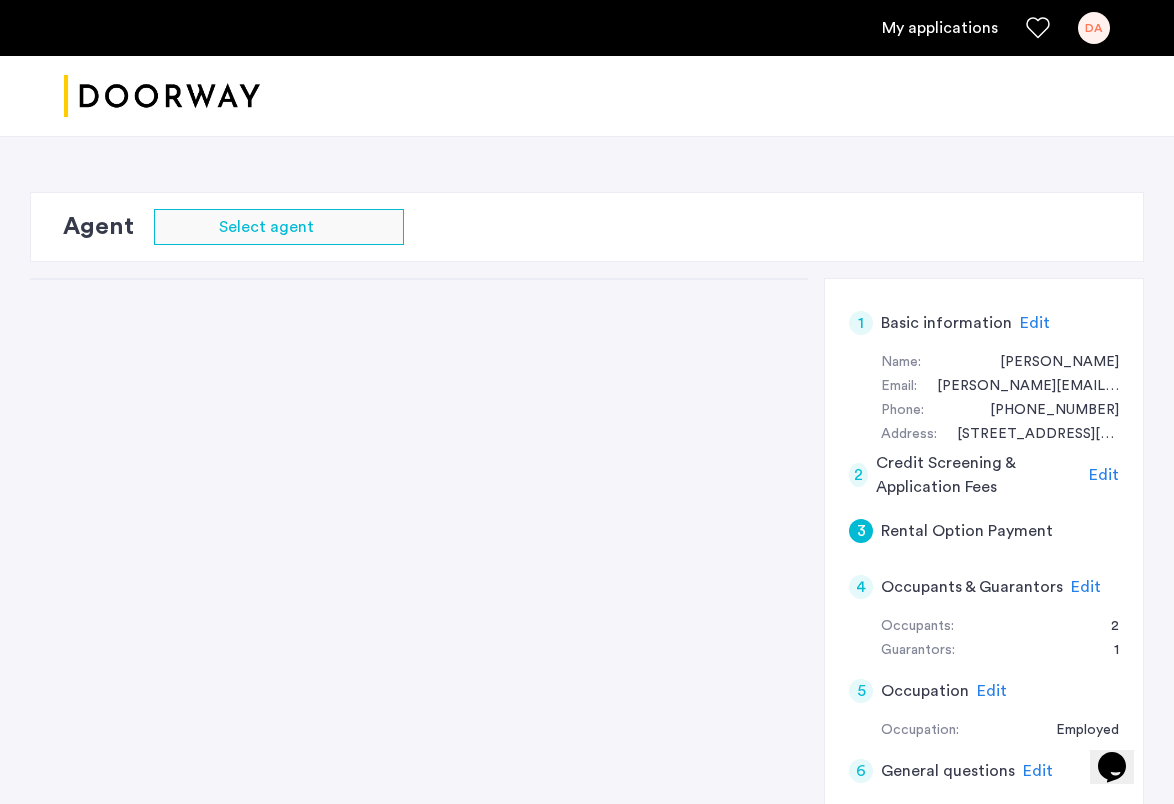 scroll, scrollTop: 0, scrollLeft: 0, axis: both 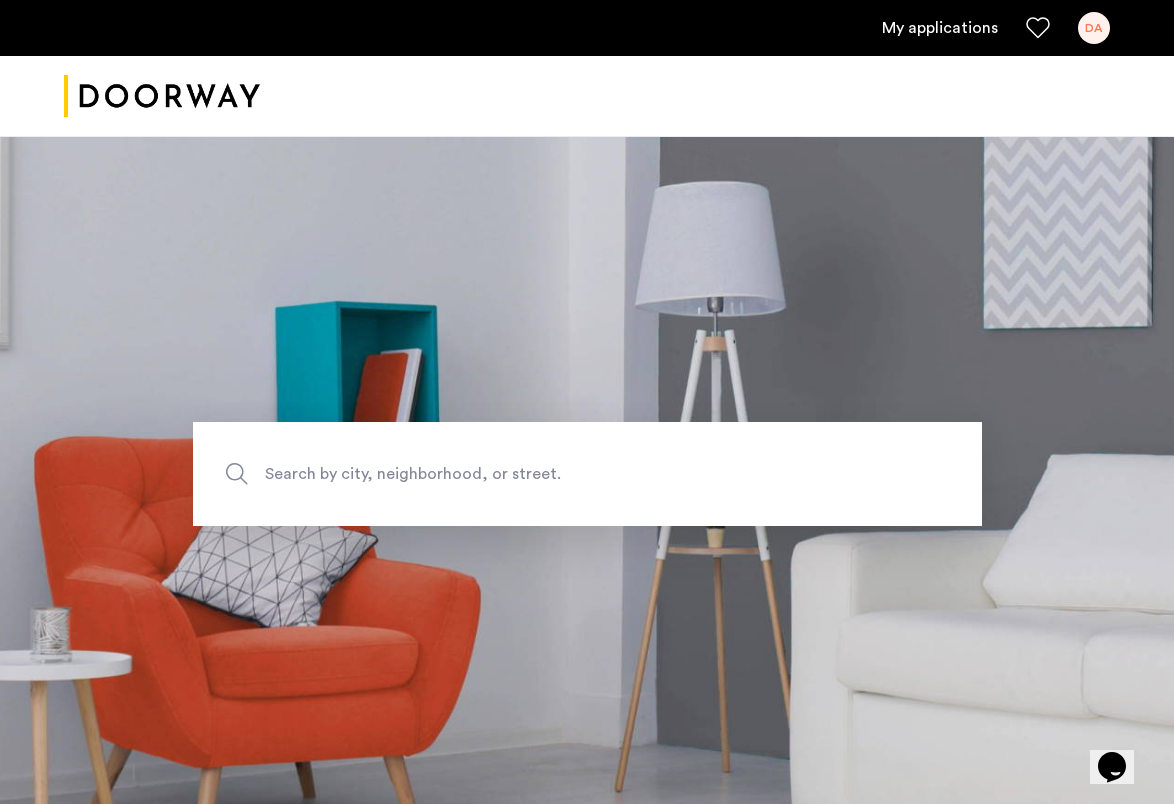 click on "My applications" at bounding box center (940, 28) 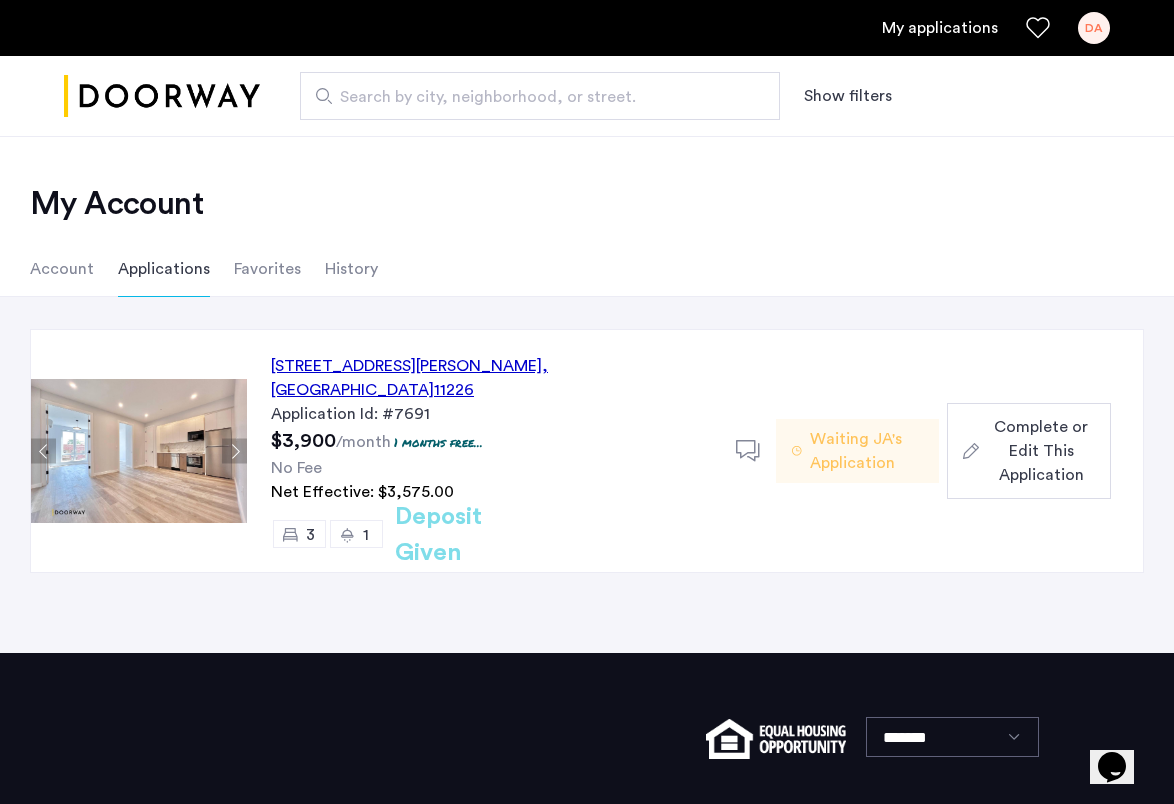 click on ", [GEOGRAPHIC_DATA]" 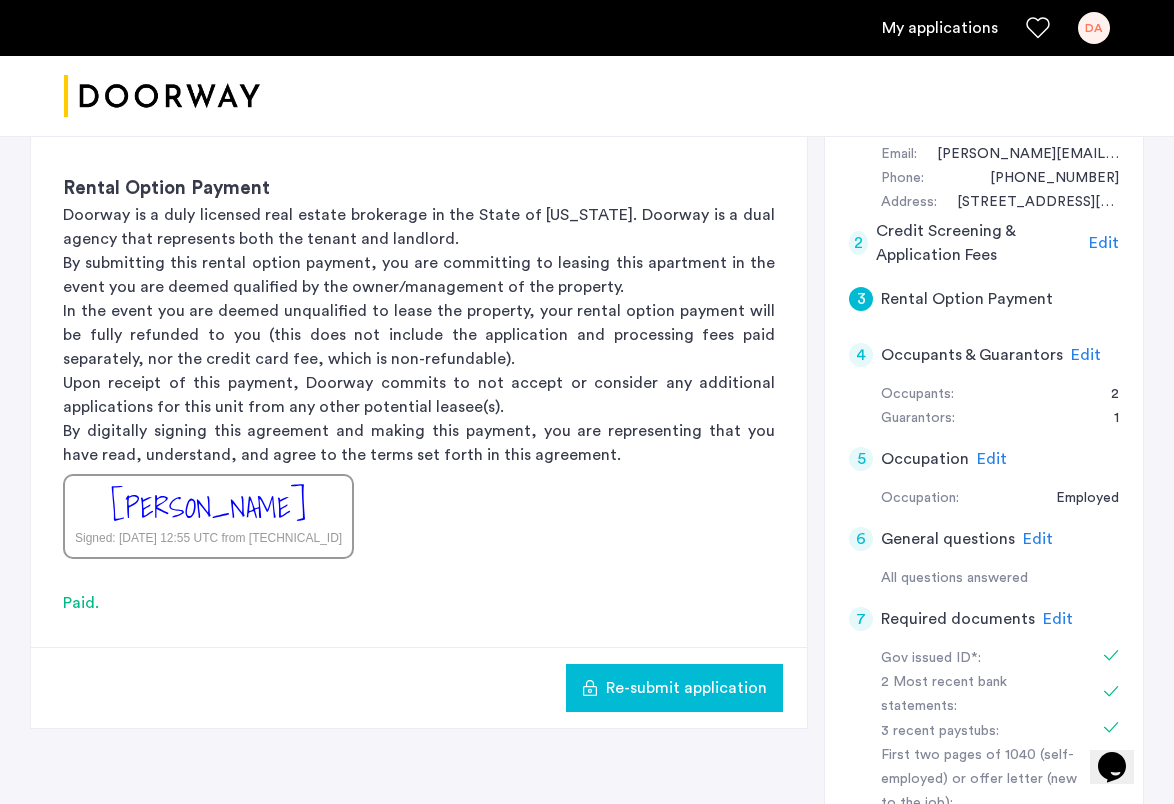 scroll, scrollTop: 0, scrollLeft: 0, axis: both 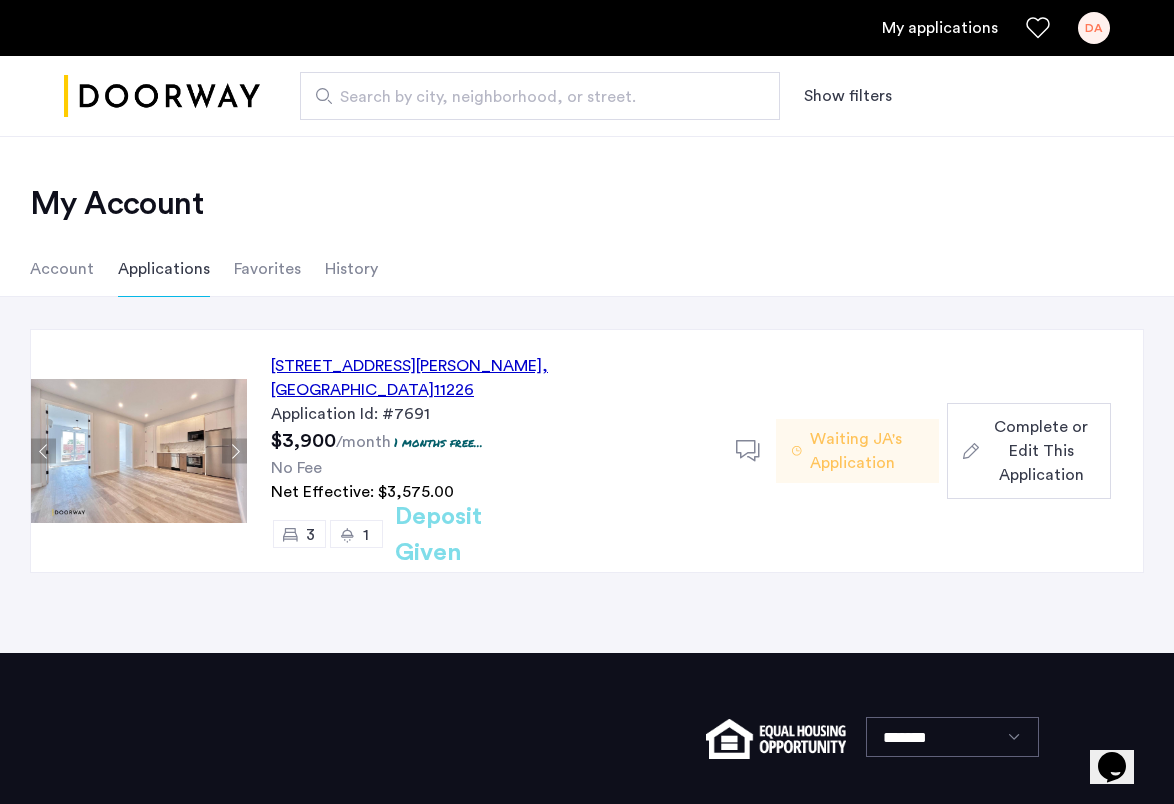 click on "Complete or Edit This Application" 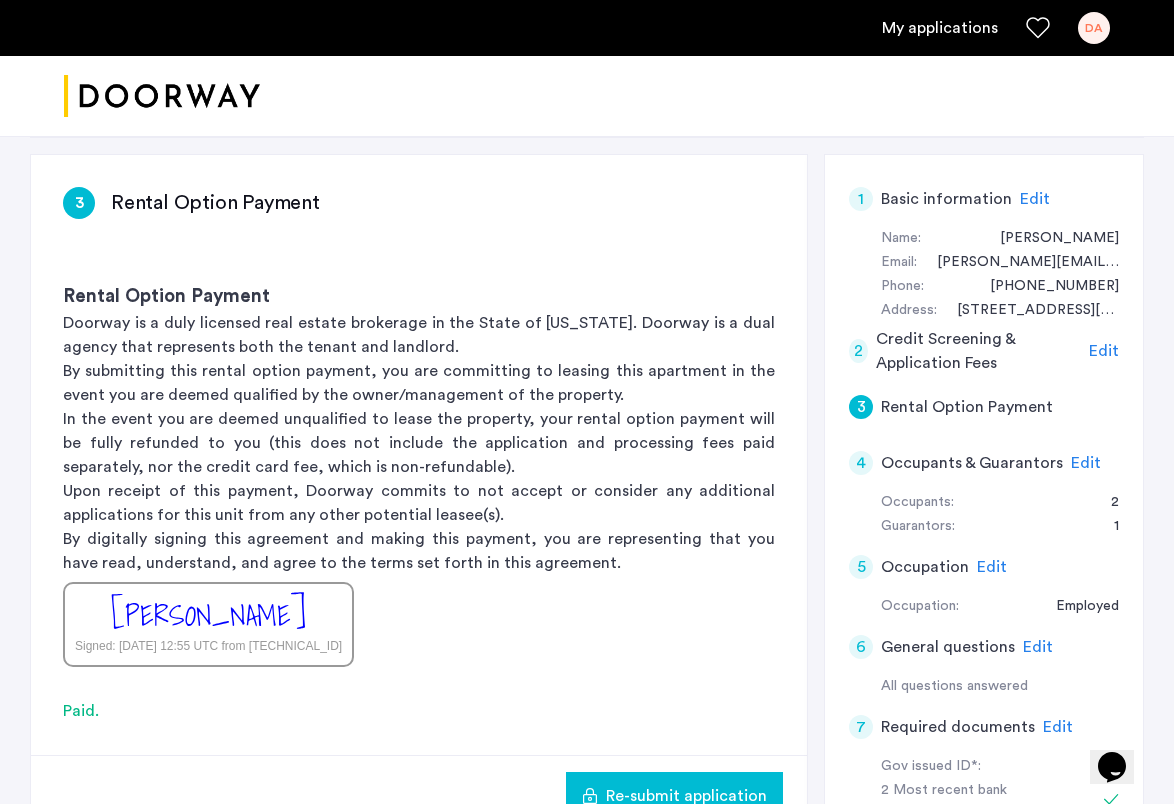 scroll, scrollTop: 325, scrollLeft: 0, axis: vertical 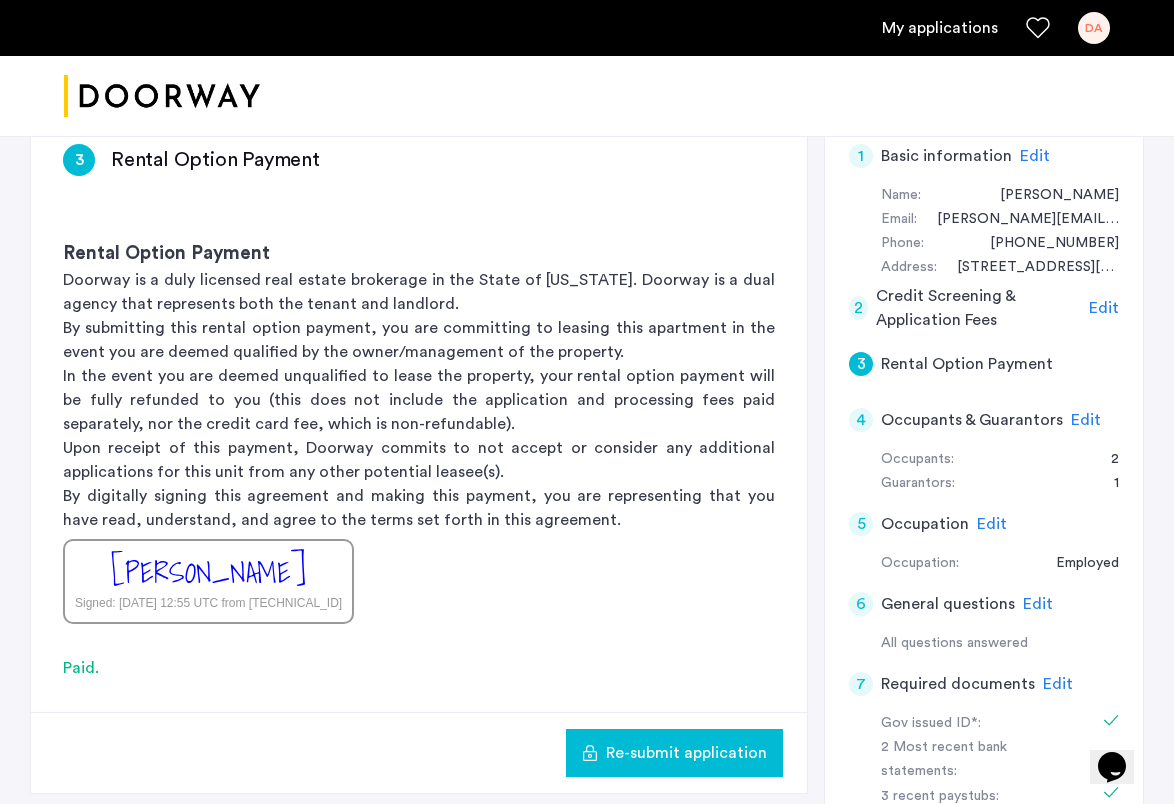 click on "Edit" 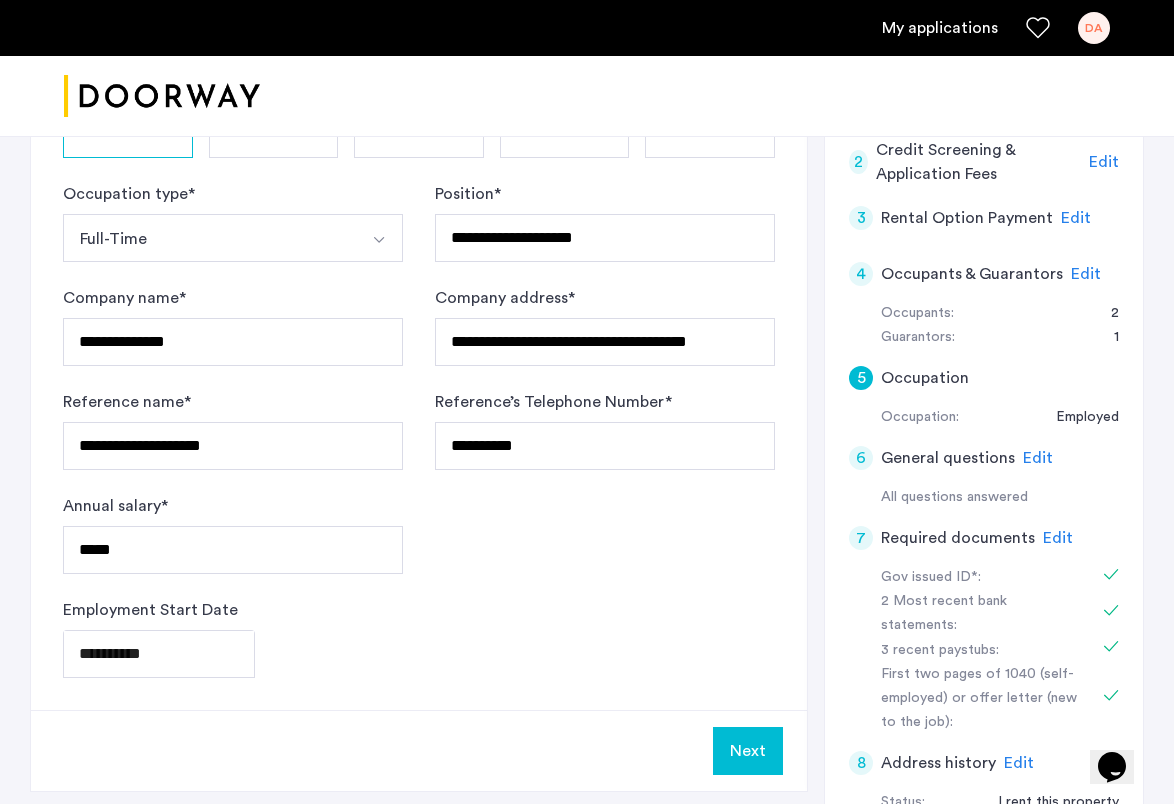scroll, scrollTop: 342, scrollLeft: 0, axis: vertical 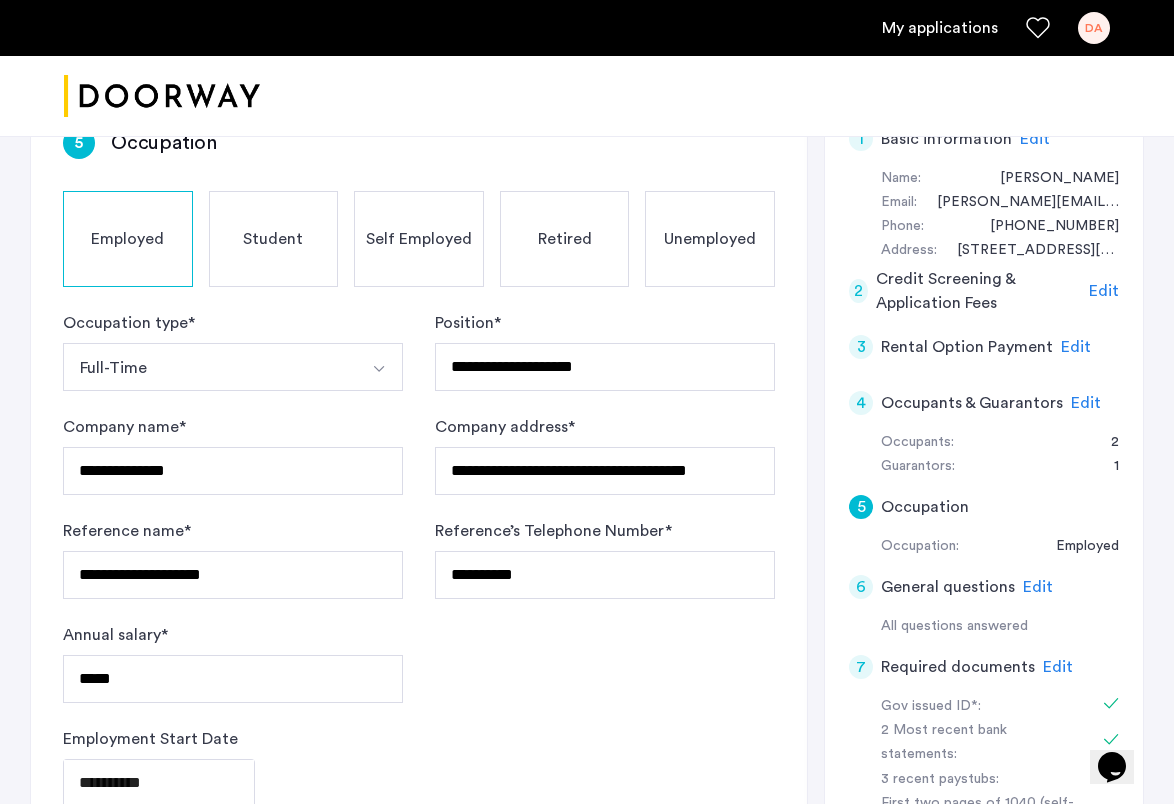 click on "Edit" 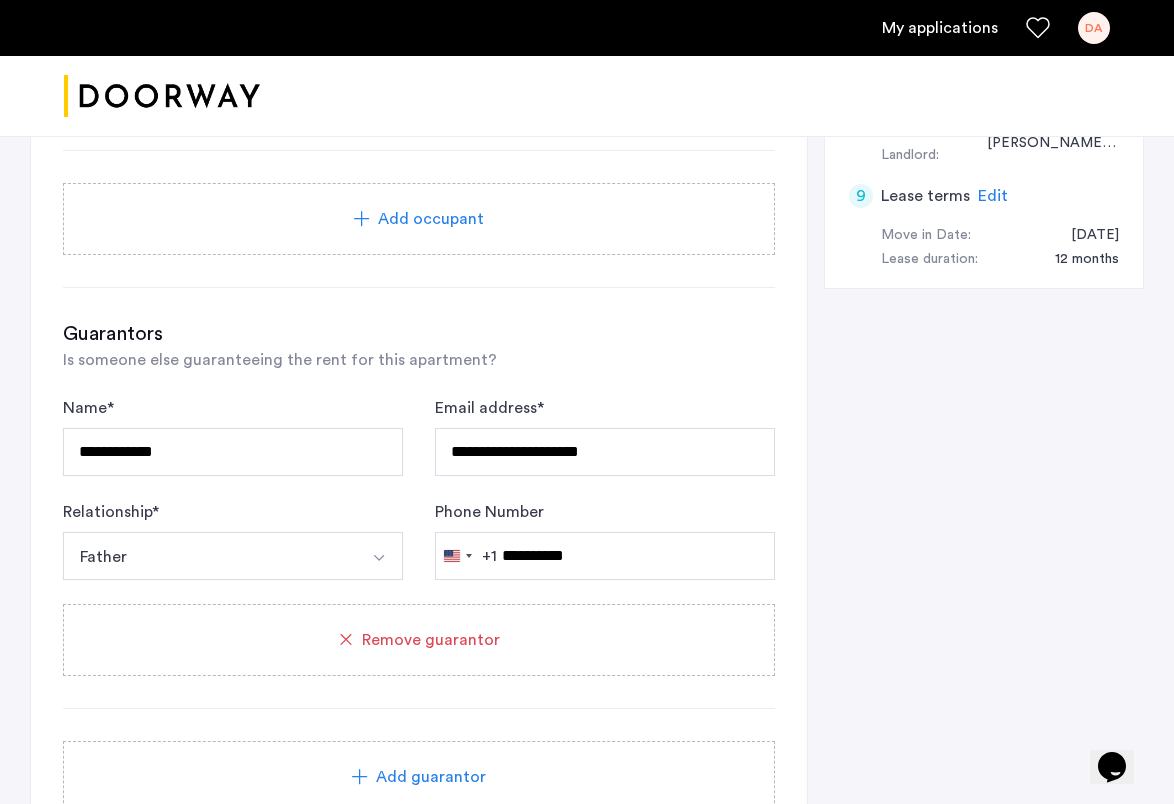 scroll, scrollTop: 1250, scrollLeft: 0, axis: vertical 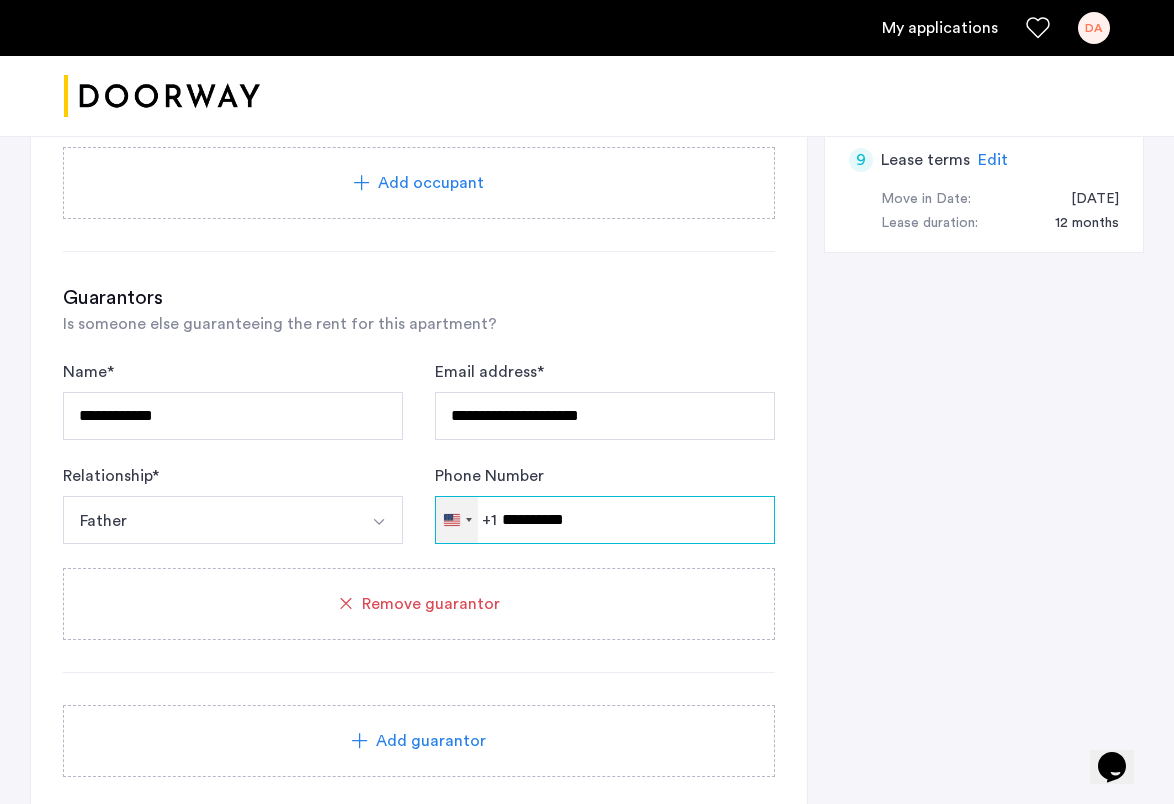 drag, startPoint x: 596, startPoint y: 515, endPoint x: 476, endPoint y: 514, distance: 120.004166 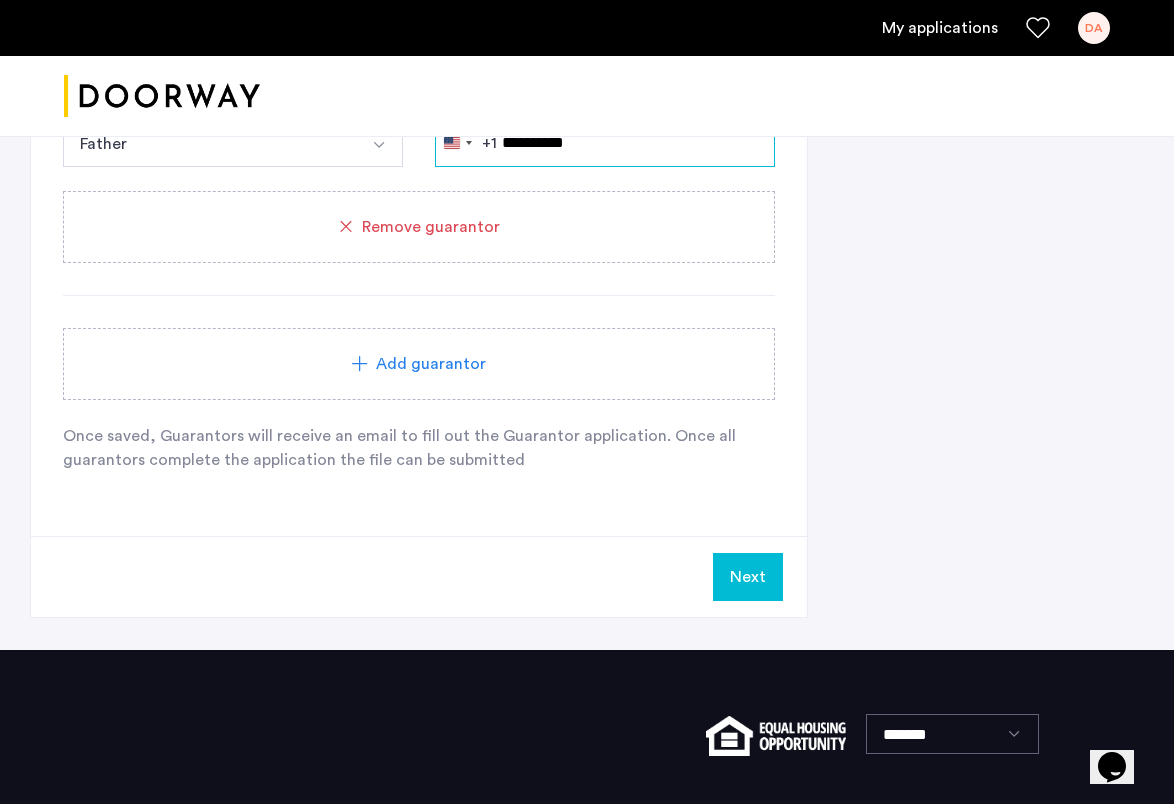 scroll, scrollTop: 1766, scrollLeft: 0, axis: vertical 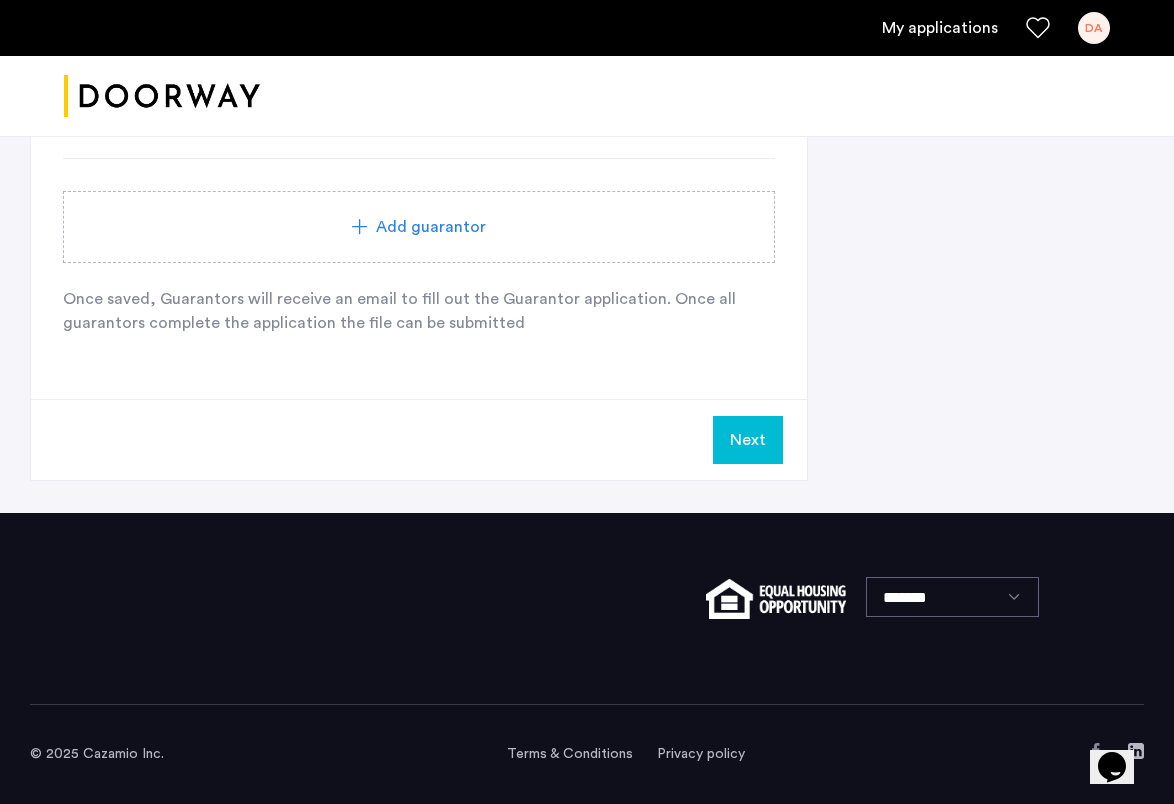 type on "**********" 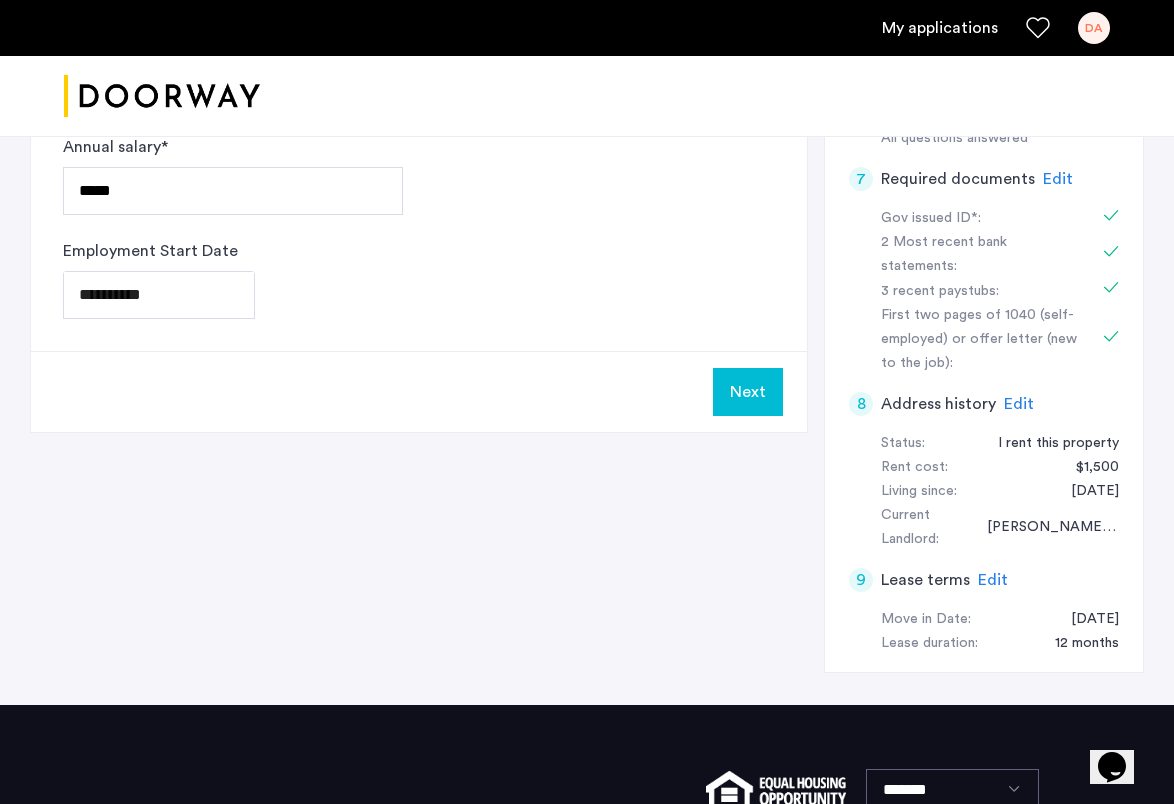 scroll, scrollTop: 953, scrollLeft: 0, axis: vertical 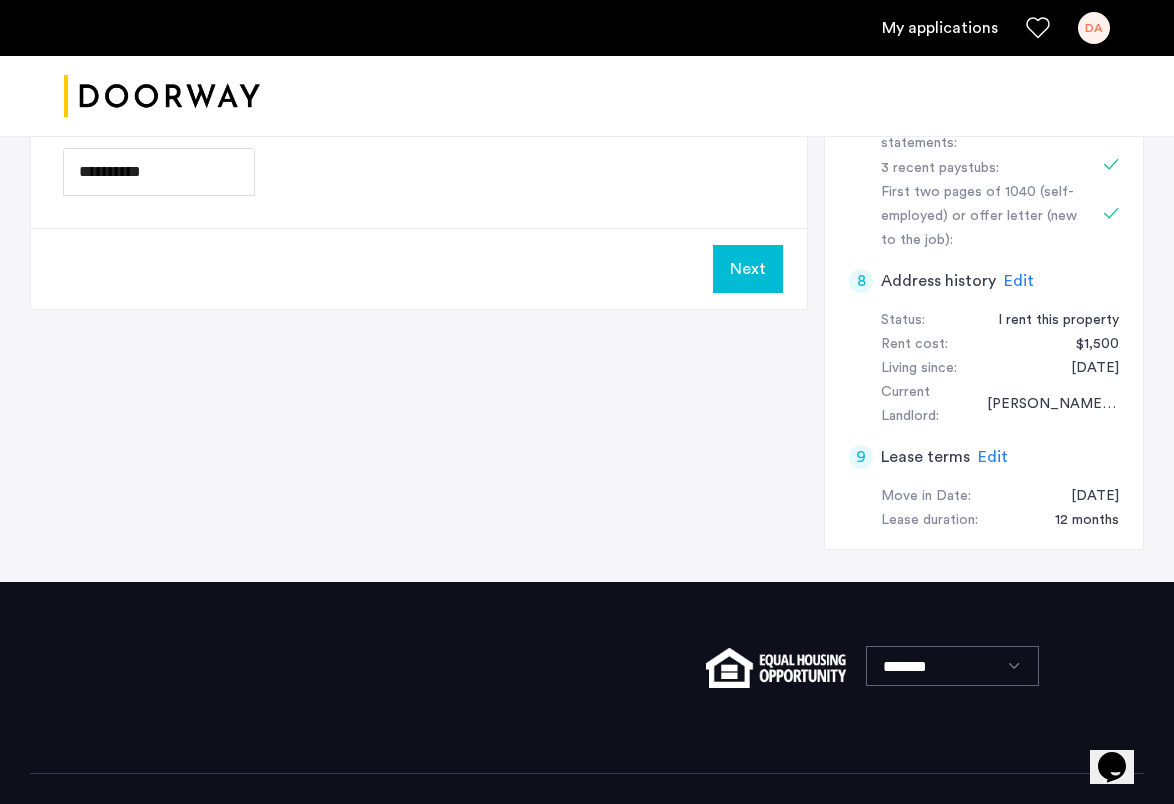 click on "Next" 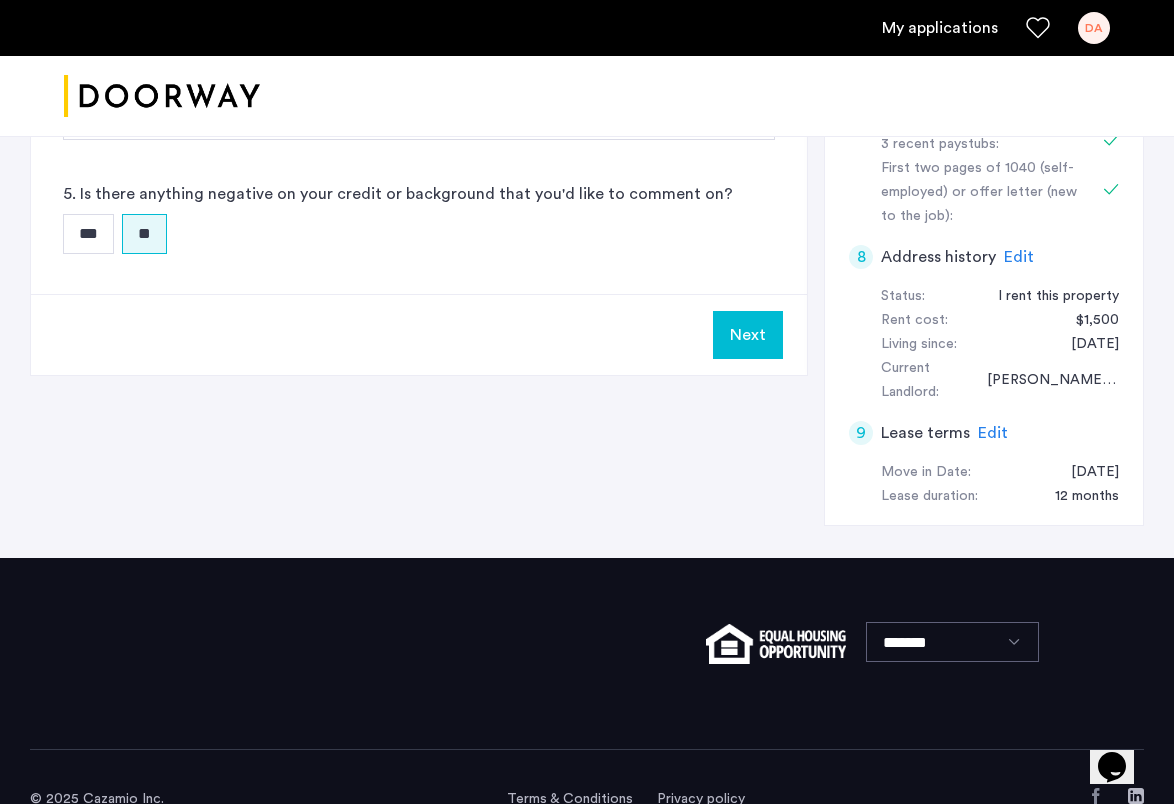 scroll, scrollTop: 0, scrollLeft: 0, axis: both 